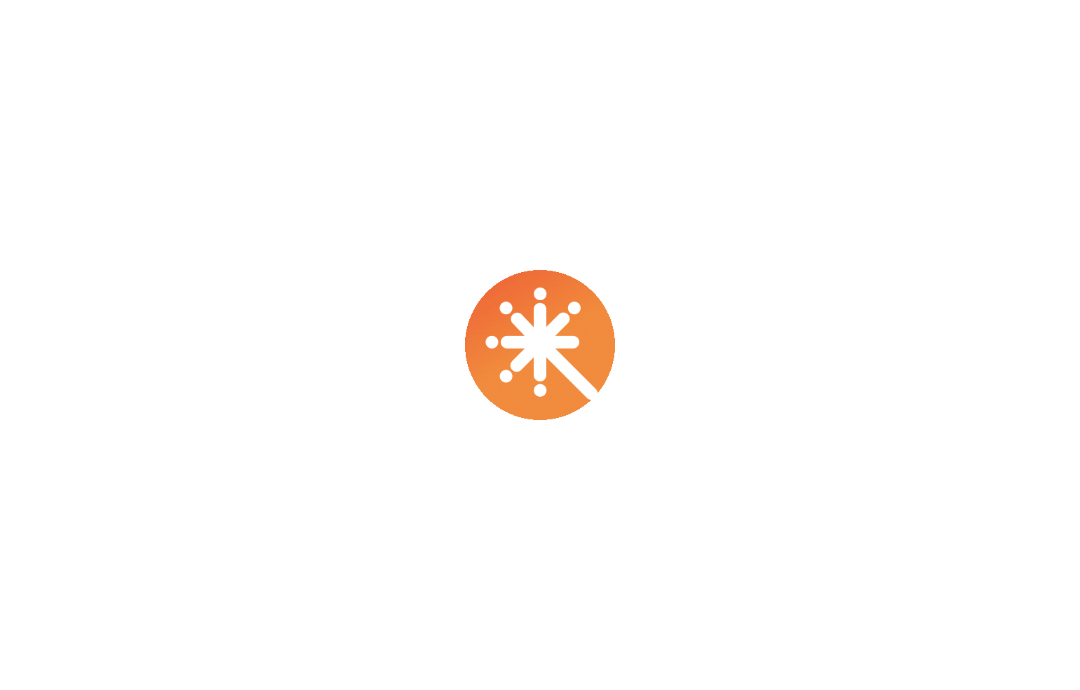 scroll, scrollTop: 0, scrollLeft: 0, axis: both 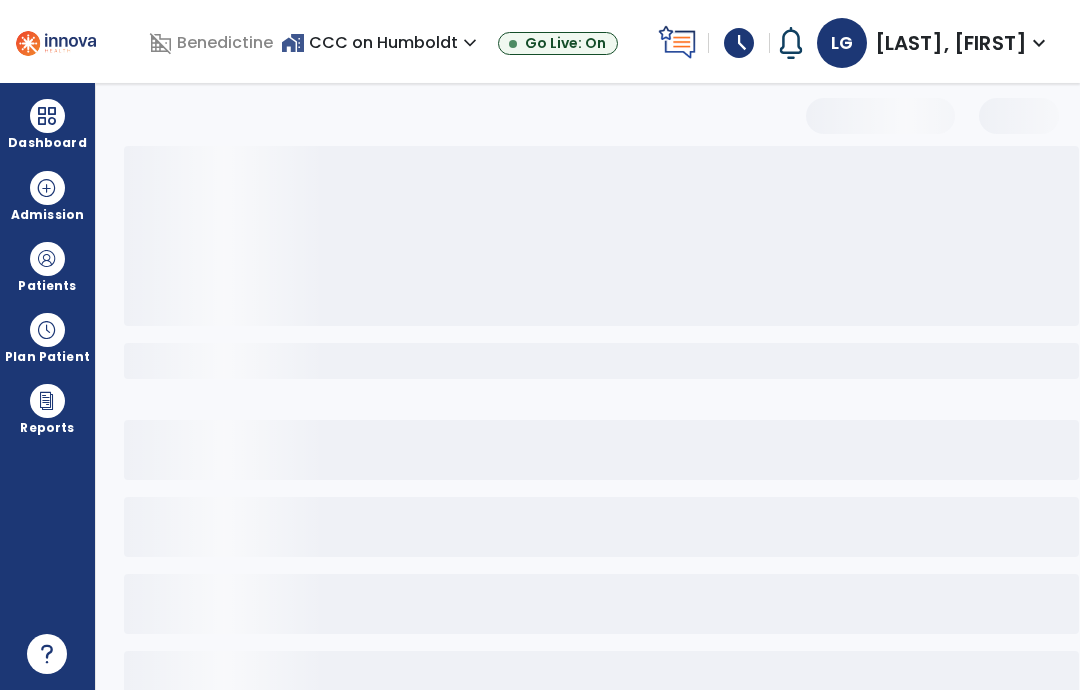 select on "*" 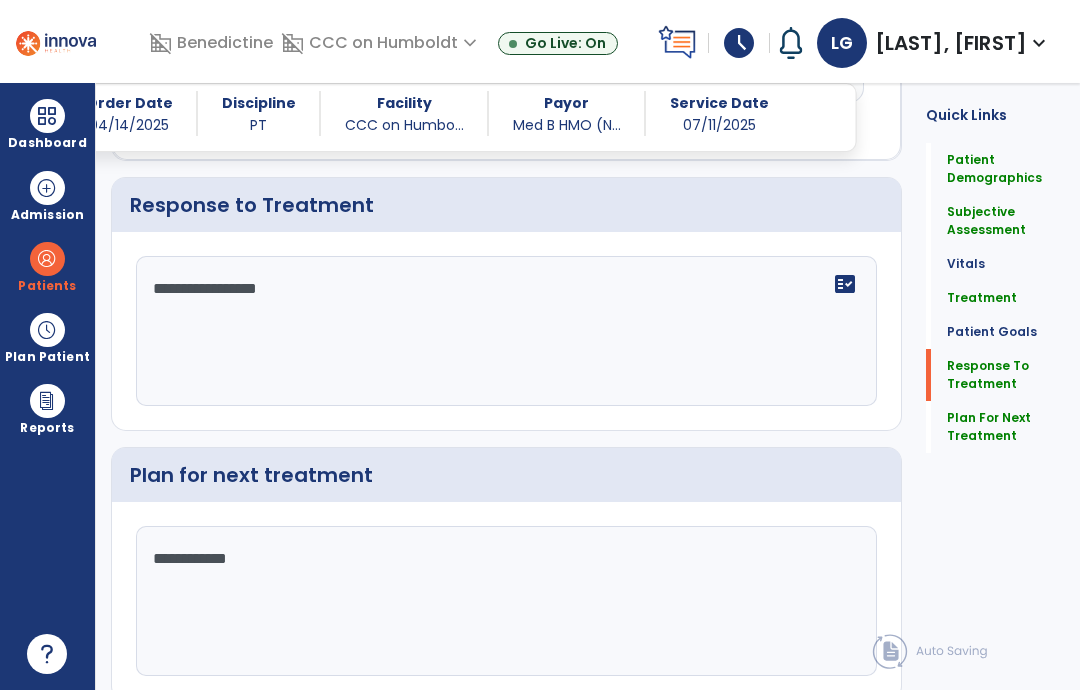 scroll, scrollTop: 2622, scrollLeft: 0, axis: vertical 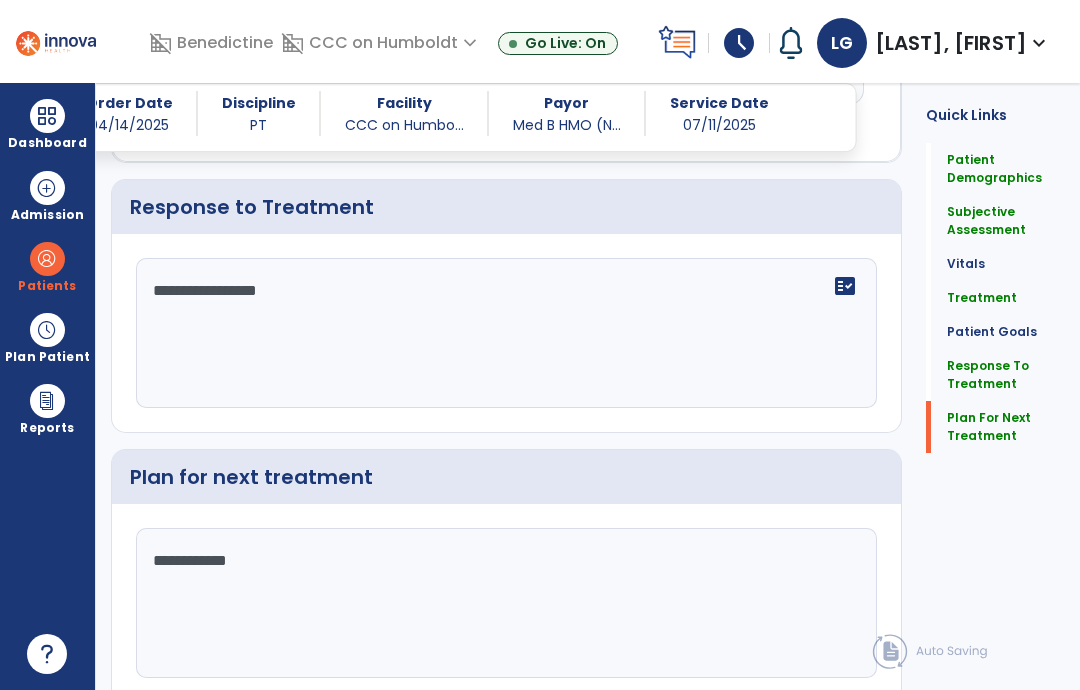 click on "Plan For Next Treatment" 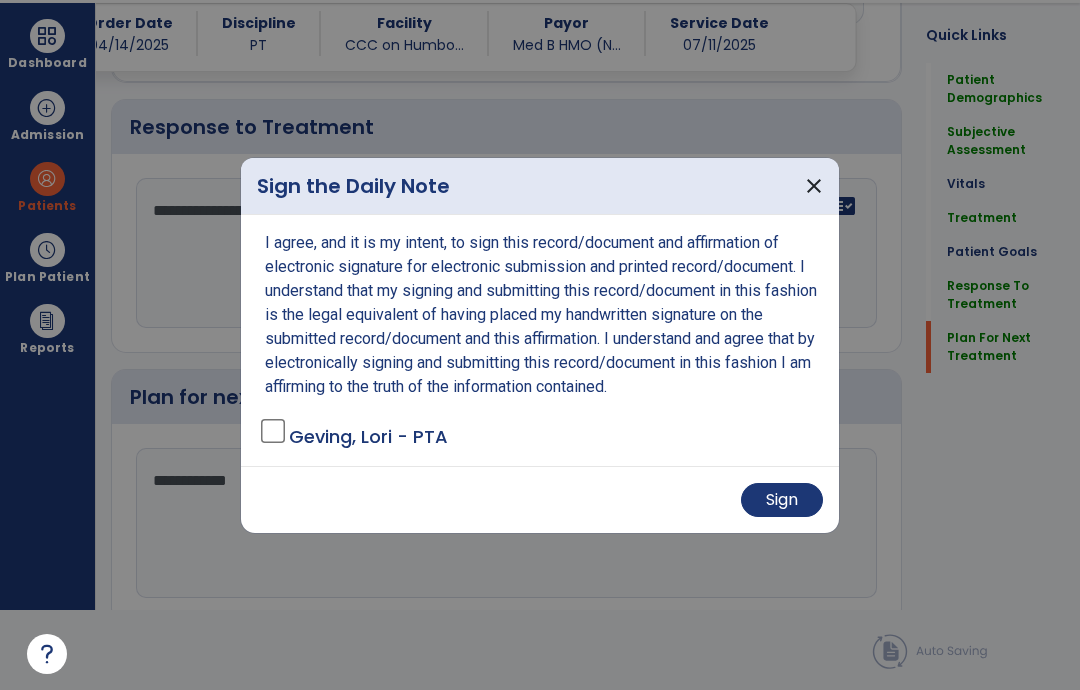 click on "Sign" at bounding box center [782, 500] 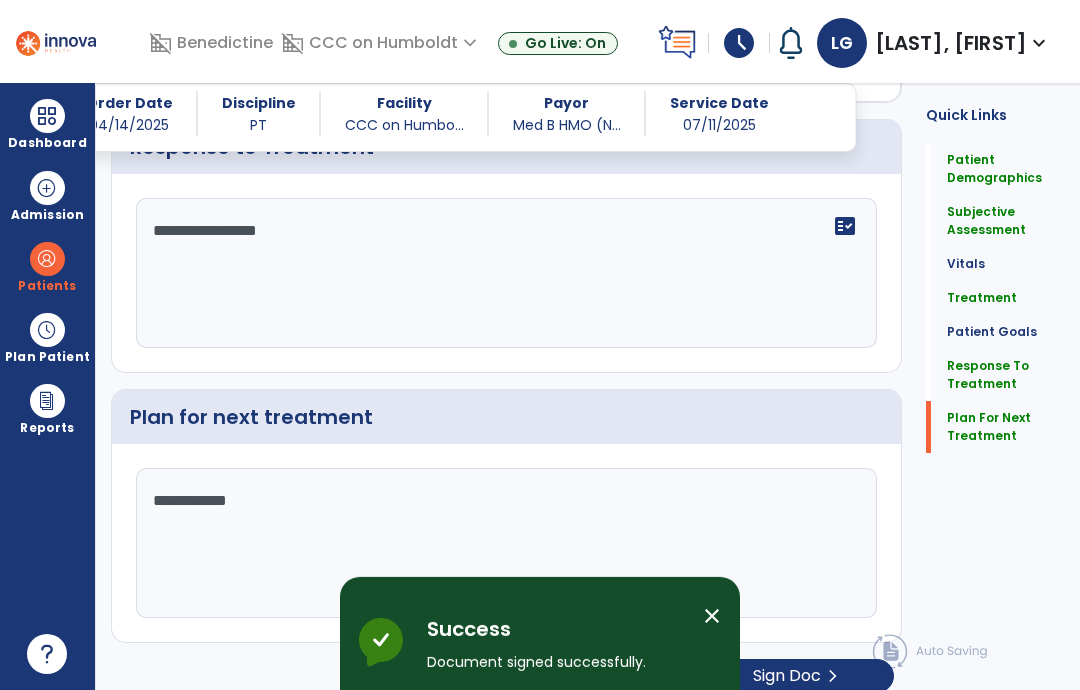 scroll, scrollTop: 80, scrollLeft: 0, axis: vertical 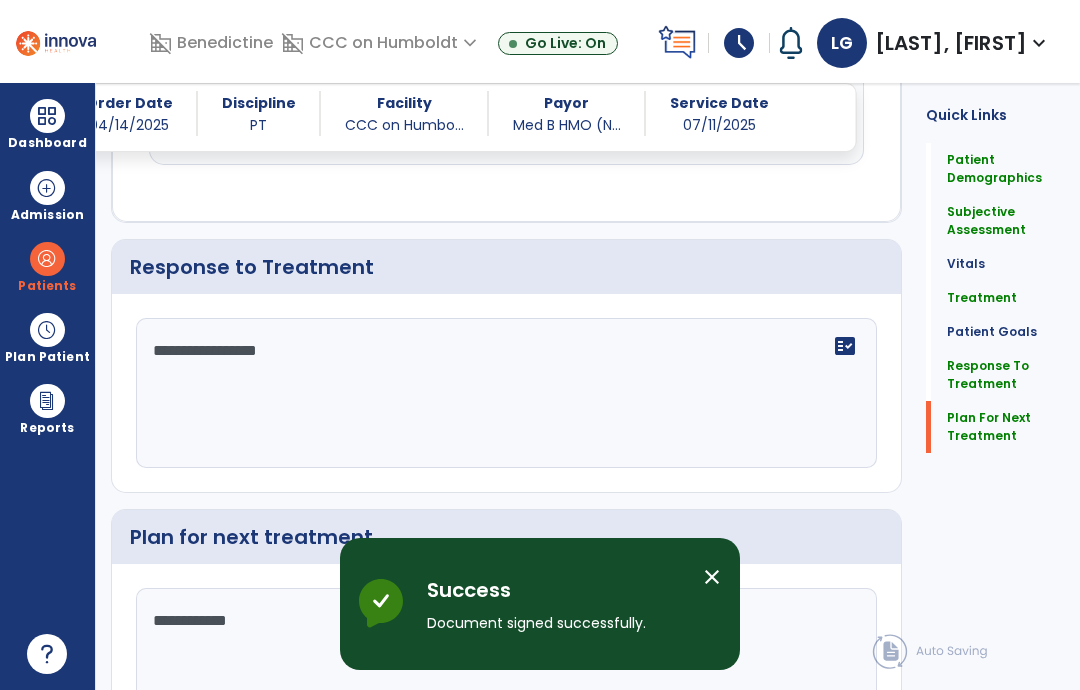 click on "Dashboard" at bounding box center [47, 124] 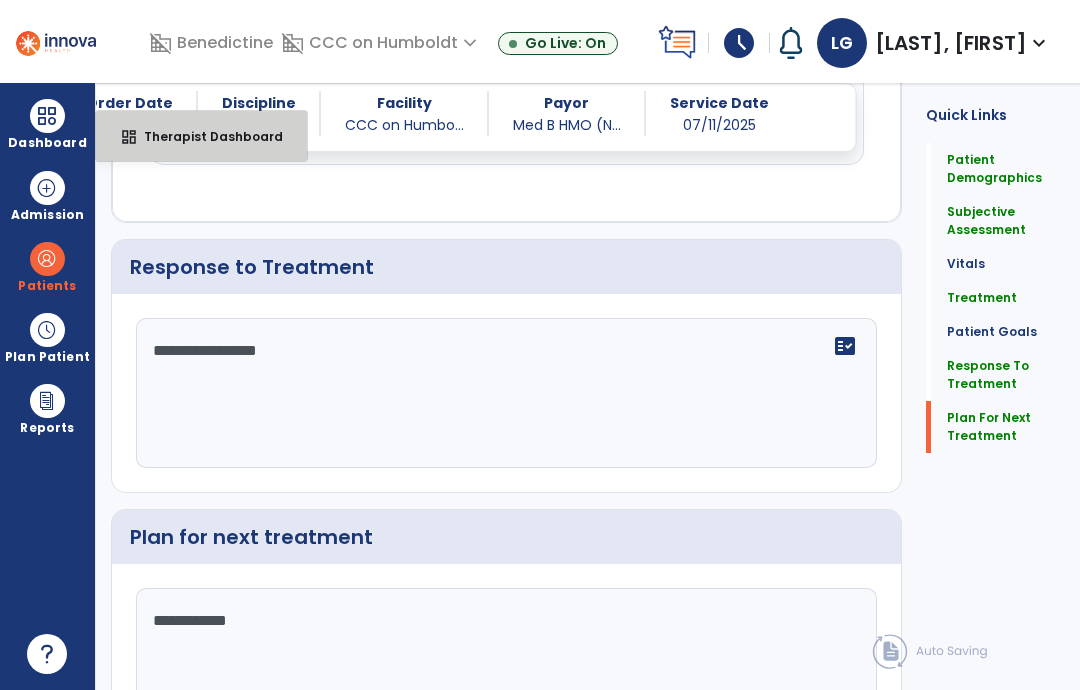 click on "Therapist Dashboard" at bounding box center [205, 136] 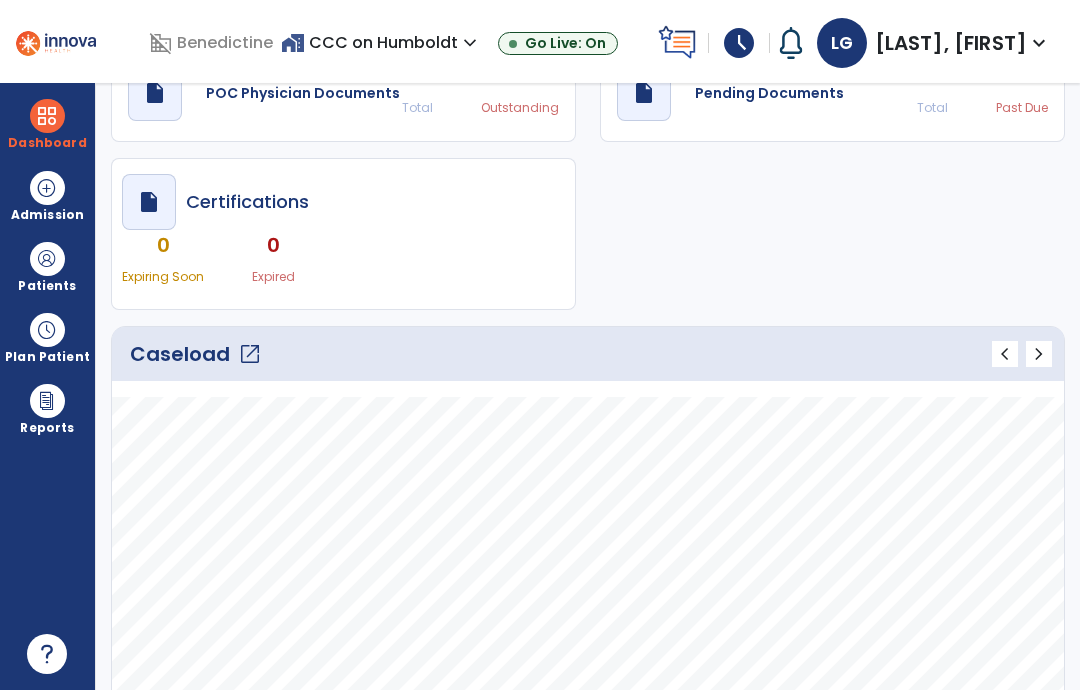 scroll, scrollTop: 96, scrollLeft: 0, axis: vertical 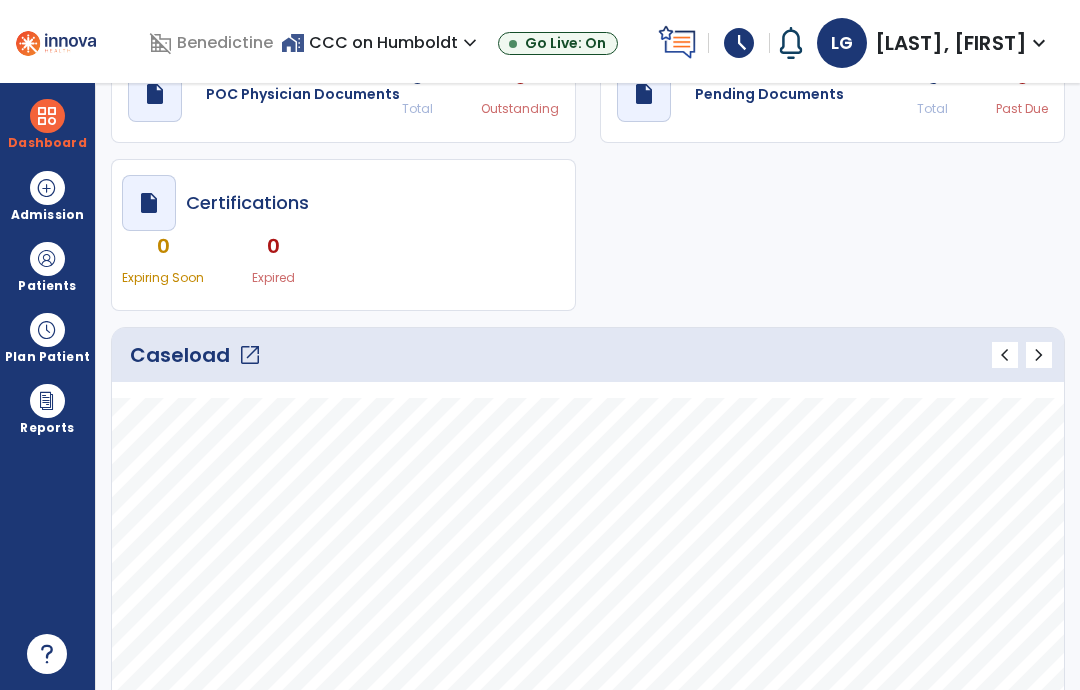 click on "open_in_new" 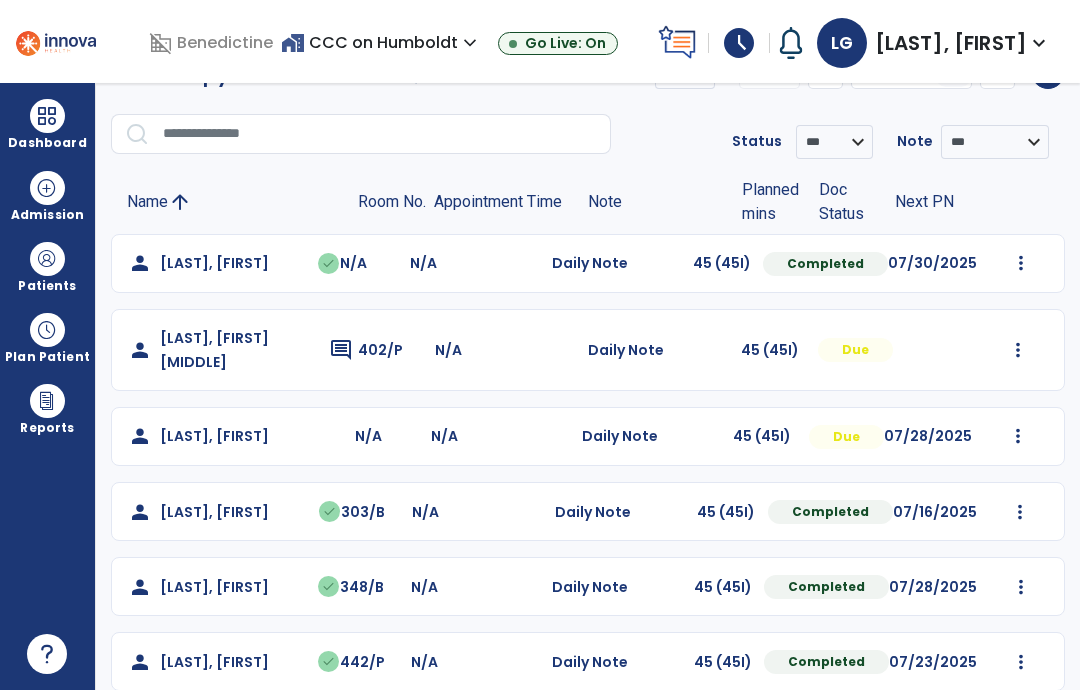 scroll, scrollTop: 47, scrollLeft: 0, axis: vertical 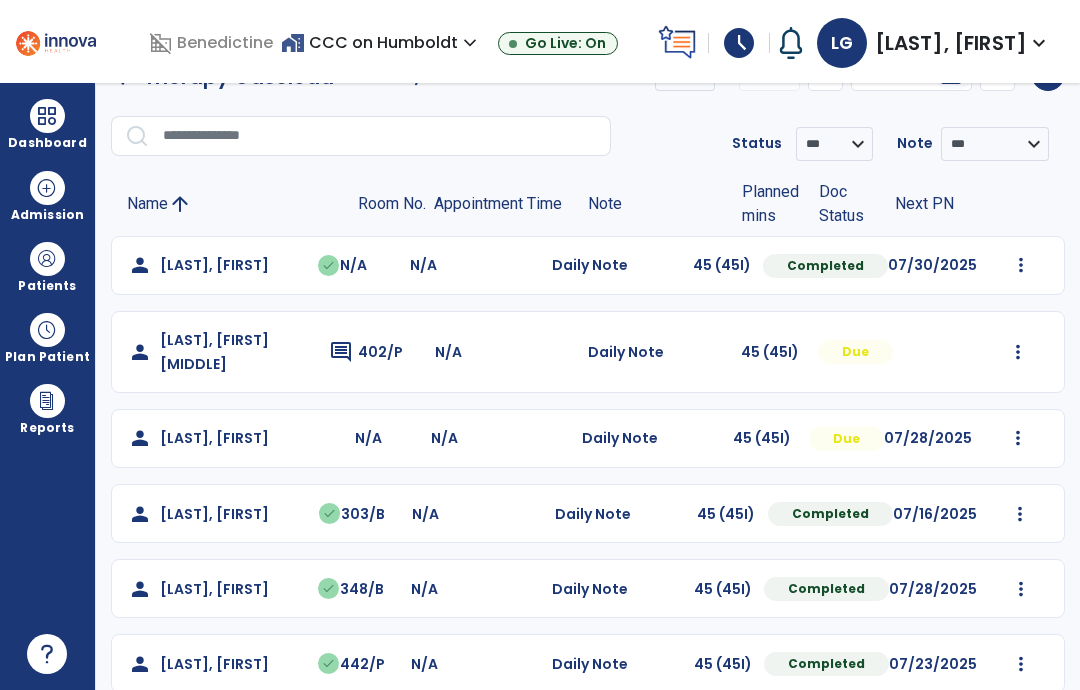 click at bounding box center (1021, 265) 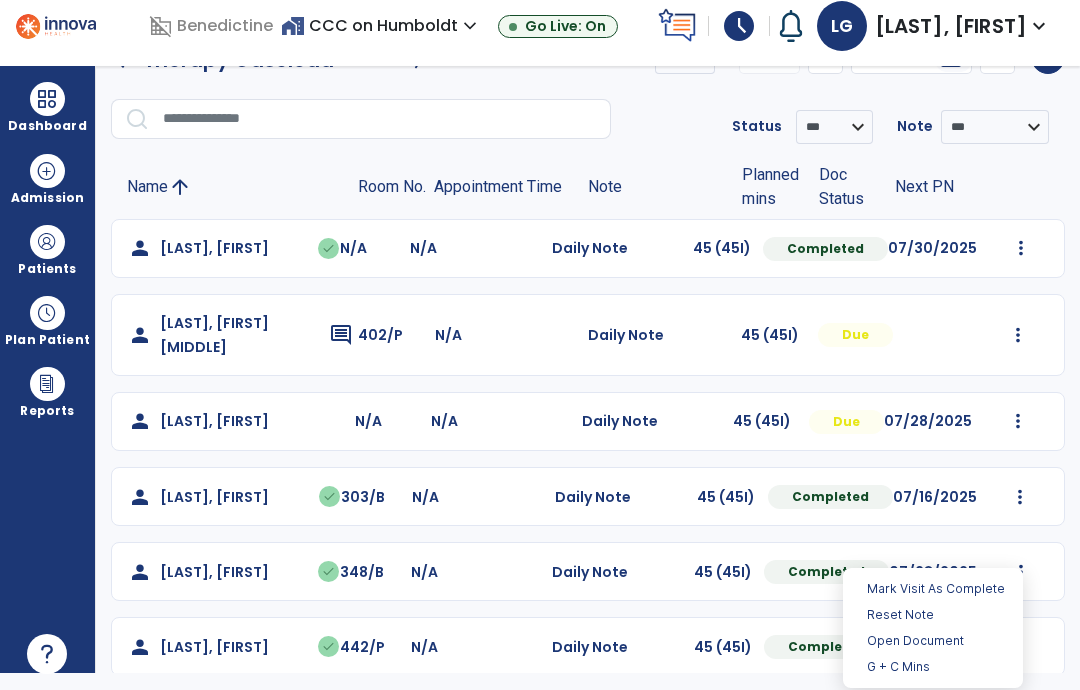 click on "Open Document" at bounding box center (933, 641) 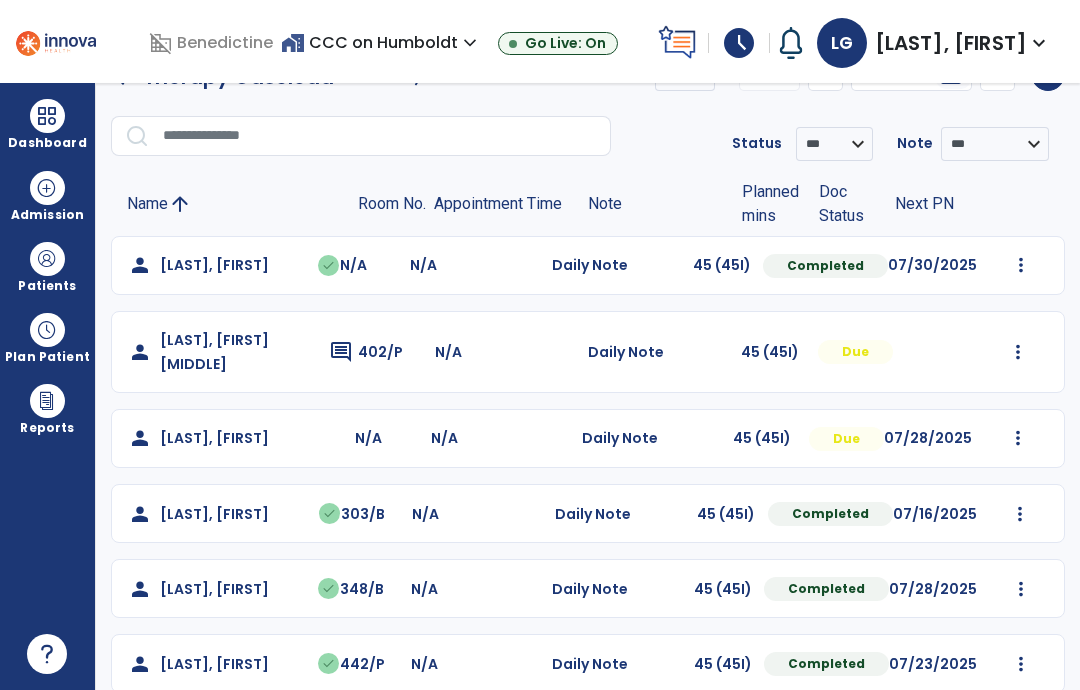 select on "*" 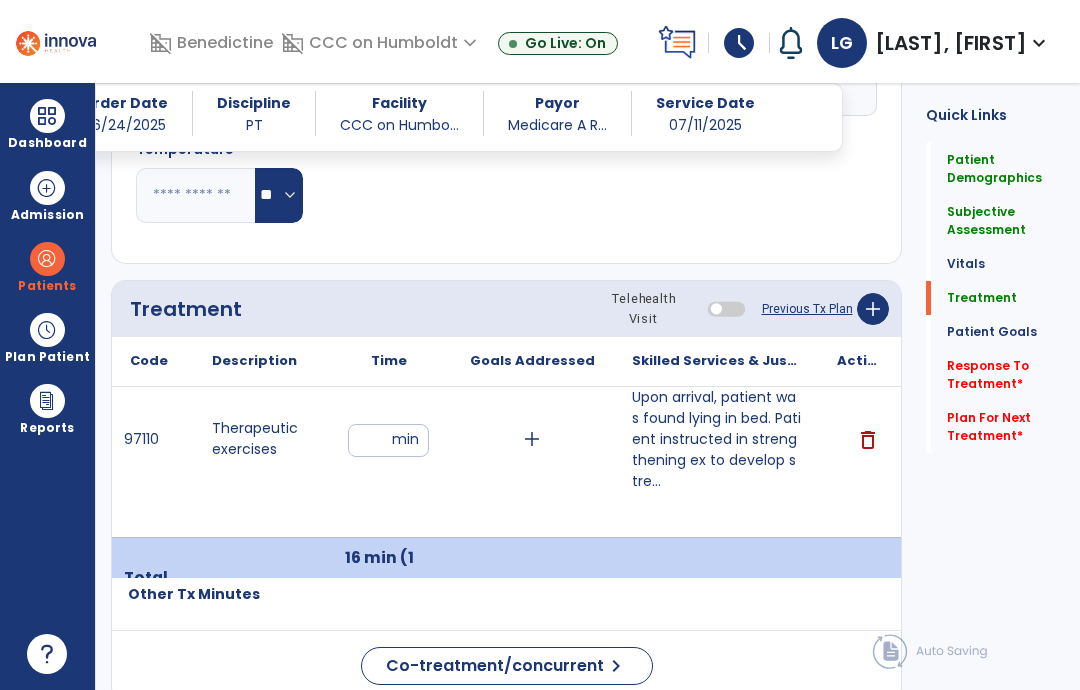 scroll, scrollTop: 1078, scrollLeft: 0, axis: vertical 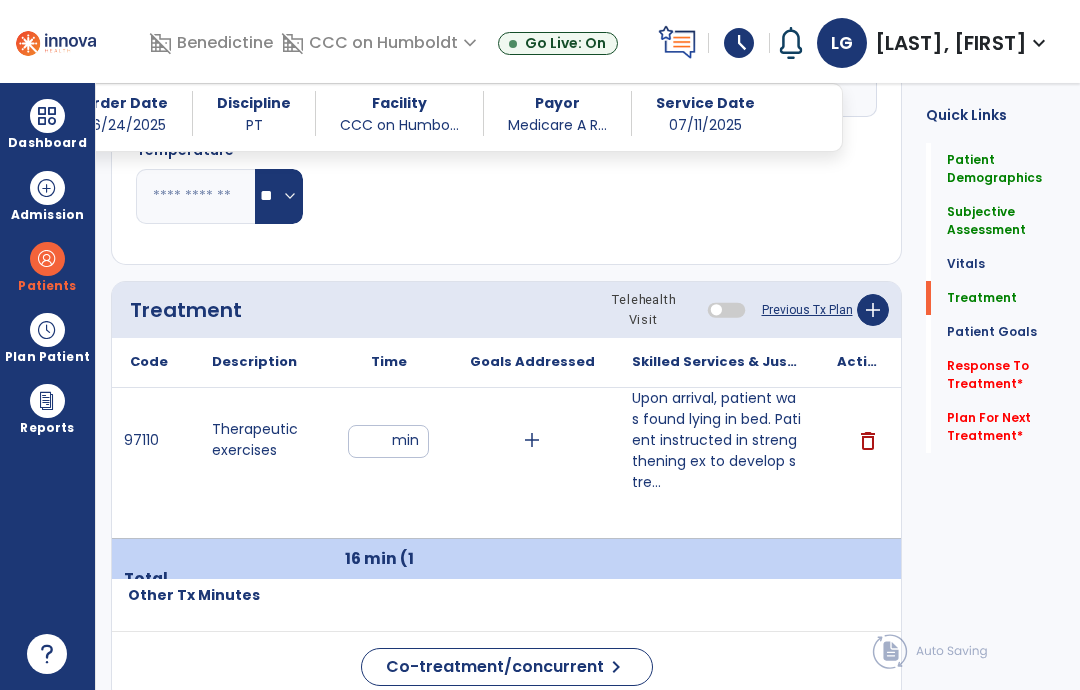 click on "add" 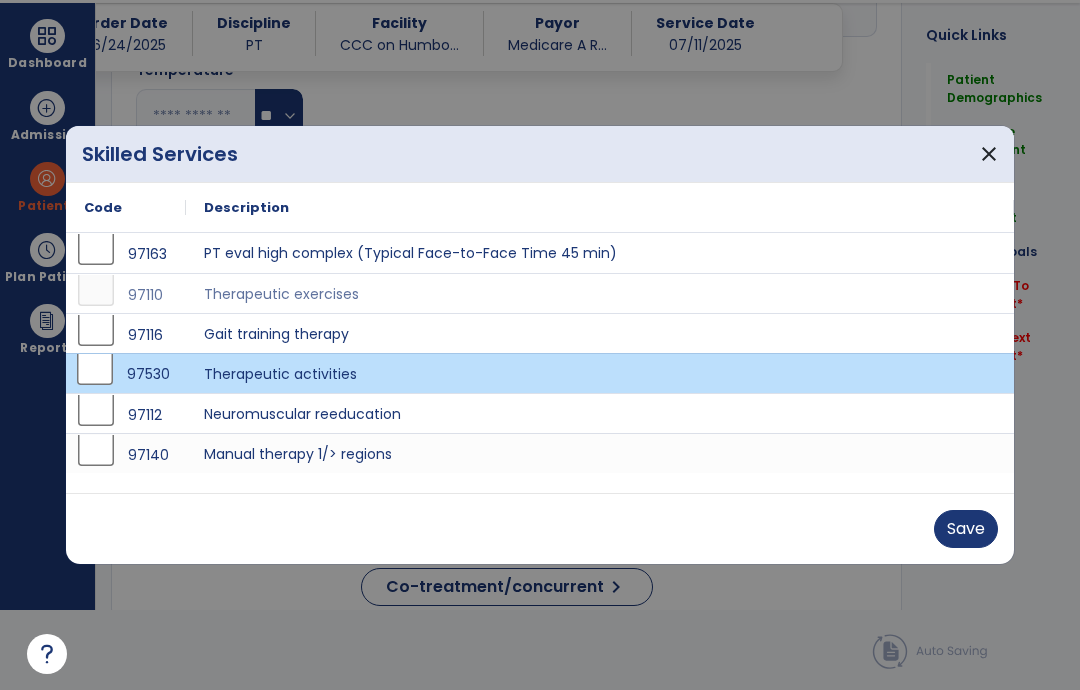 click on "Save" at bounding box center [966, 529] 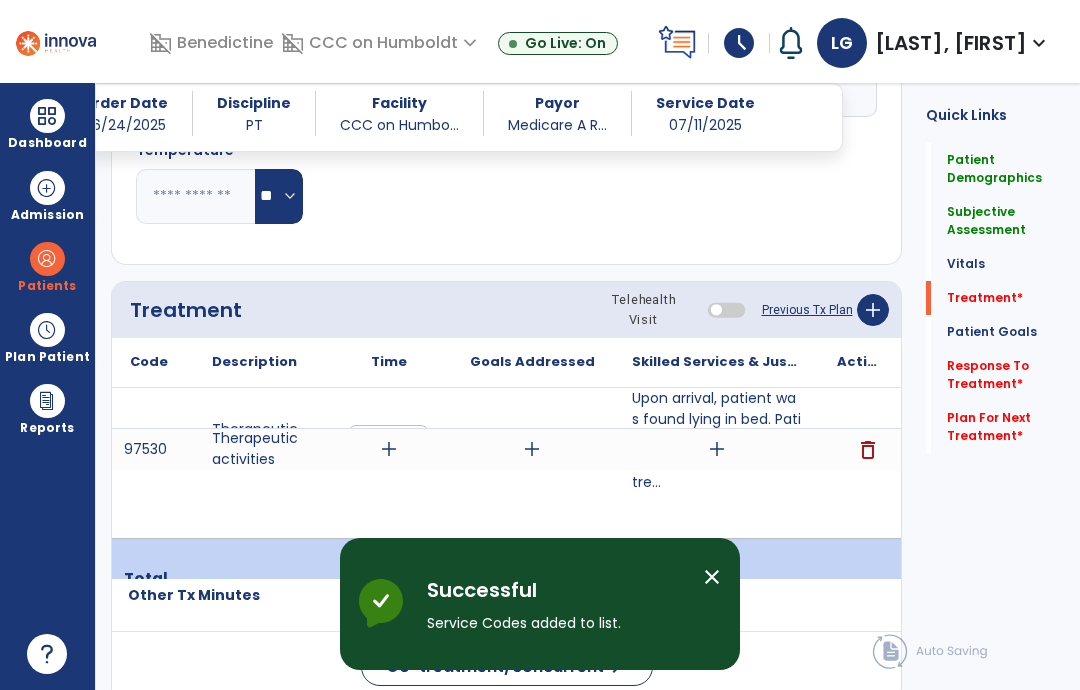 scroll, scrollTop: 80, scrollLeft: 0, axis: vertical 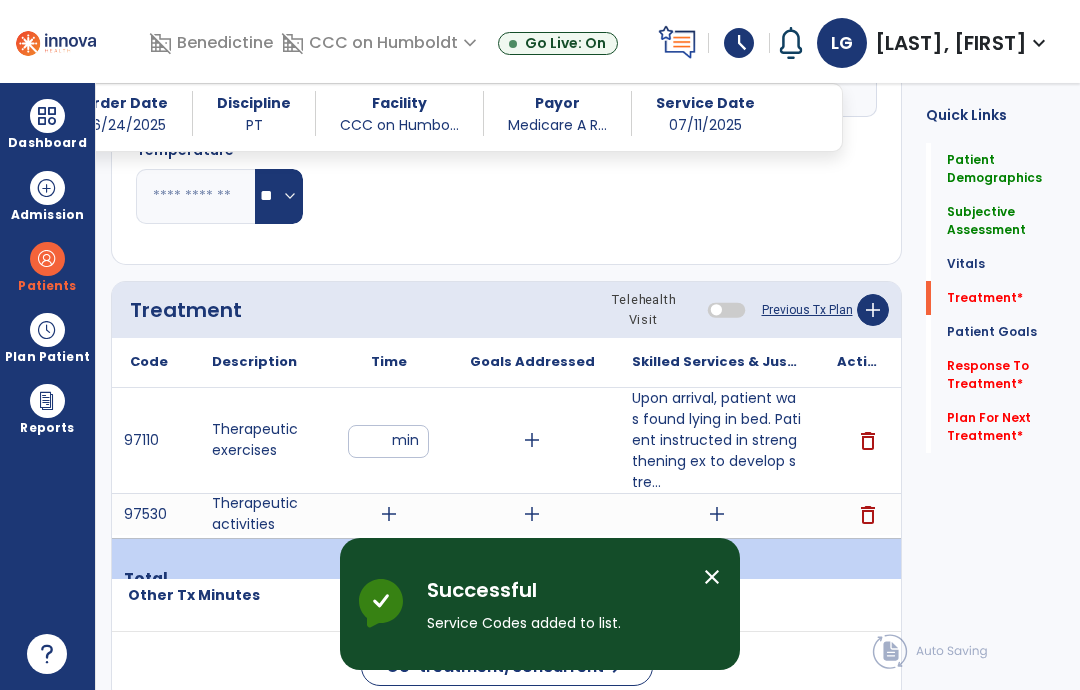 click on "add" at bounding box center [717, 514] 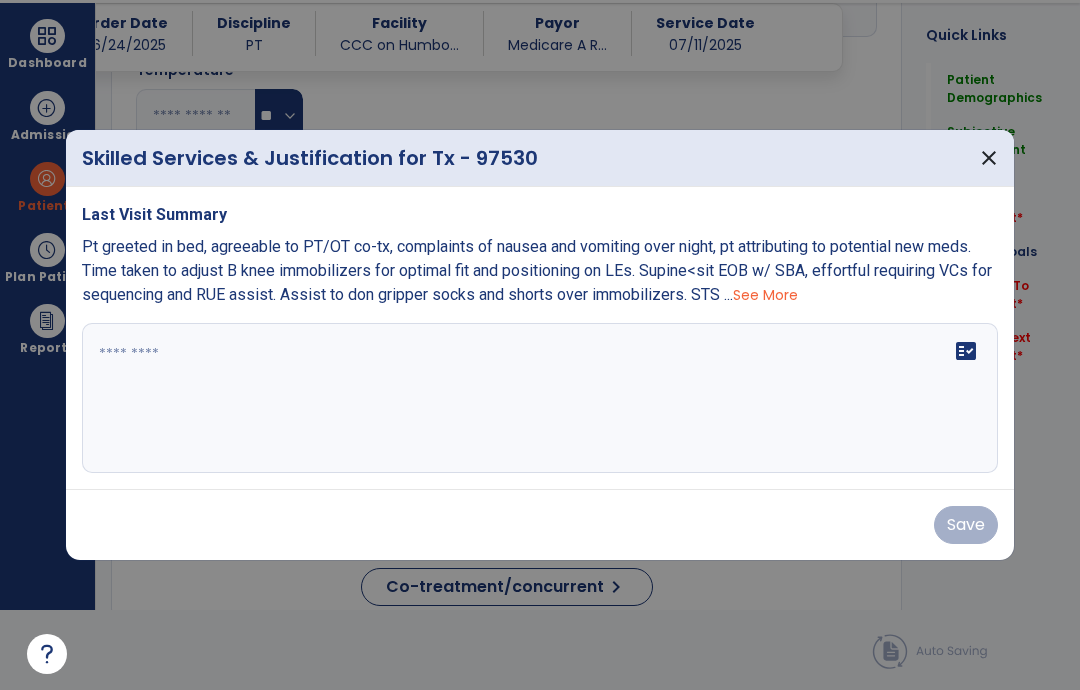 scroll, scrollTop: 0, scrollLeft: 0, axis: both 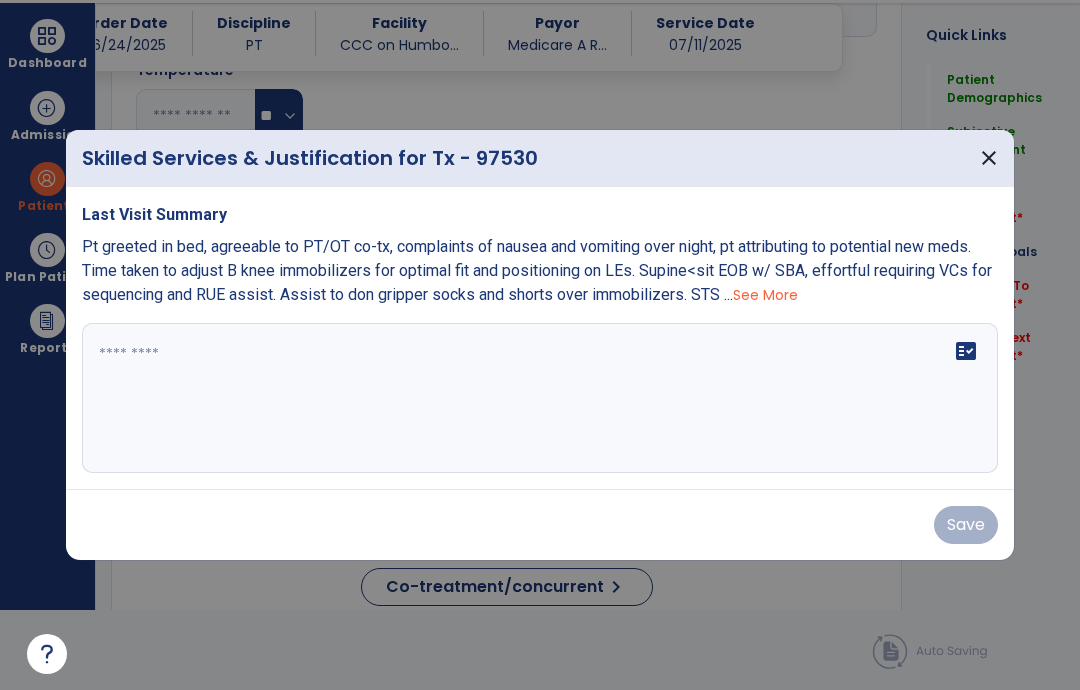 click at bounding box center (540, 398) 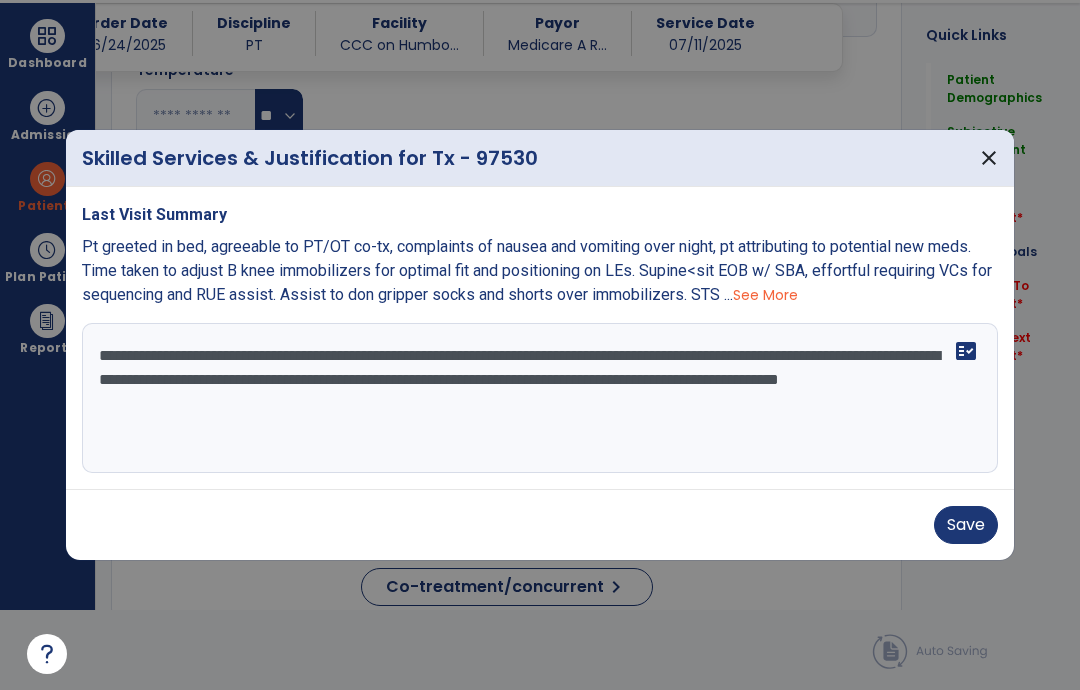 type on "**********" 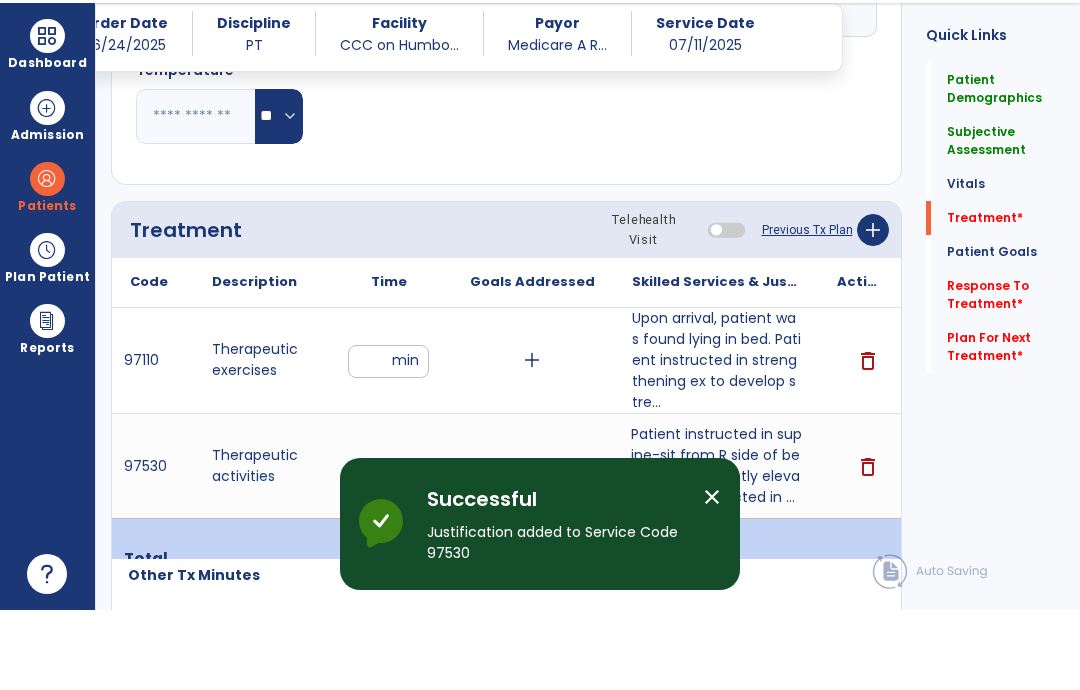 scroll, scrollTop: 80, scrollLeft: 0, axis: vertical 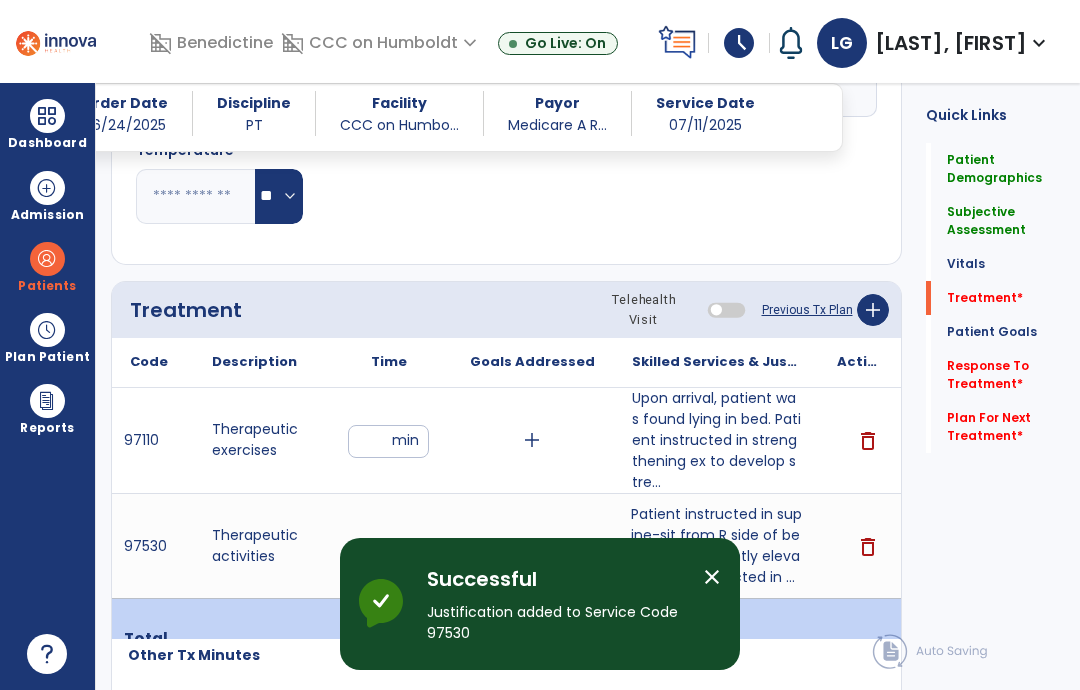 click on "Treatment Telehealth Visit  Previous Tx Plan   add" 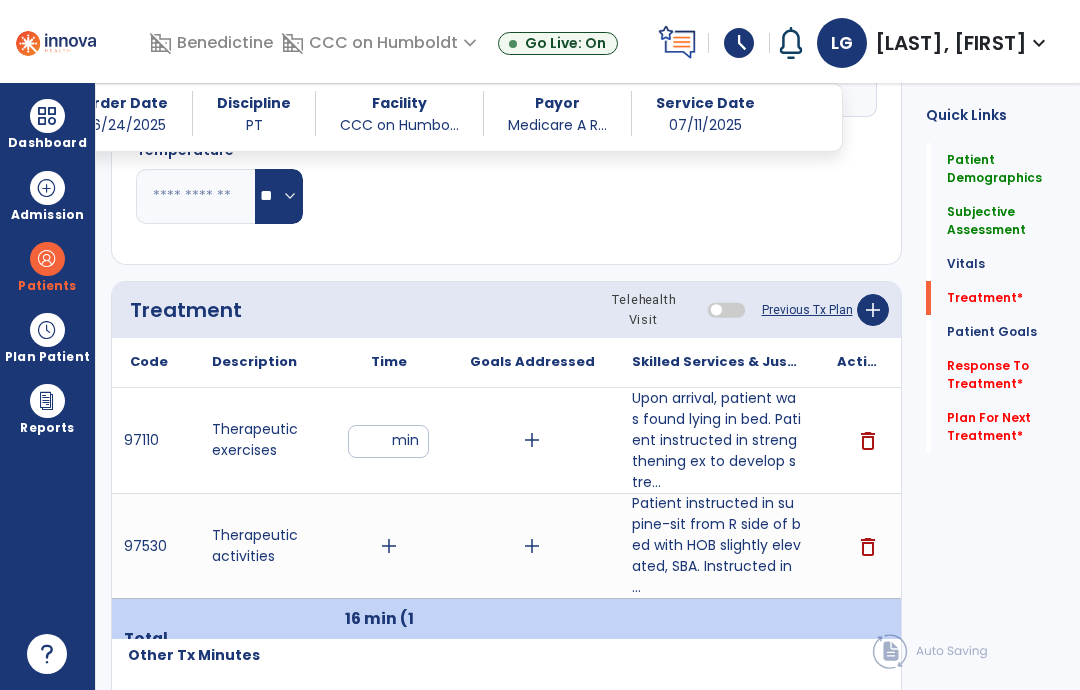 click on "add" at bounding box center (389, 546) 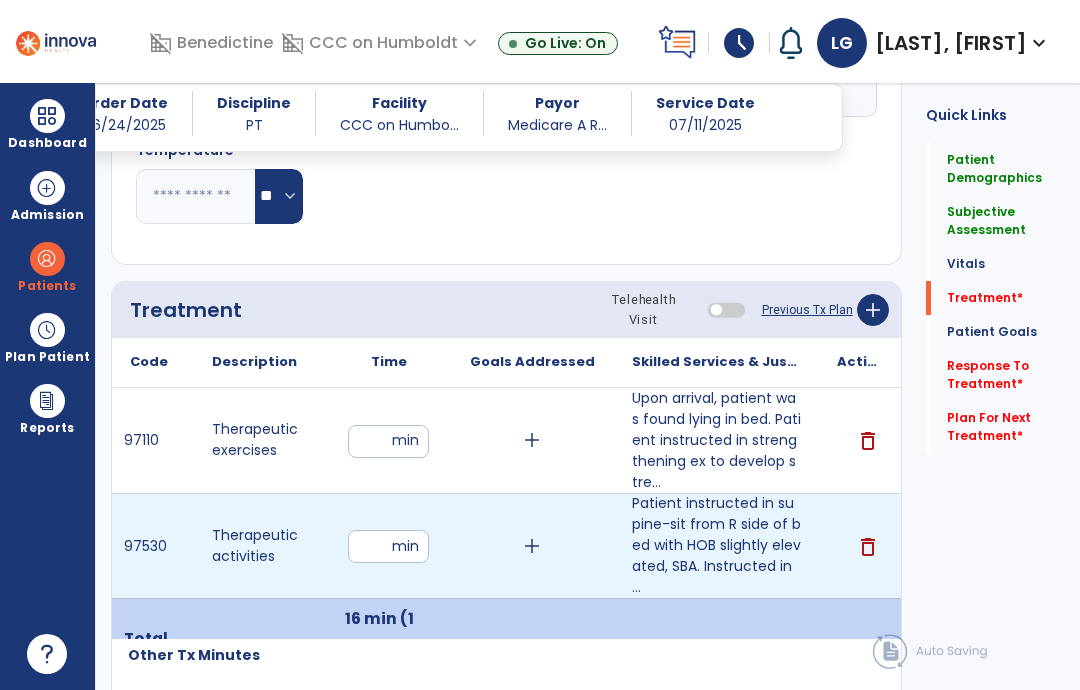 type on "**" 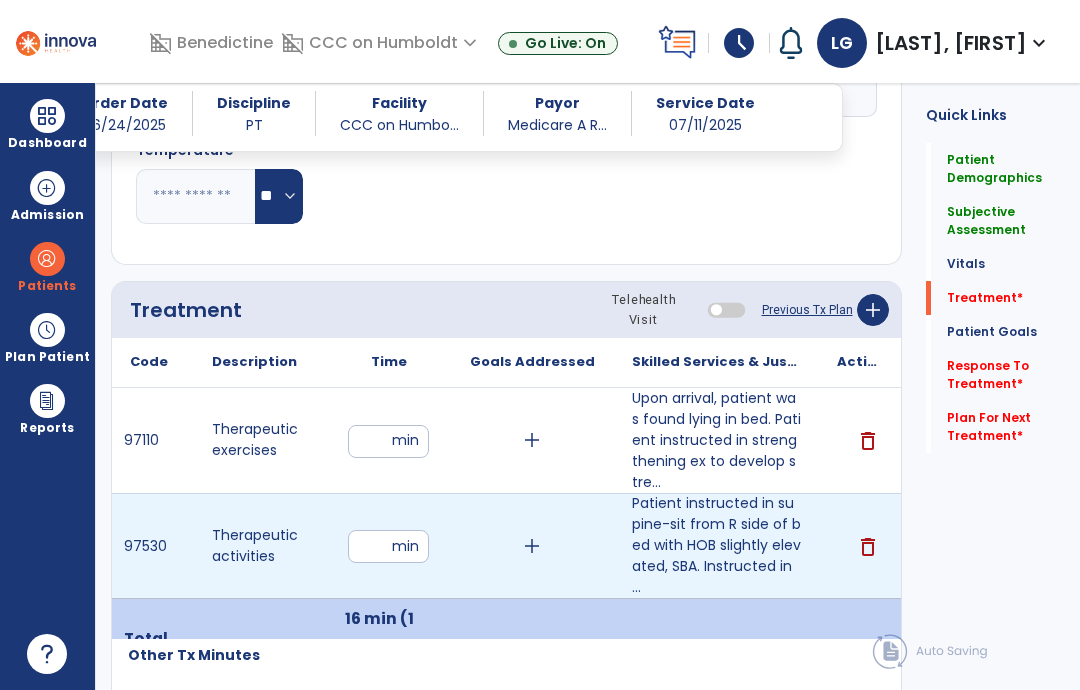 click on "add" 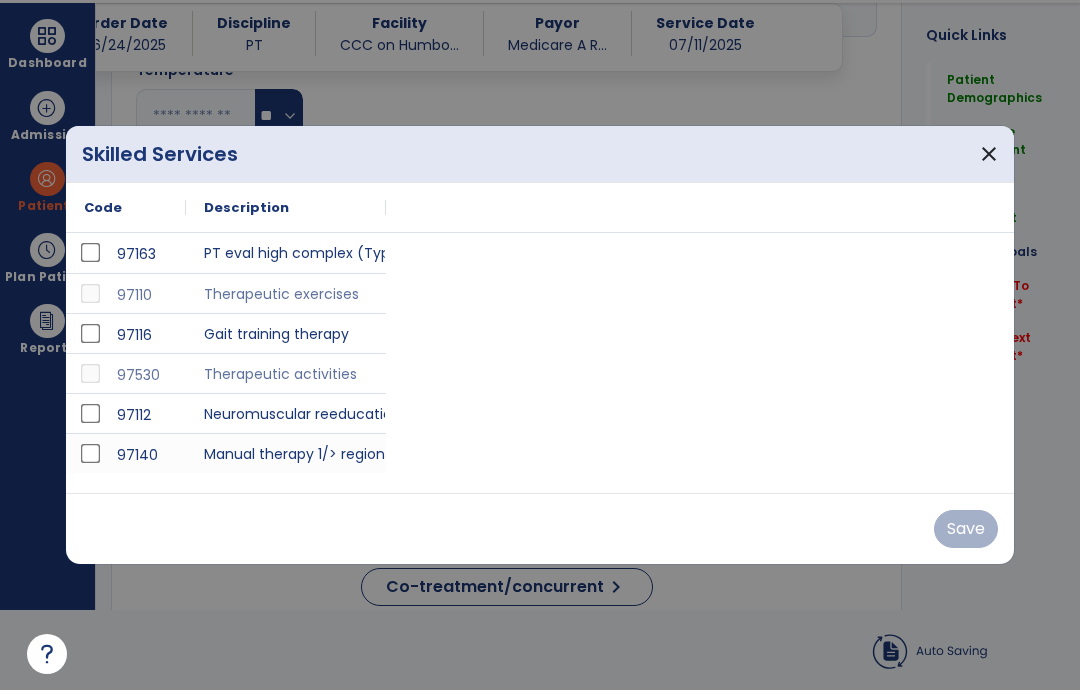 scroll, scrollTop: 0, scrollLeft: 0, axis: both 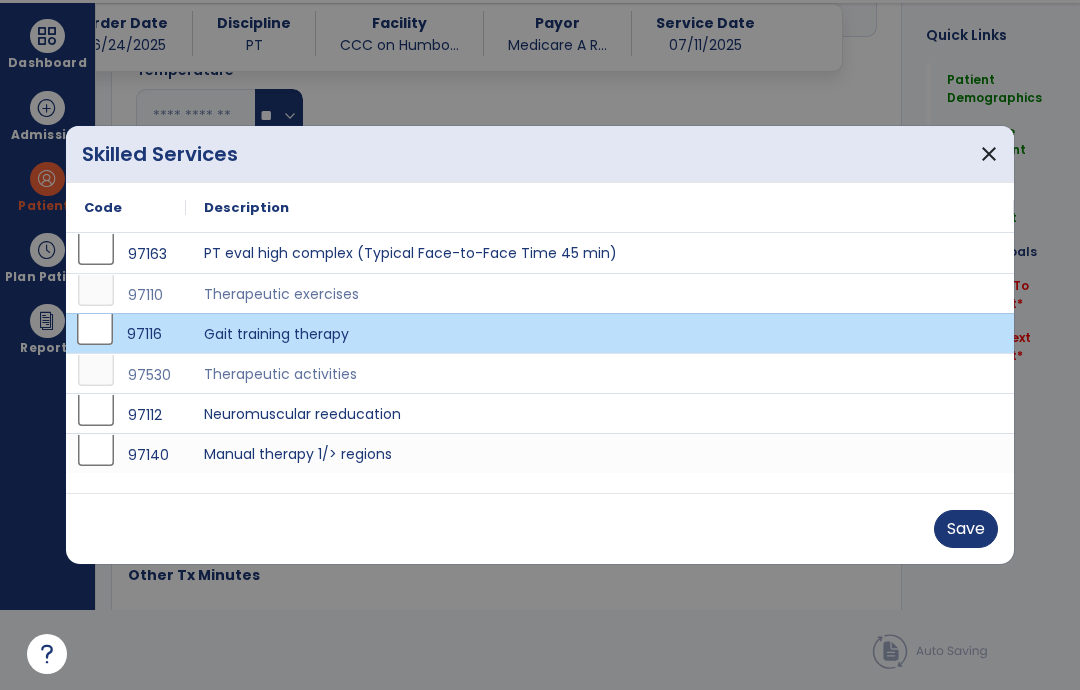click on "Save" at bounding box center (966, 529) 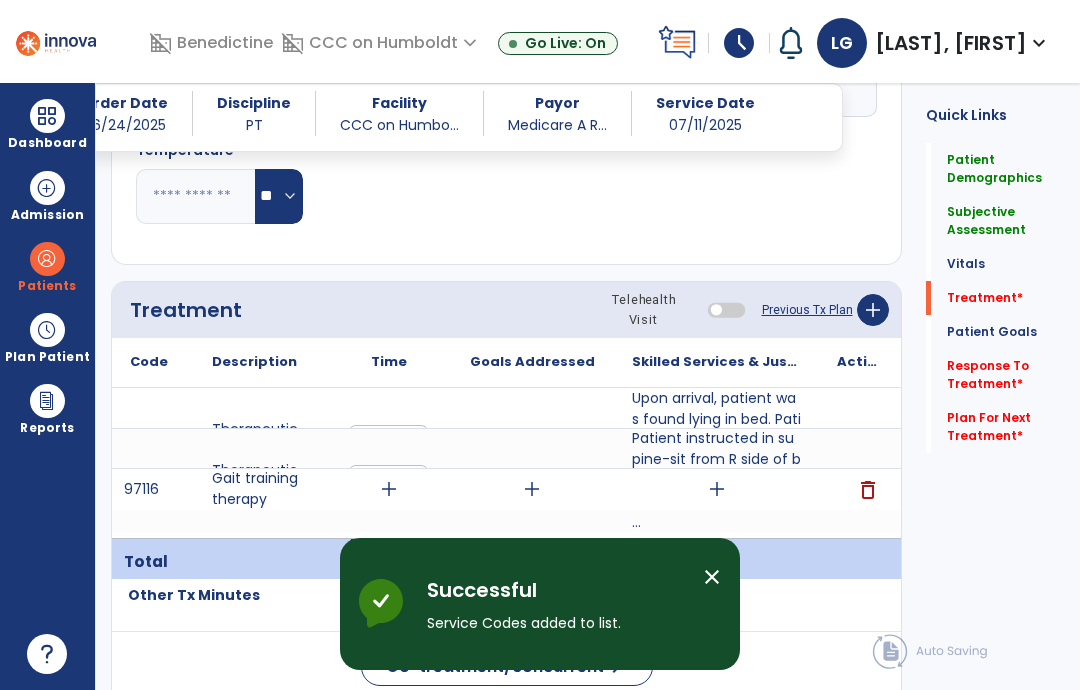 scroll, scrollTop: 80, scrollLeft: 0, axis: vertical 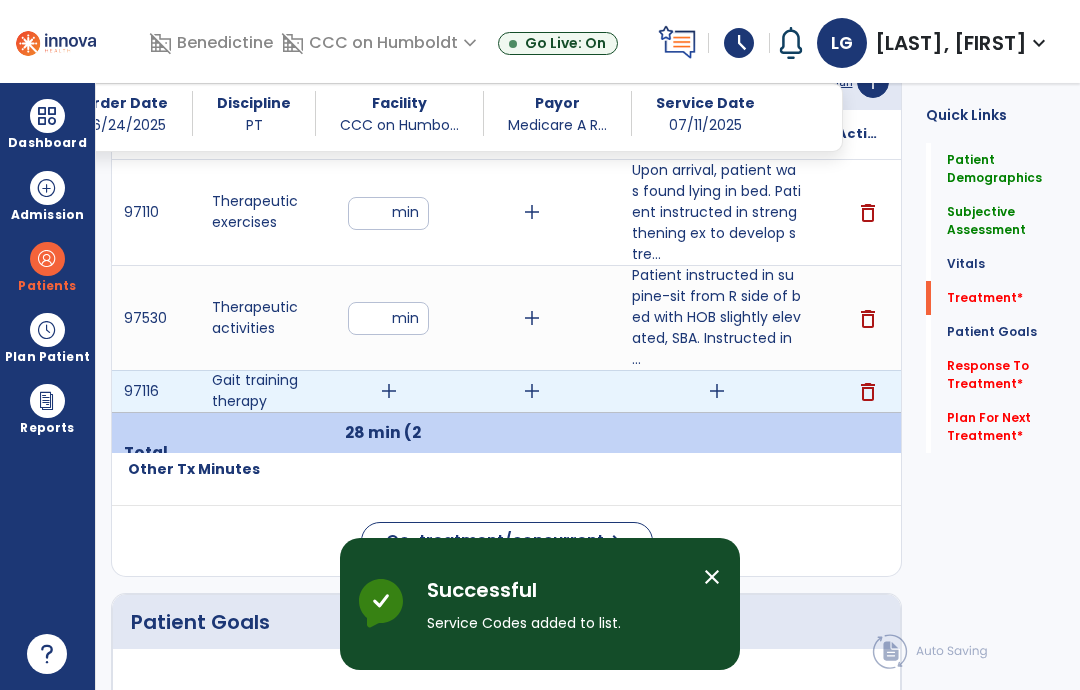 click on "add" at bounding box center (716, 391) 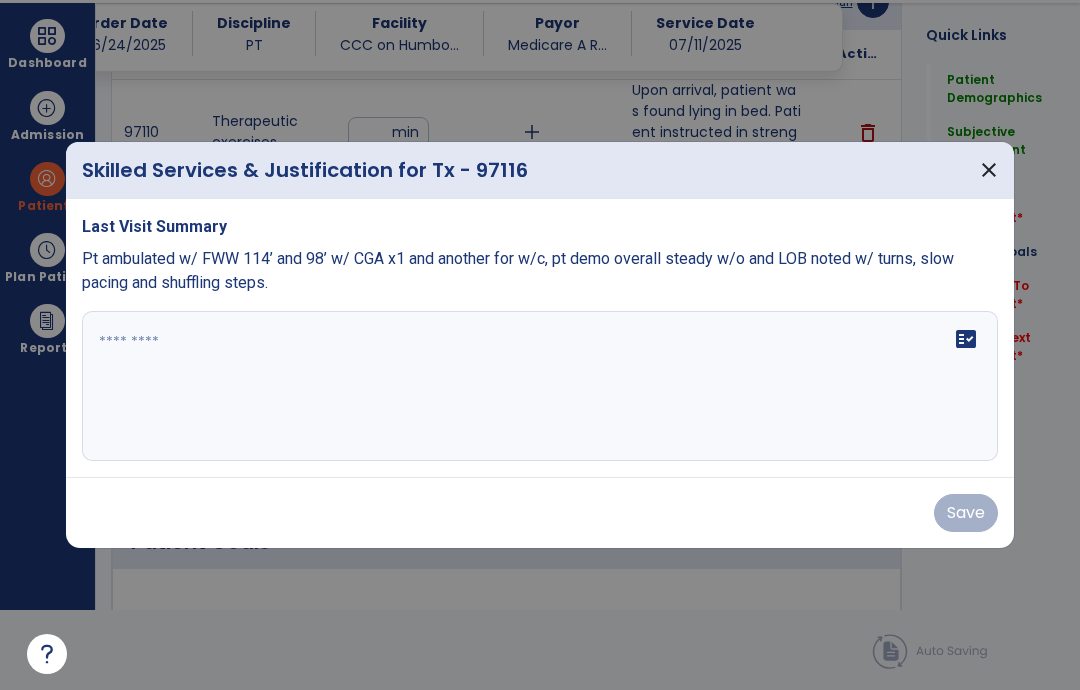 scroll, scrollTop: 0, scrollLeft: 0, axis: both 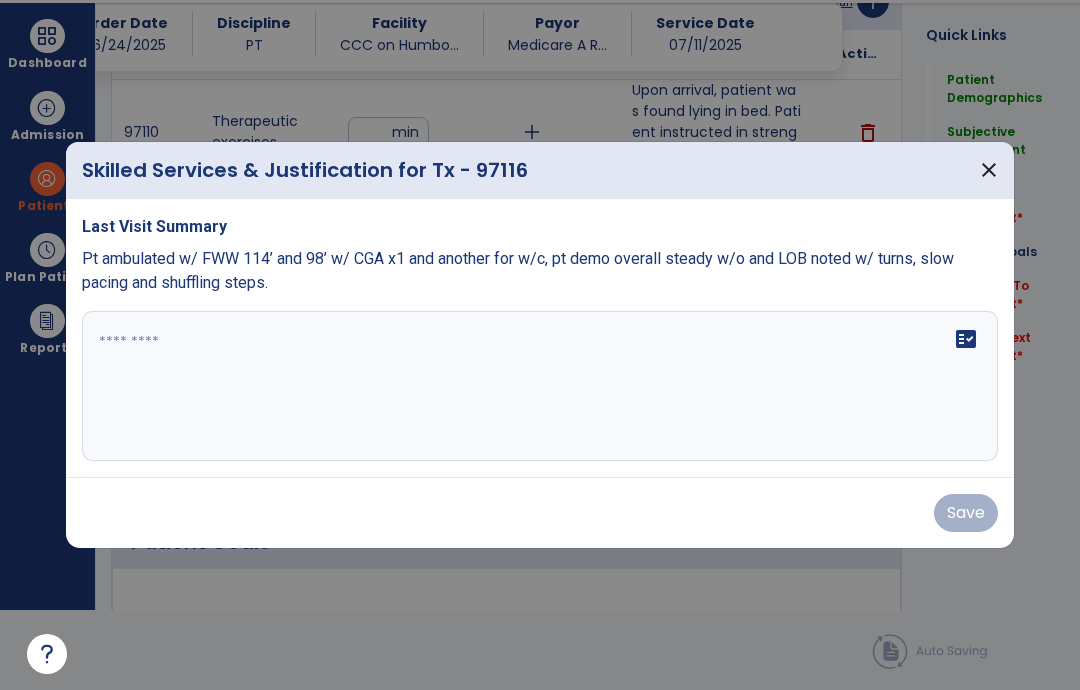 click at bounding box center [540, 386] 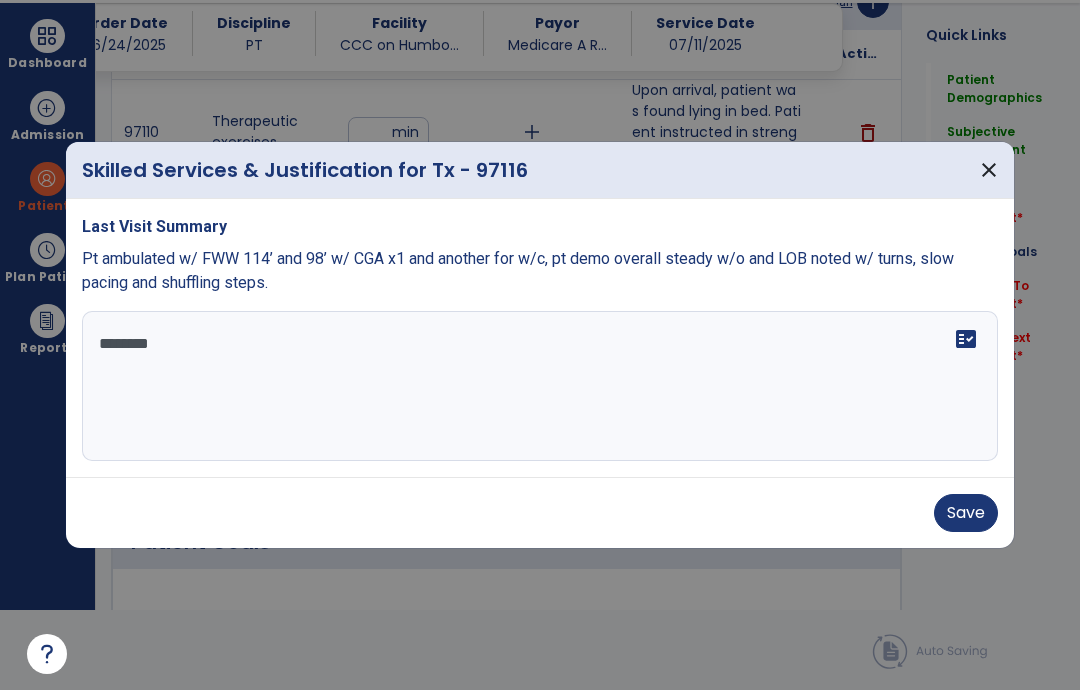 scroll, scrollTop: 0, scrollLeft: 0, axis: both 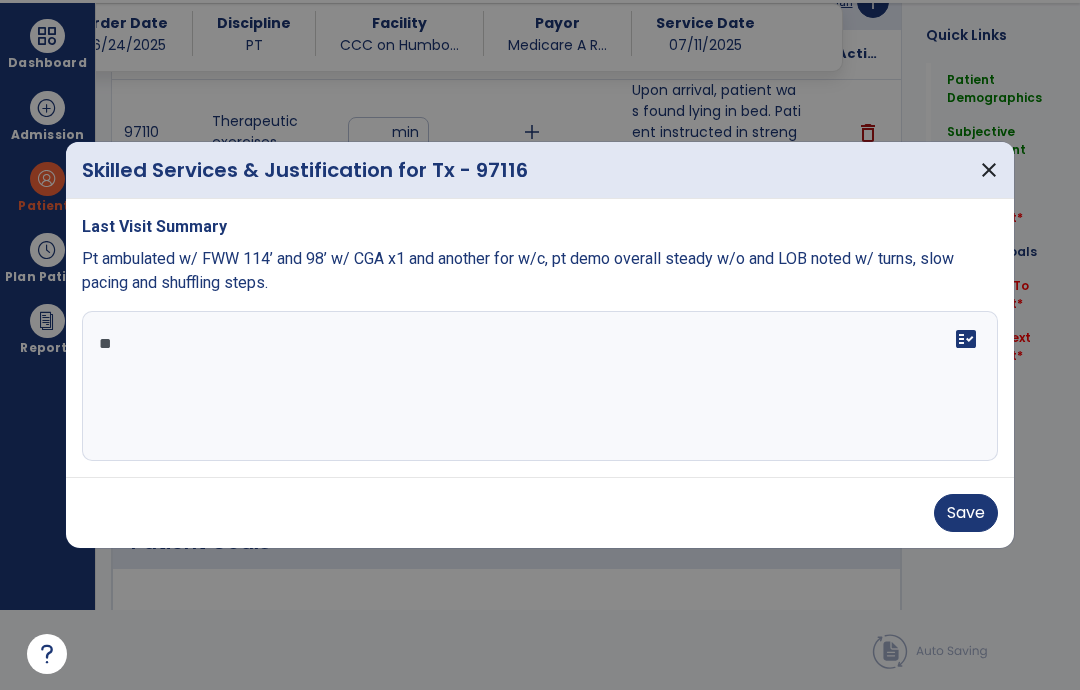 type on "*" 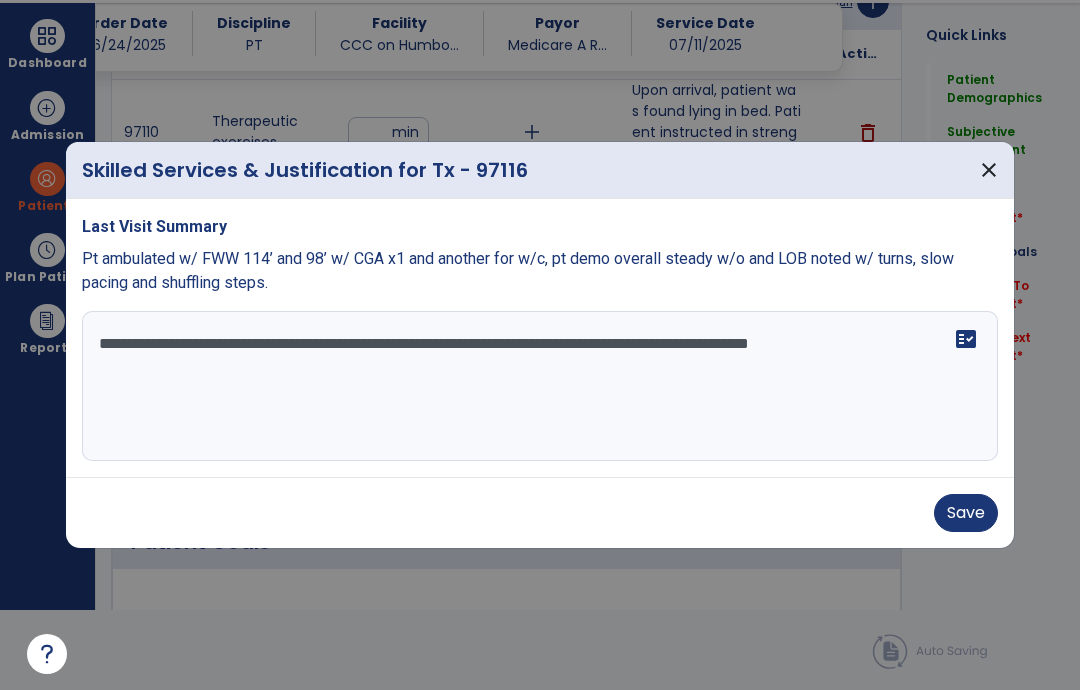 click on "**********" at bounding box center [540, 386] 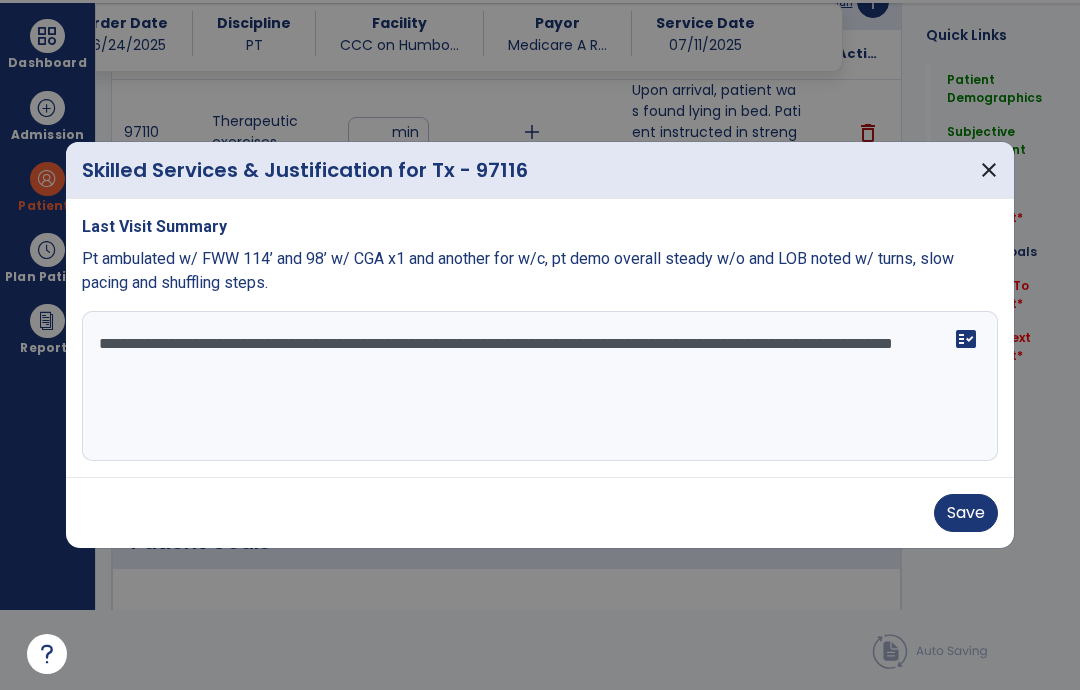 type on "**********" 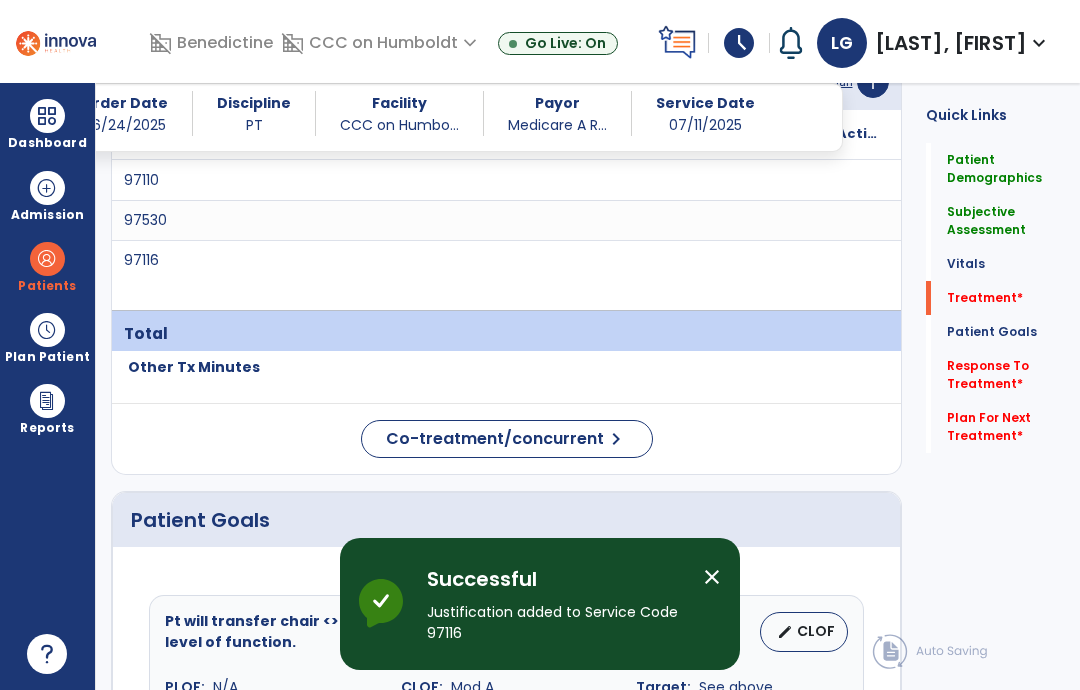 scroll, scrollTop: 80, scrollLeft: 0, axis: vertical 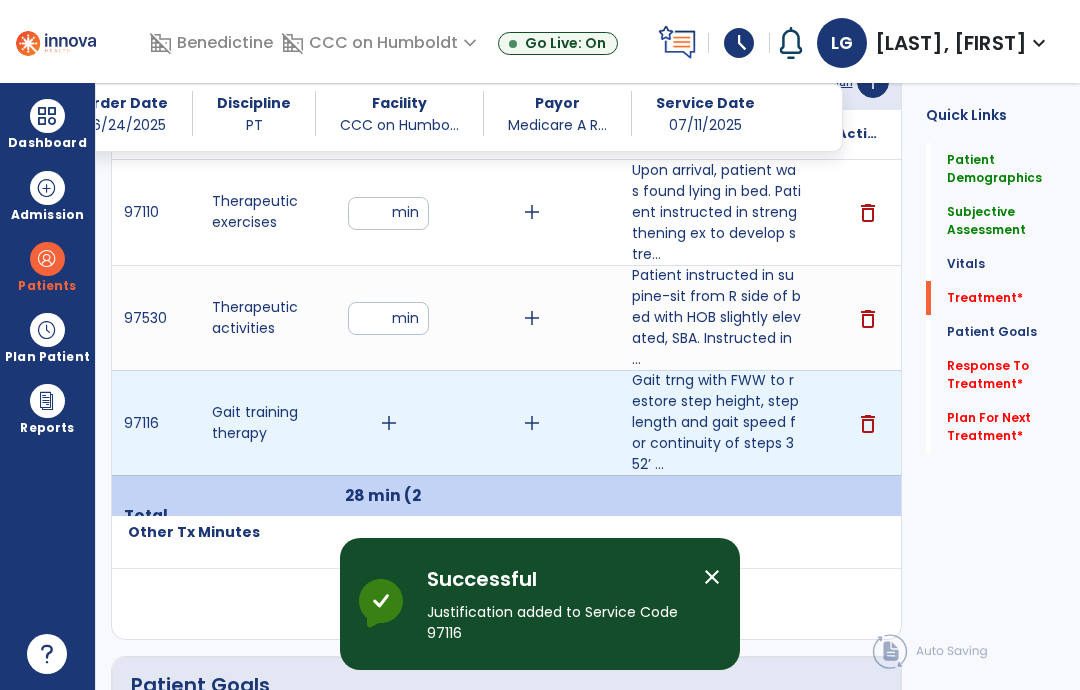 click on "add" at bounding box center [389, 423] 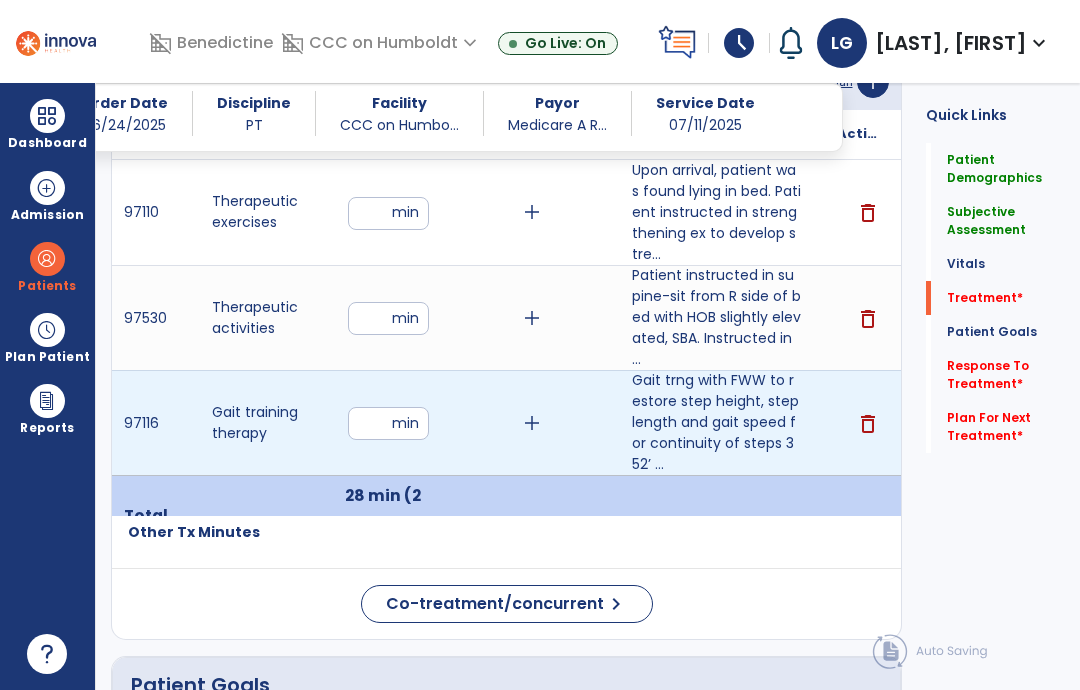 type on "**" 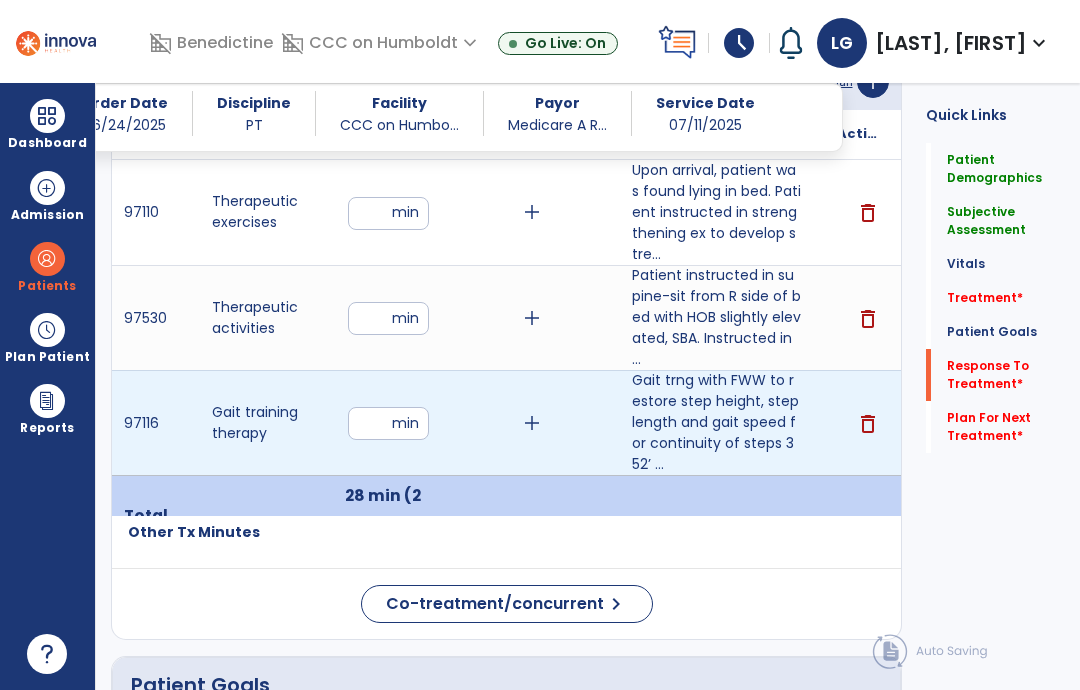 click on "Response To Treatment   *" 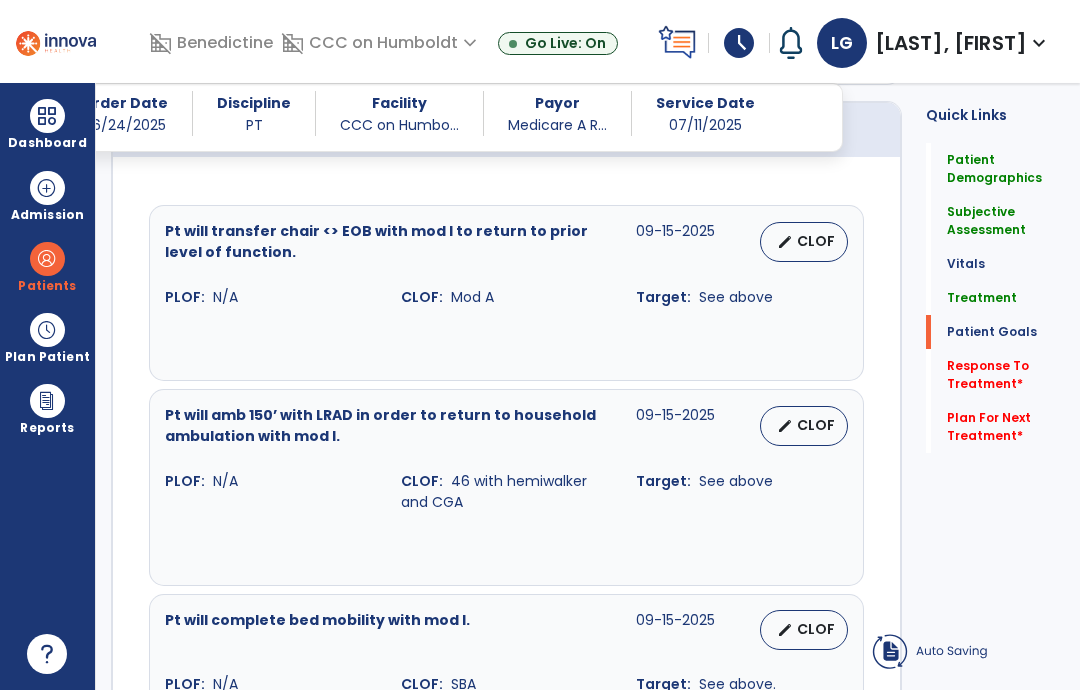 scroll, scrollTop: 2359, scrollLeft: 0, axis: vertical 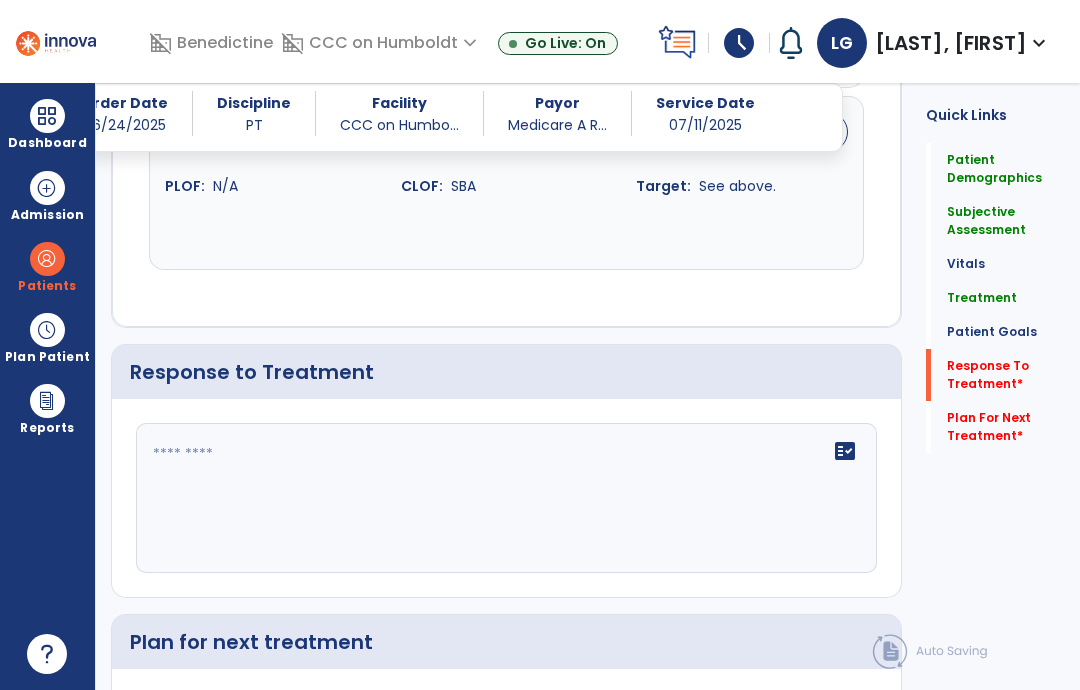click 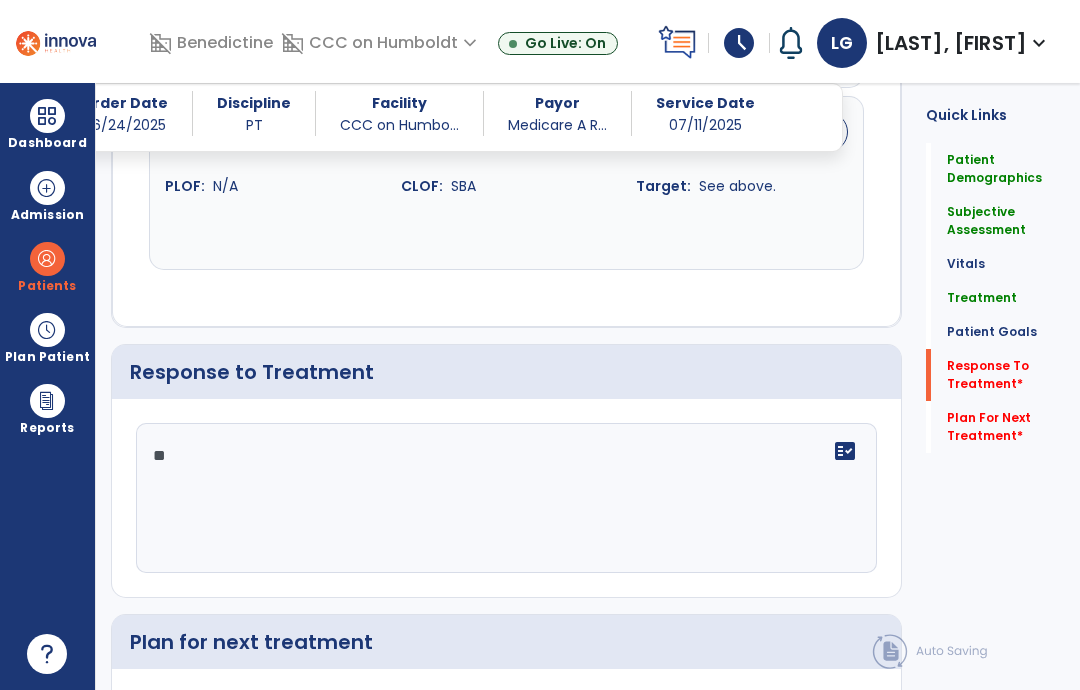type on "*" 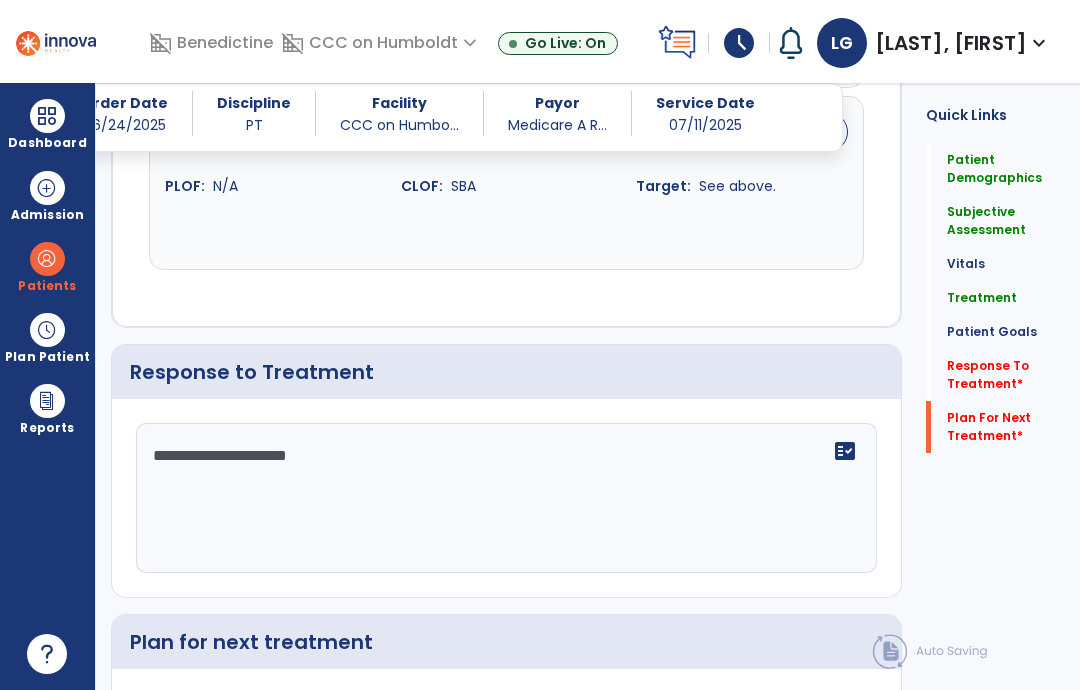 type on "**********" 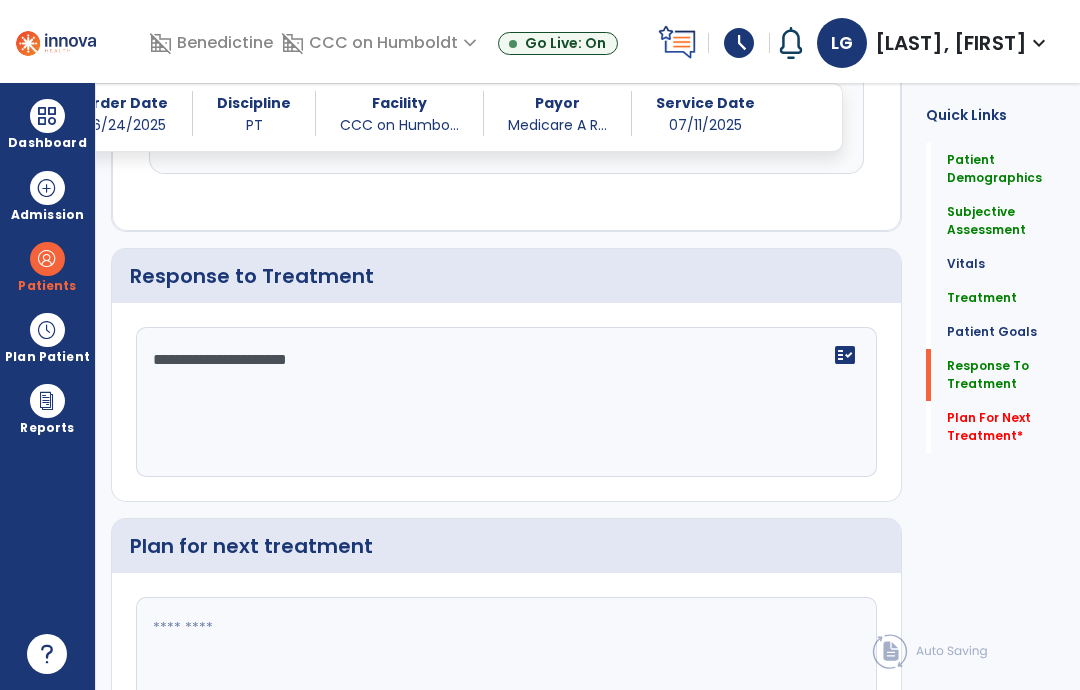 scroll, scrollTop: 2456, scrollLeft: 0, axis: vertical 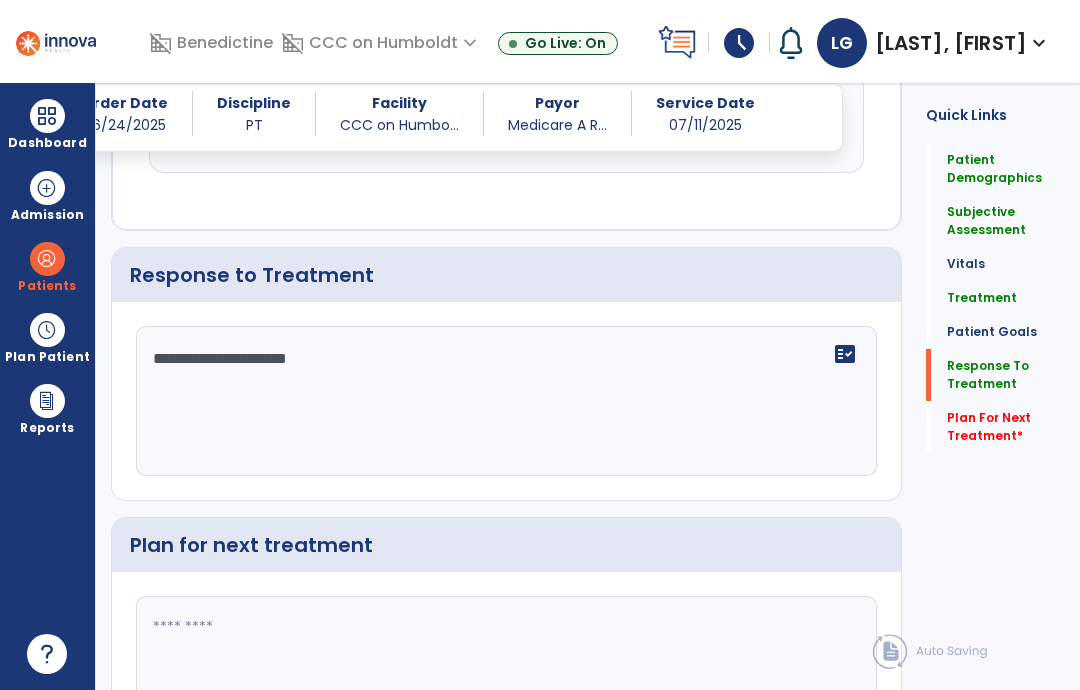 click 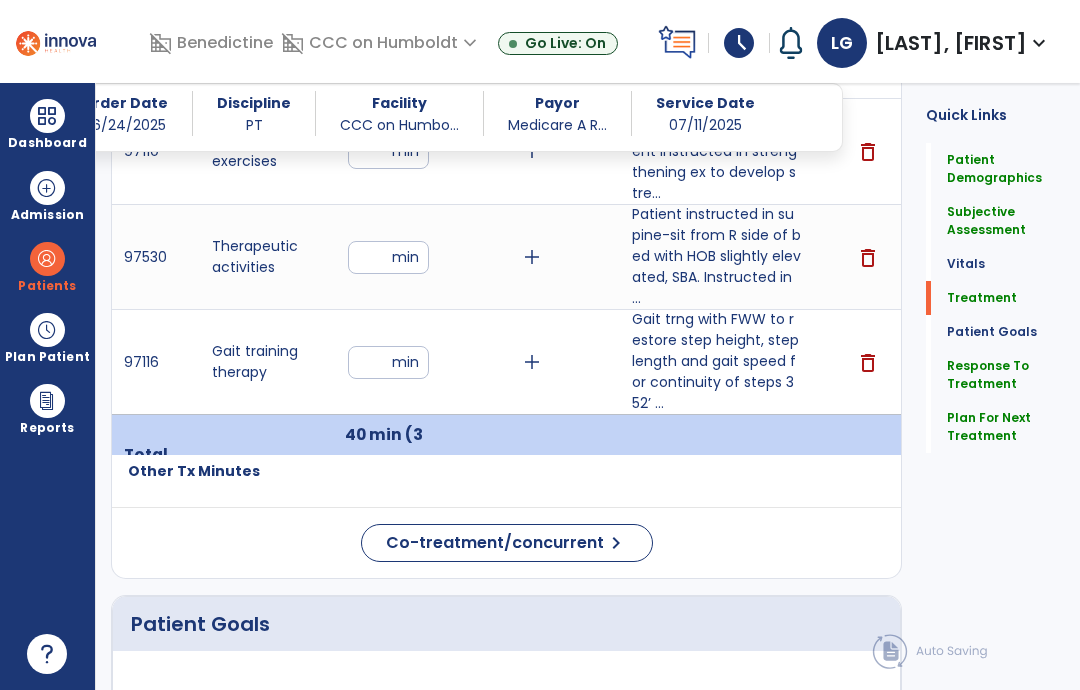 scroll, scrollTop: 1365, scrollLeft: 0, axis: vertical 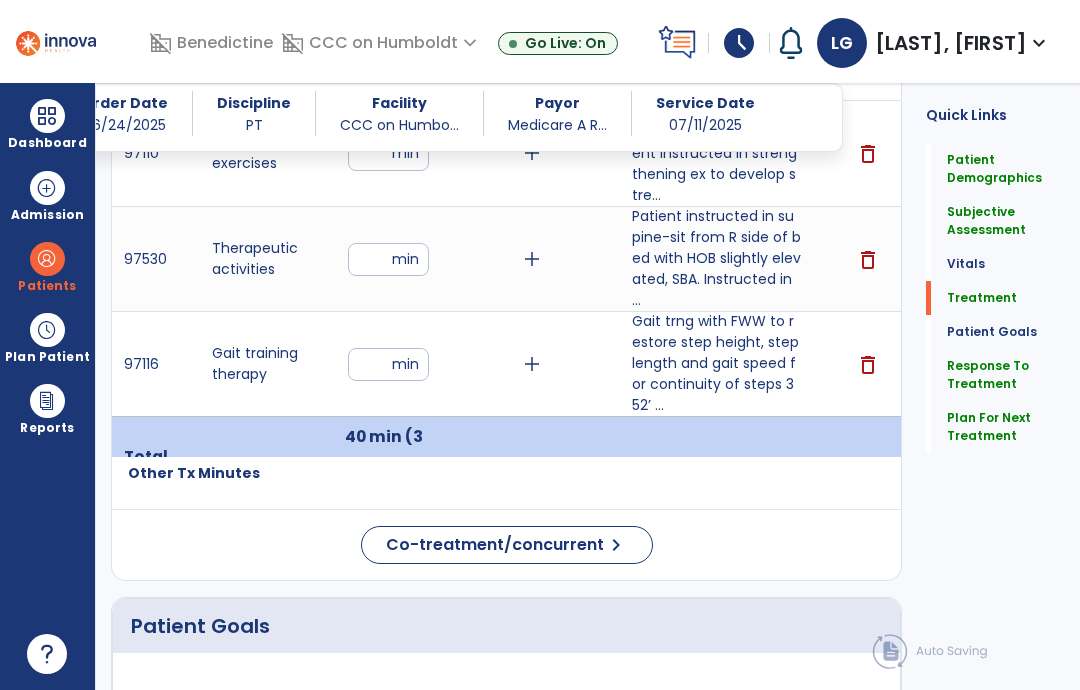 type on "**********" 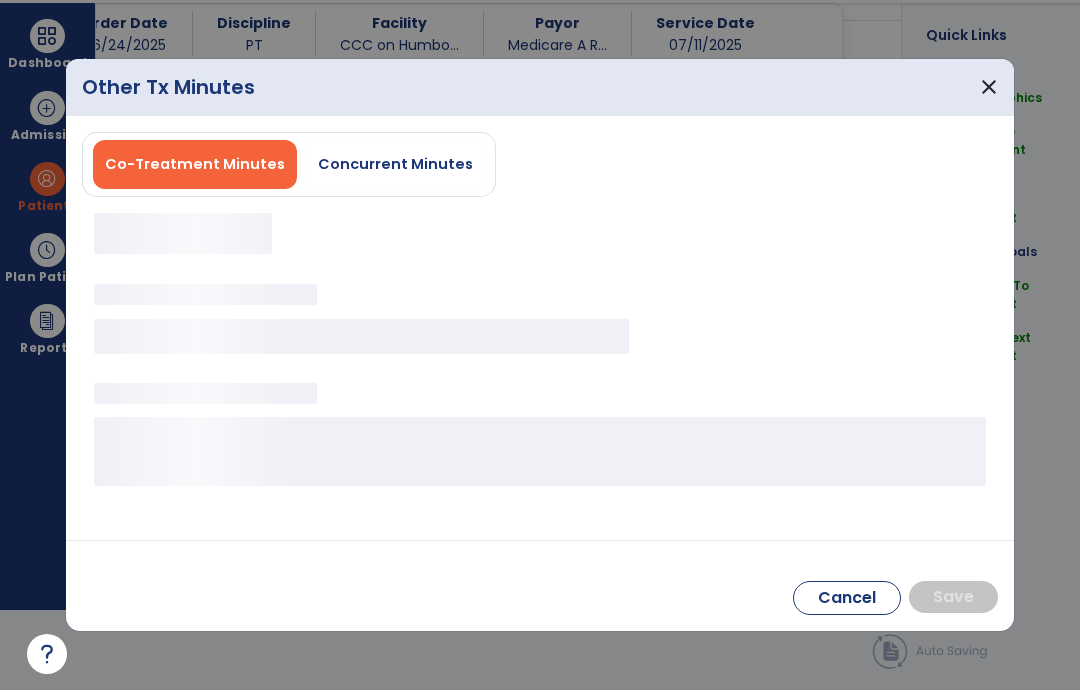 scroll, scrollTop: 0, scrollLeft: 0, axis: both 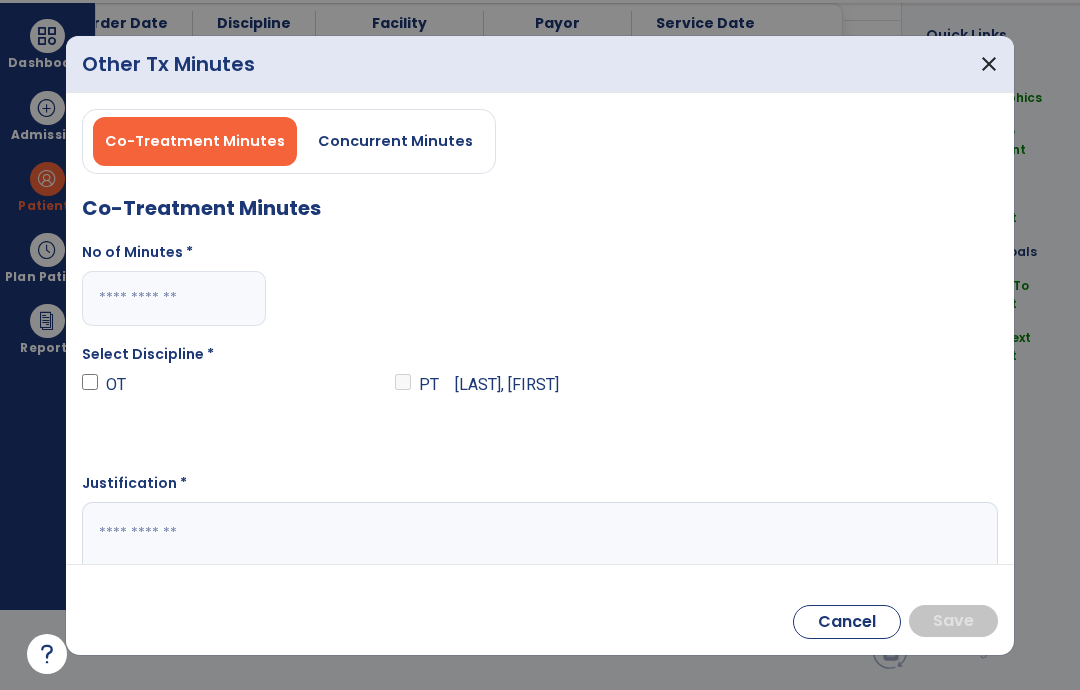 click at bounding box center [174, 298] 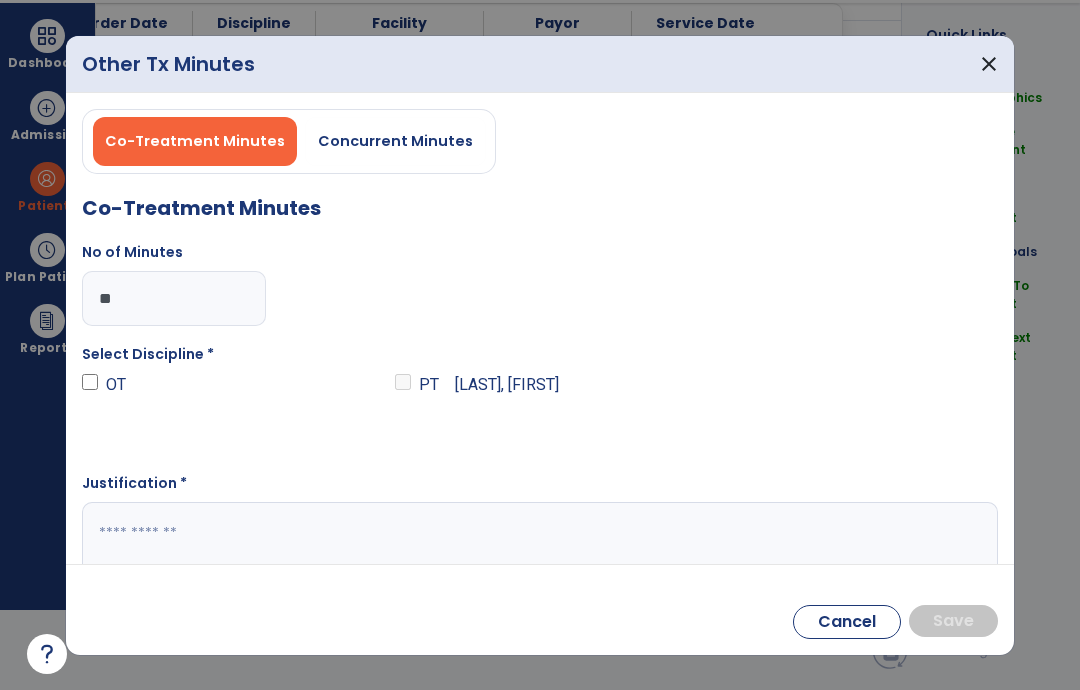 type on "**" 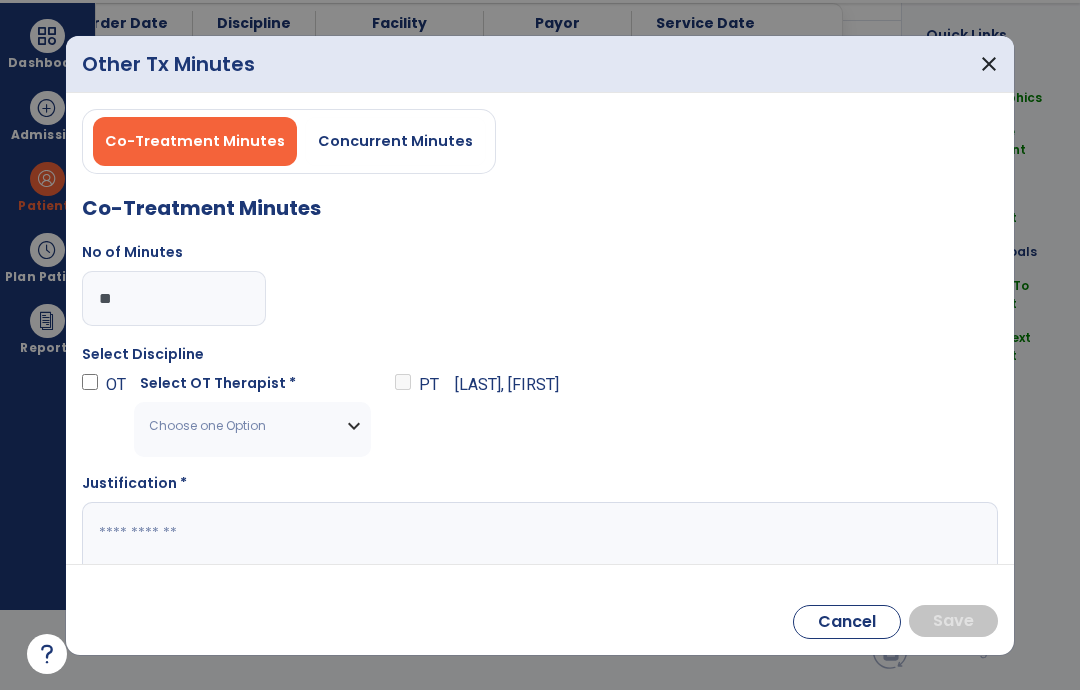 click on "Choose one Option" at bounding box center (252, 426) 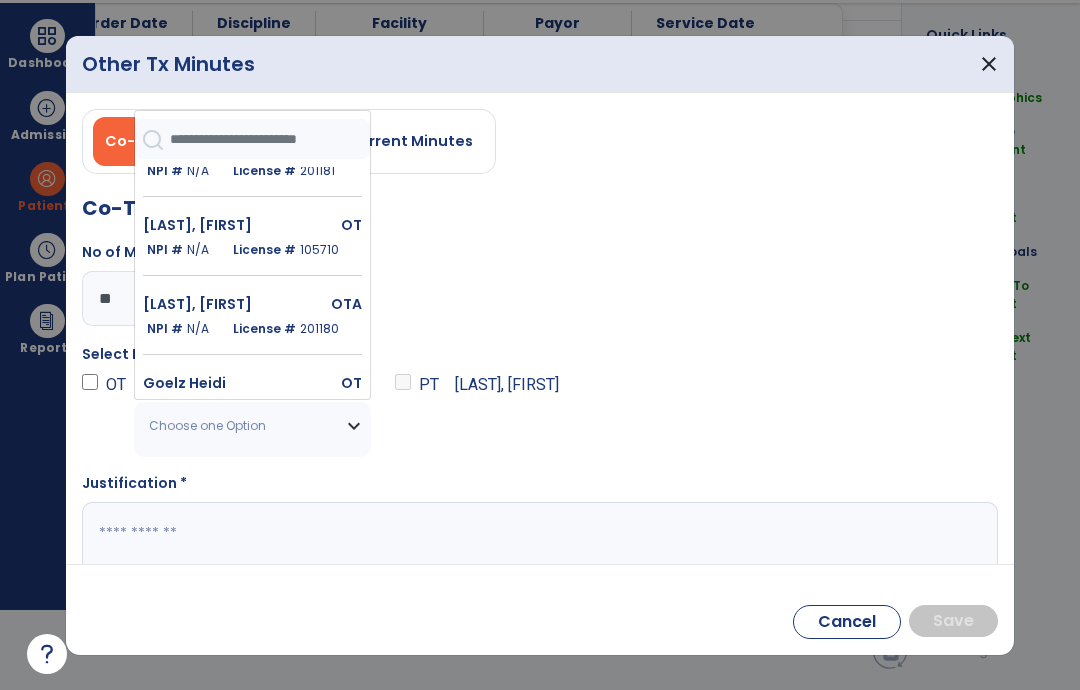 scroll, scrollTop: 830, scrollLeft: 0, axis: vertical 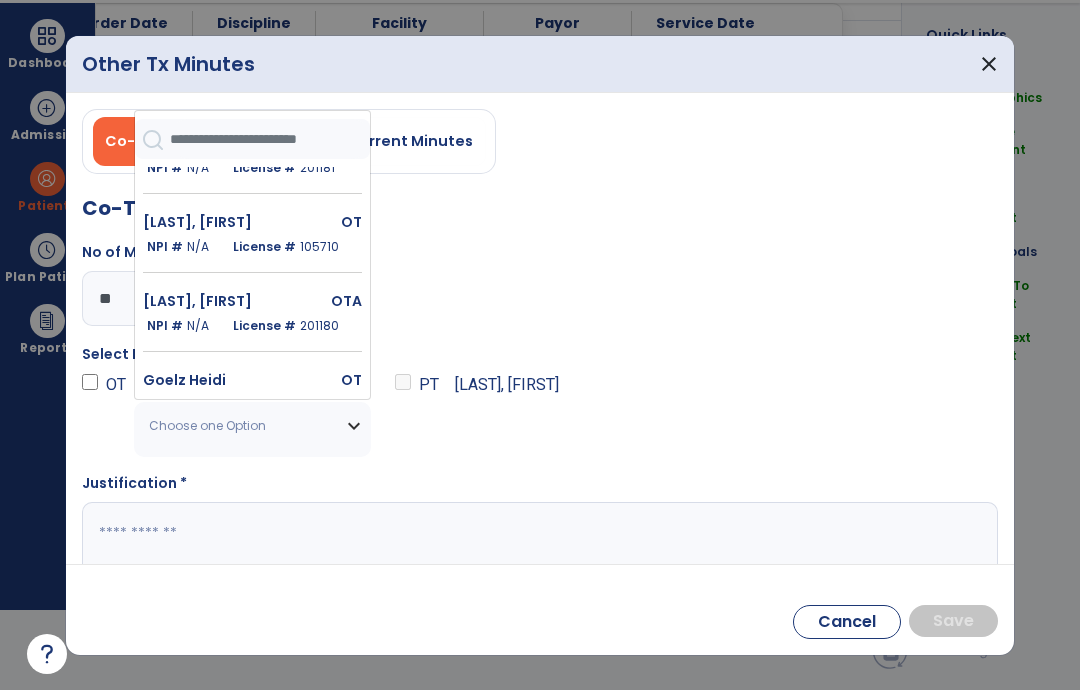 click on "OT" at bounding box center (333, 222) 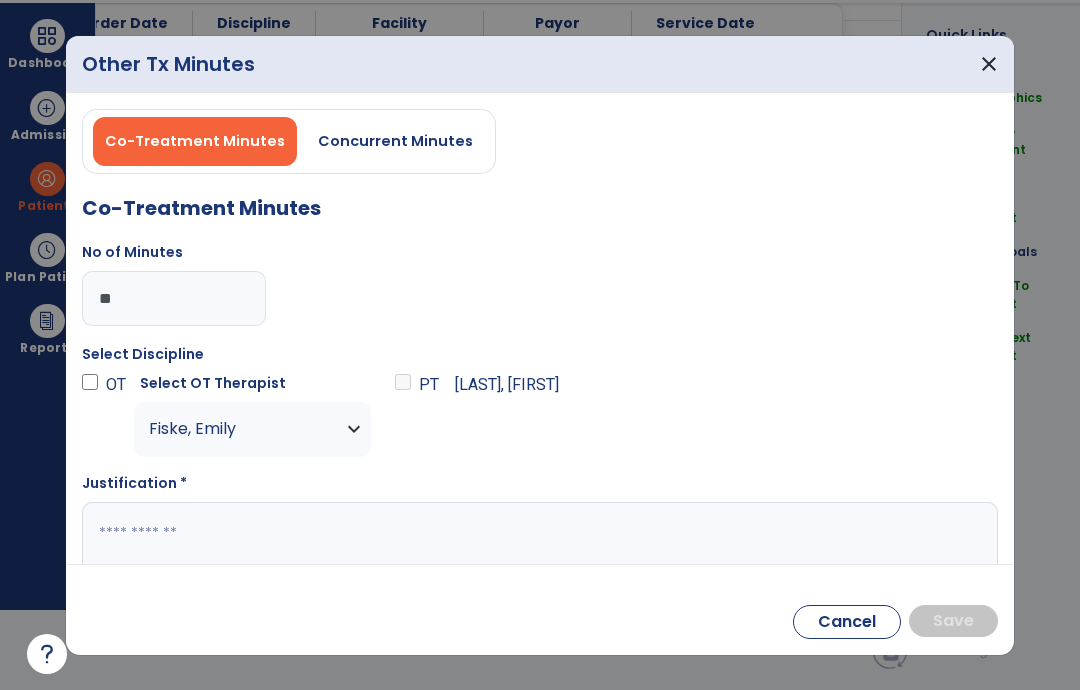 click at bounding box center (540, 541) 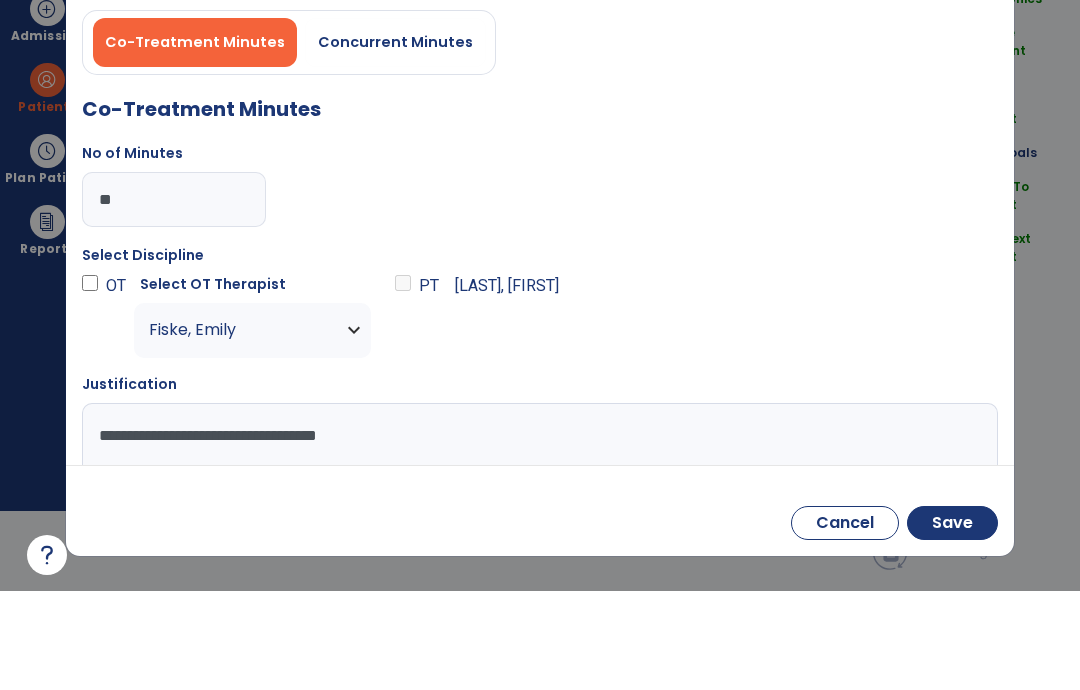 type on "**********" 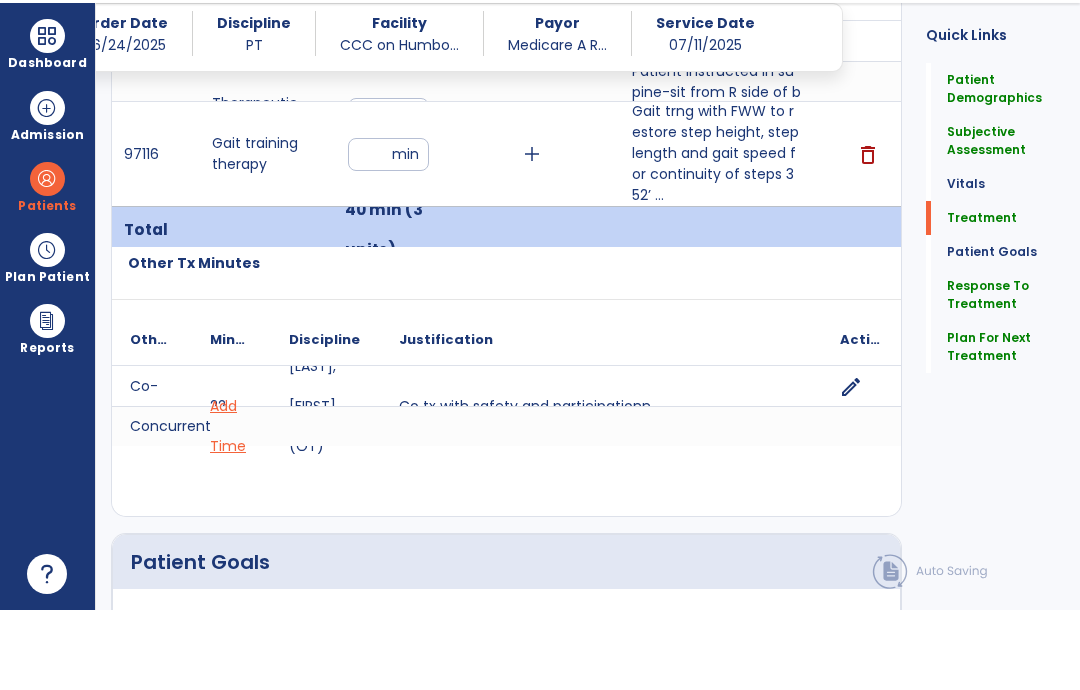 scroll, scrollTop: 80, scrollLeft: 0, axis: vertical 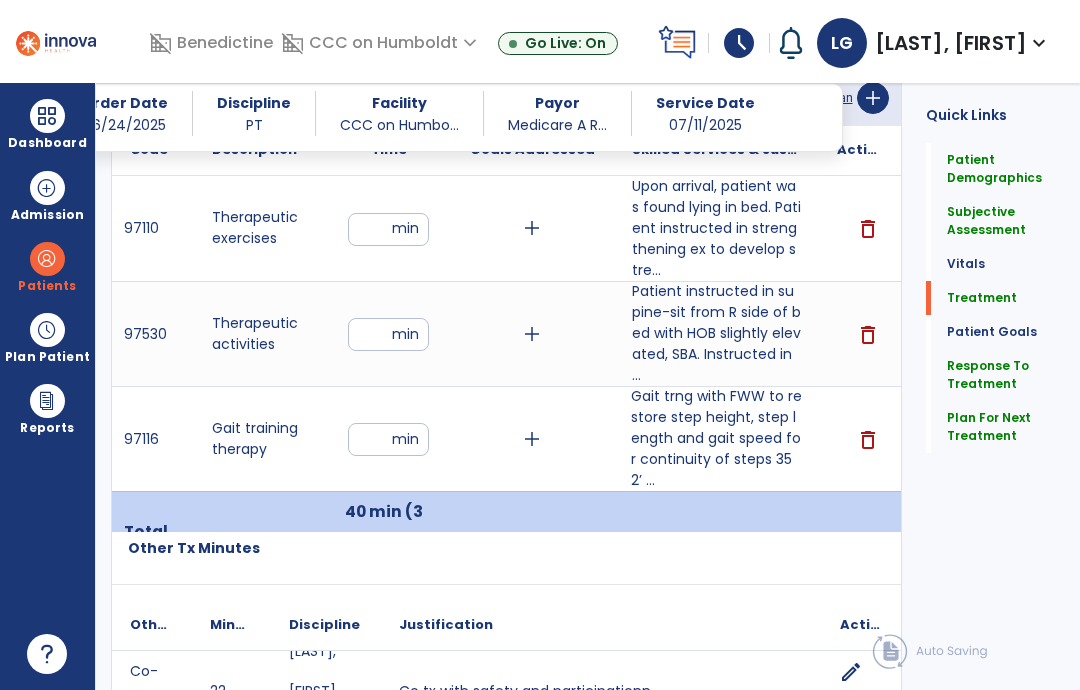 click on "Gait trng with FWW to restore step height, step length and gait speed for continuity of steps 352’ ..." at bounding box center [716, 438] 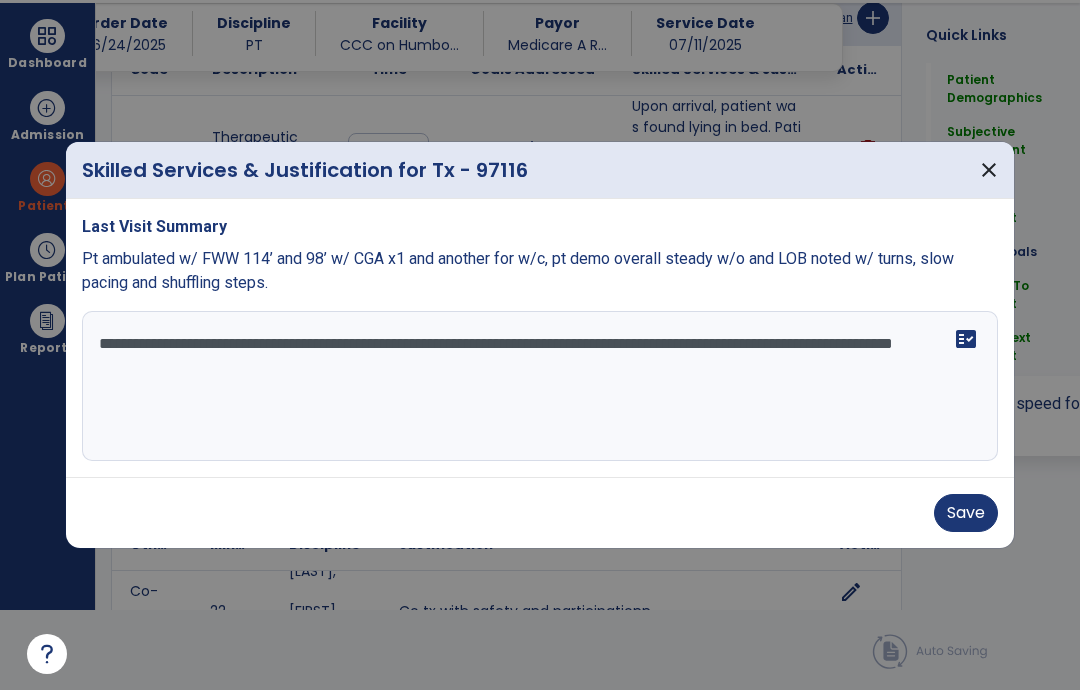 scroll, scrollTop: 0, scrollLeft: 0, axis: both 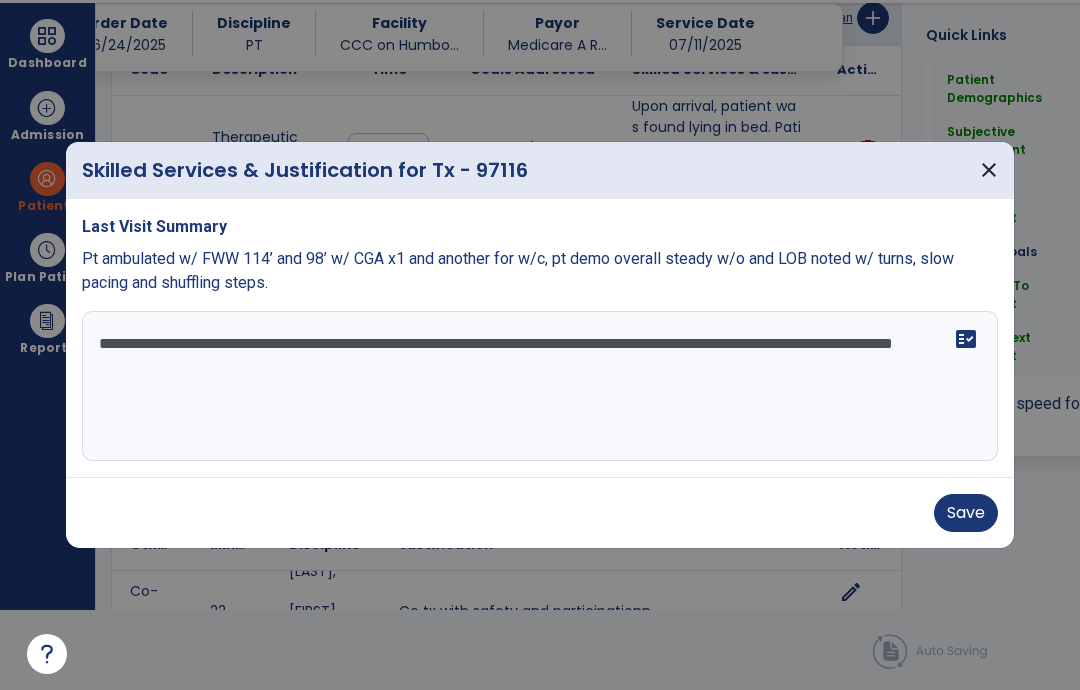 click on "**********" at bounding box center (540, 386) 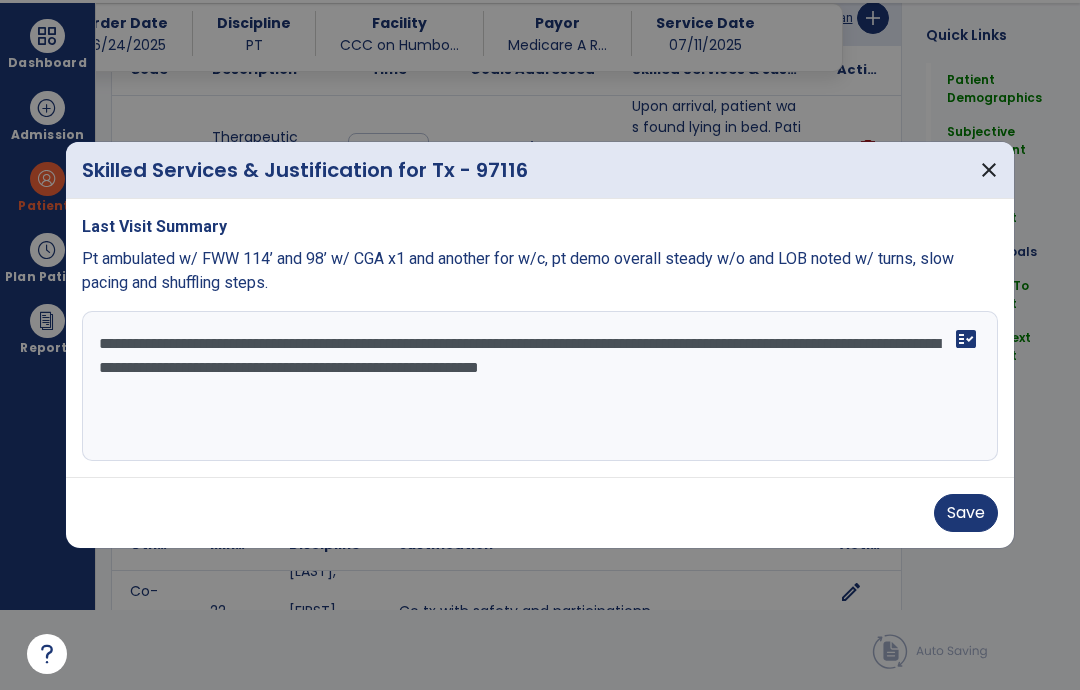 type on "**********" 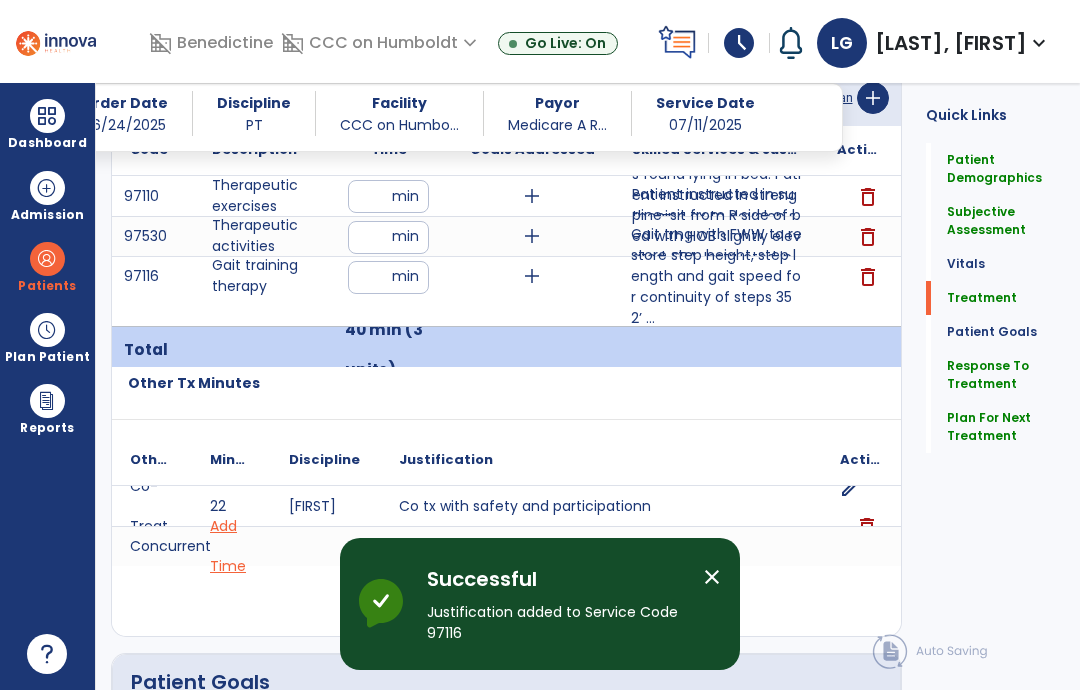 scroll, scrollTop: 80, scrollLeft: 0, axis: vertical 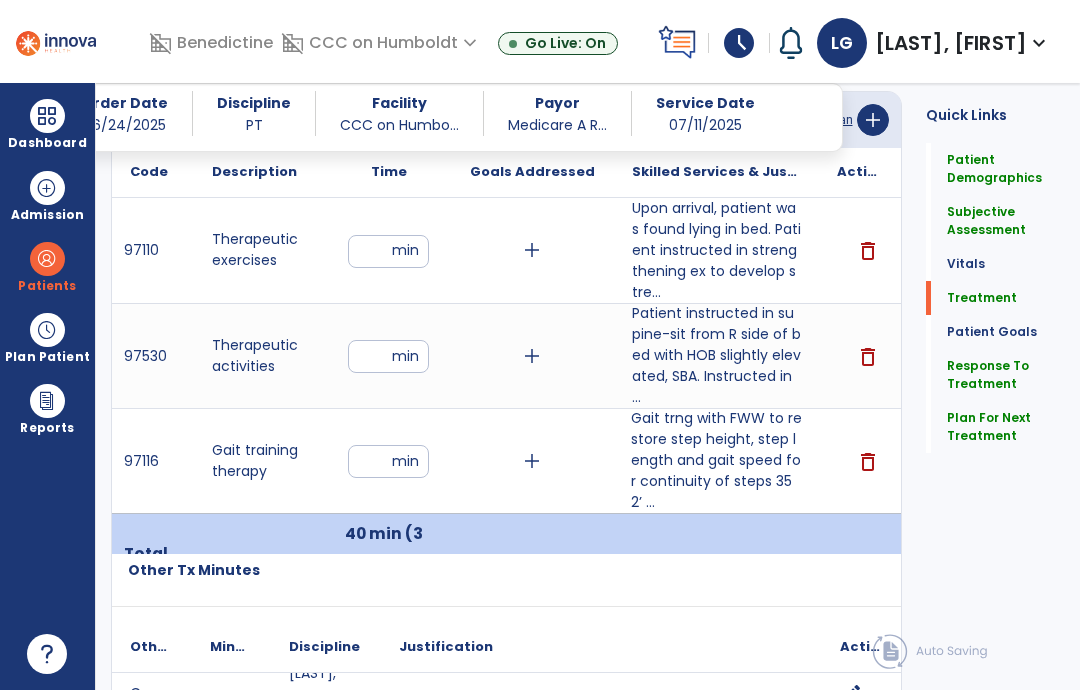click on "**" at bounding box center (388, 251) 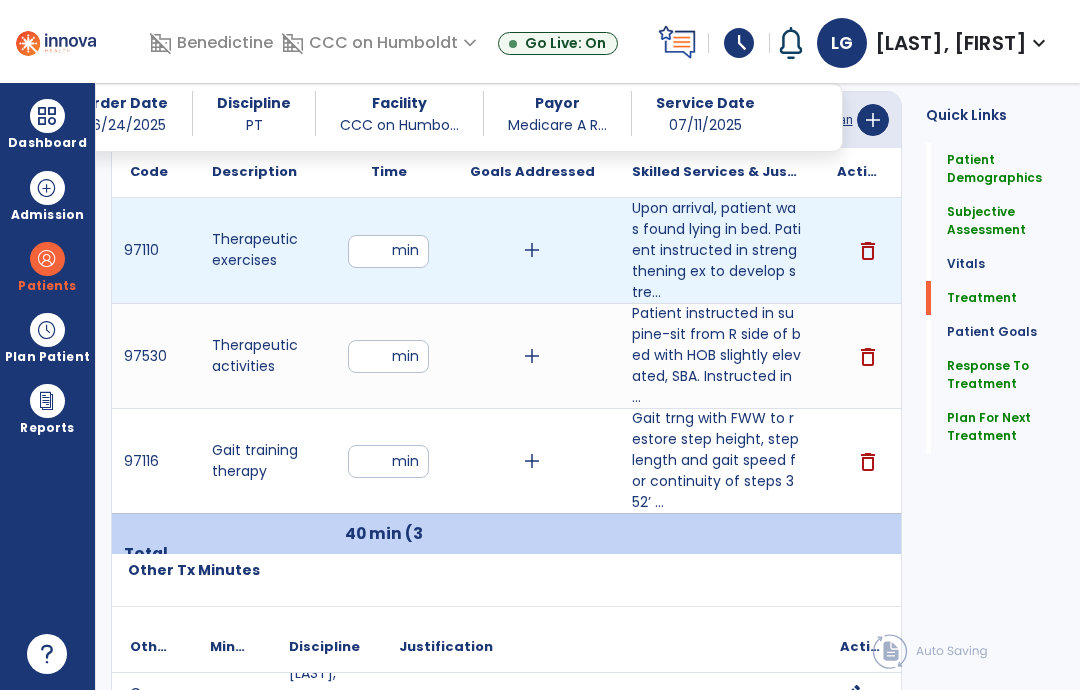 type on "**" 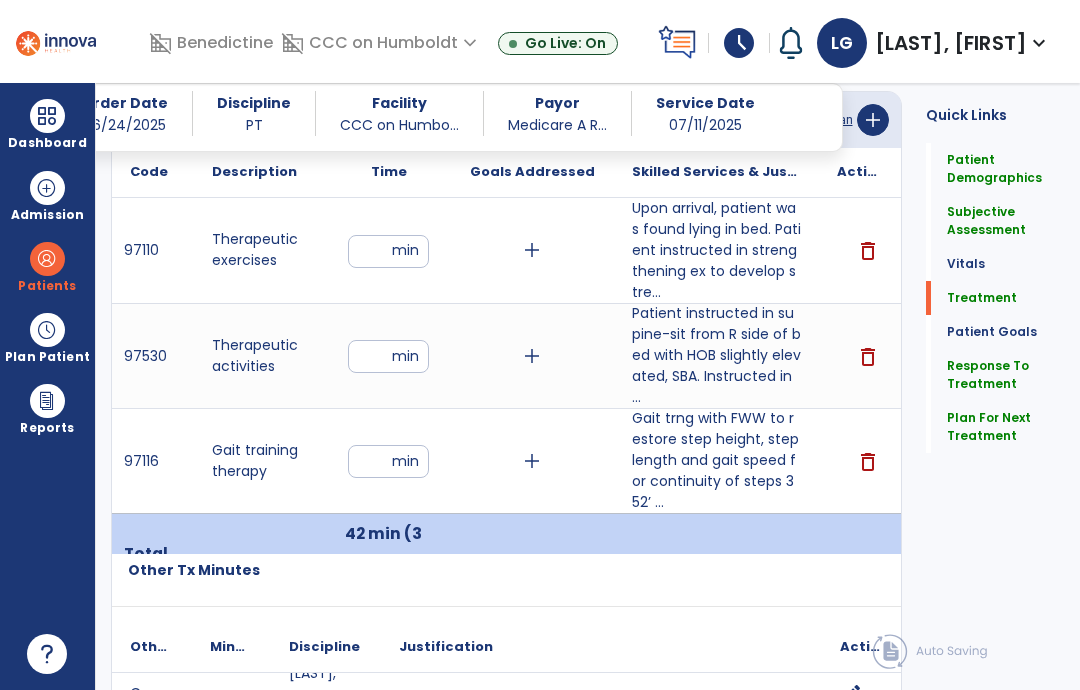 click on "**" at bounding box center [388, 461] 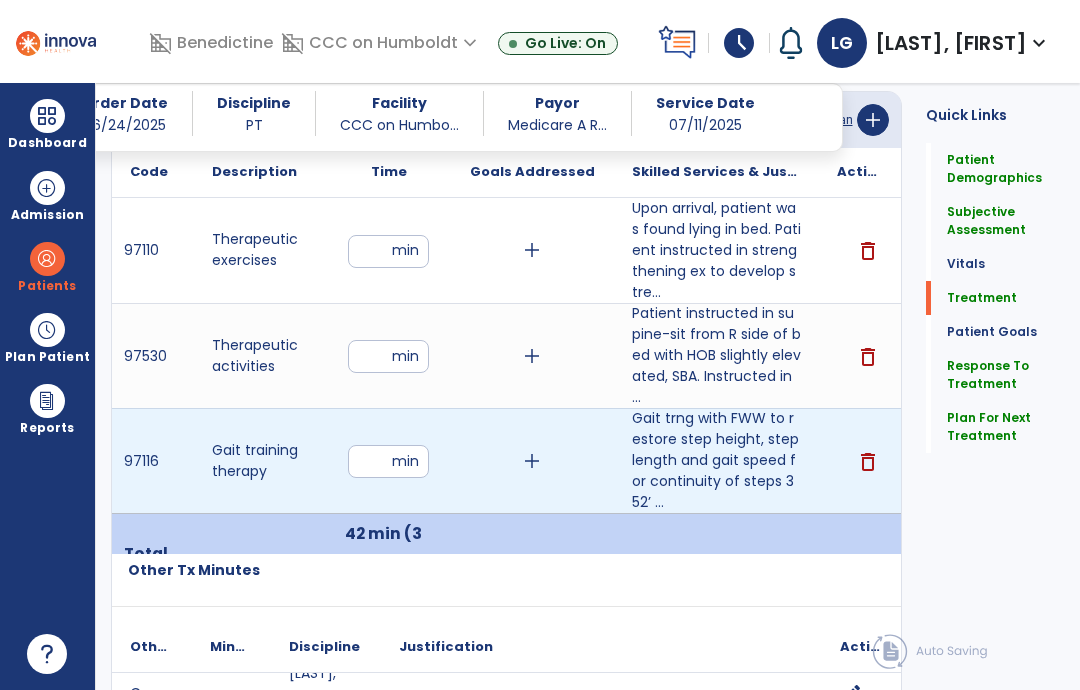 type on "**" 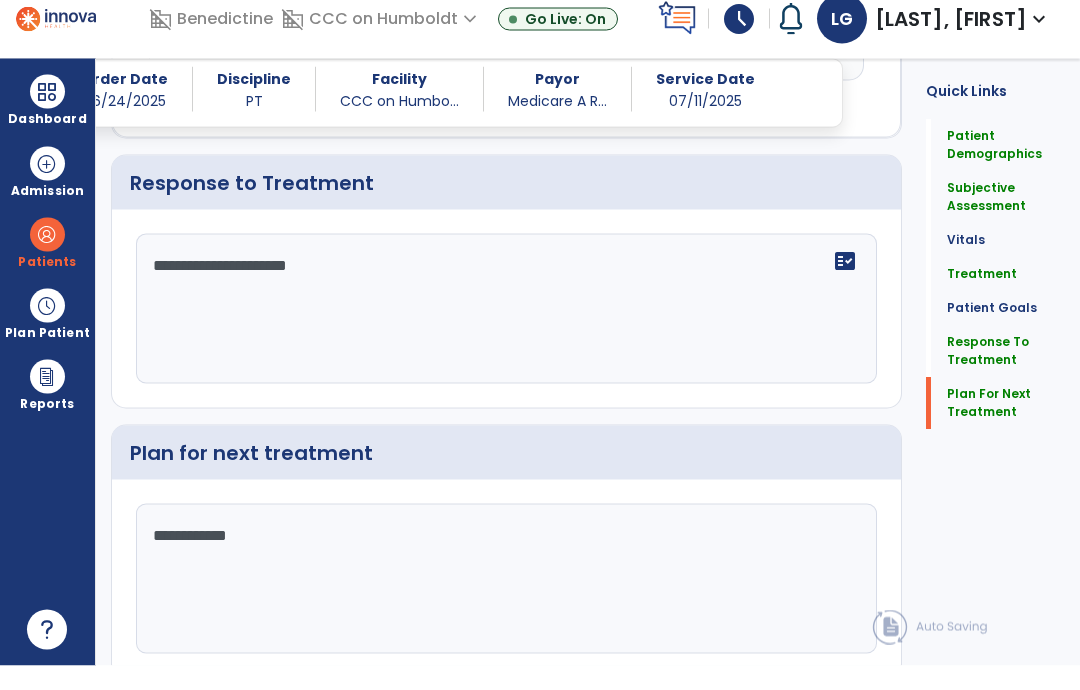 click on "Plan For Next Treatment" 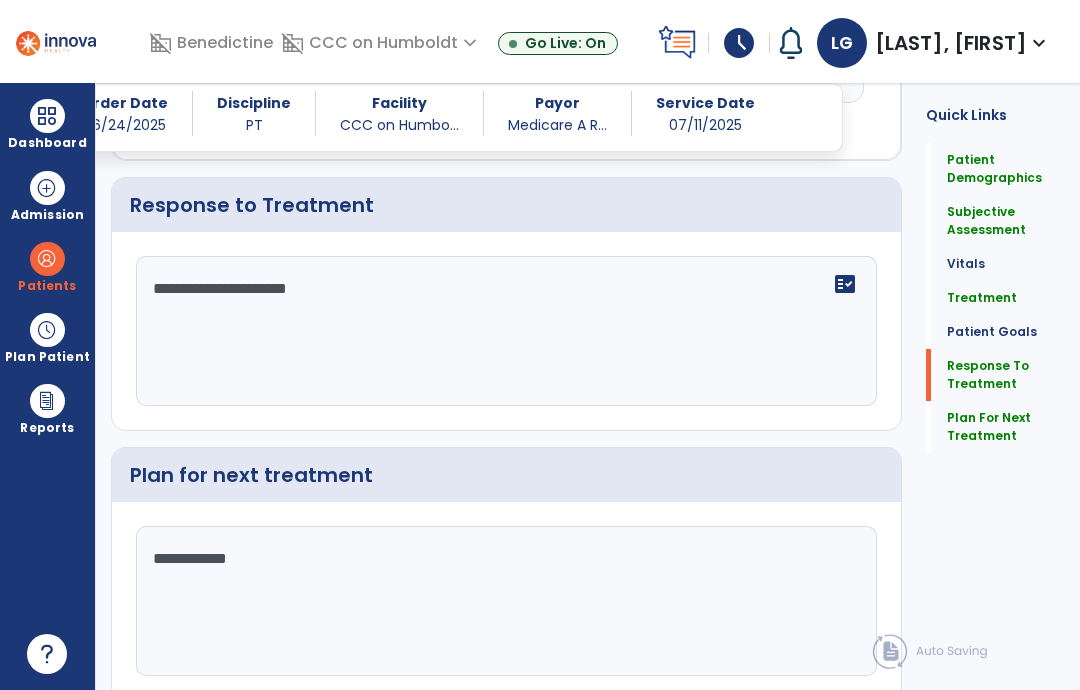 scroll, scrollTop: 2680, scrollLeft: 0, axis: vertical 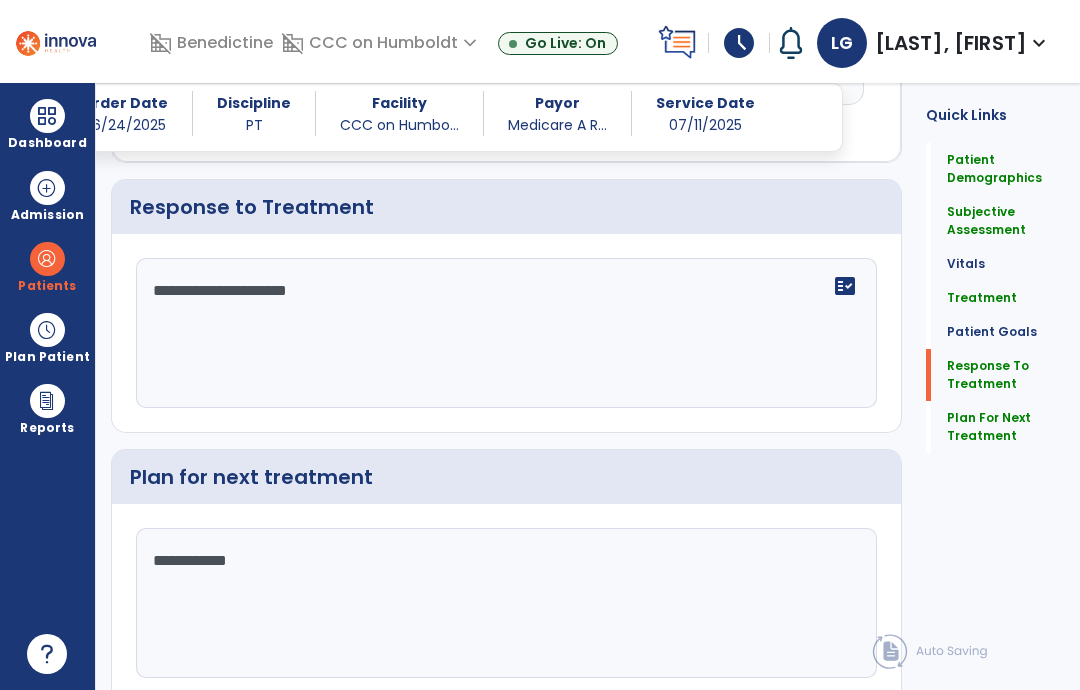 click on "chevron_right" 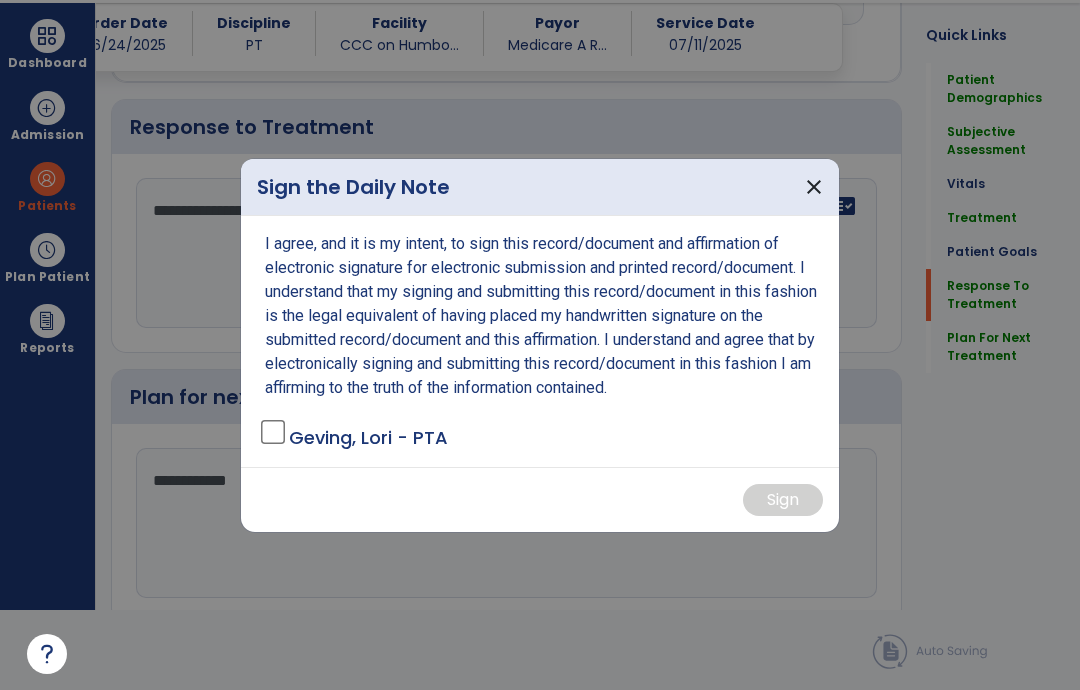 scroll, scrollTop: 0, scrollLeft: 0, axis: both 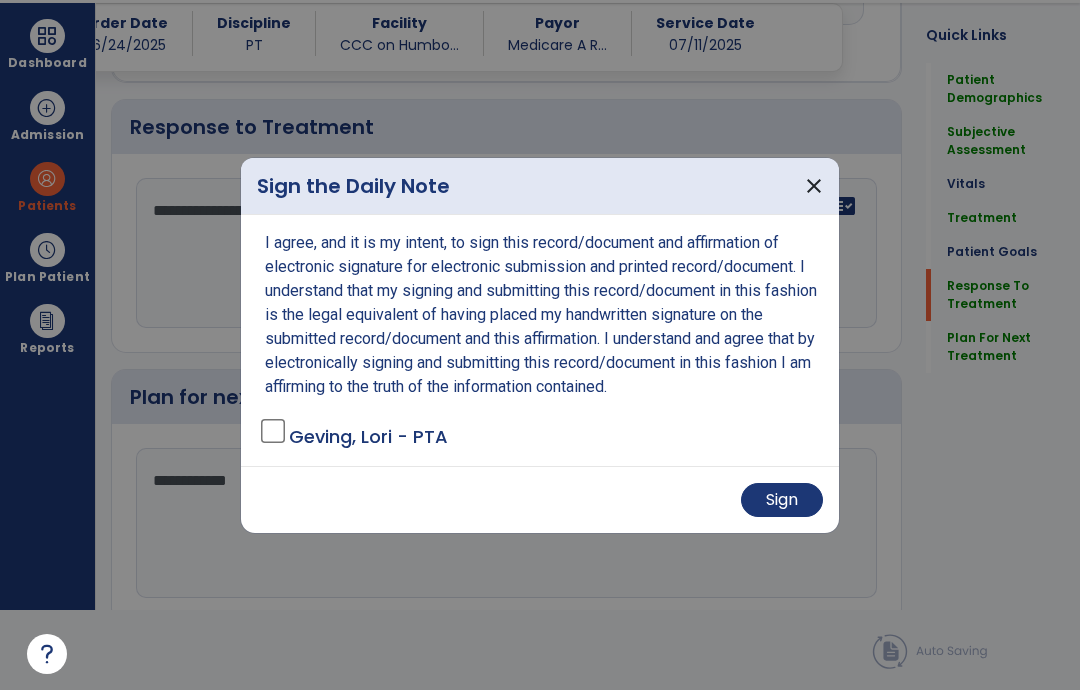 click on "Sign" at bounding box center [782, 500] 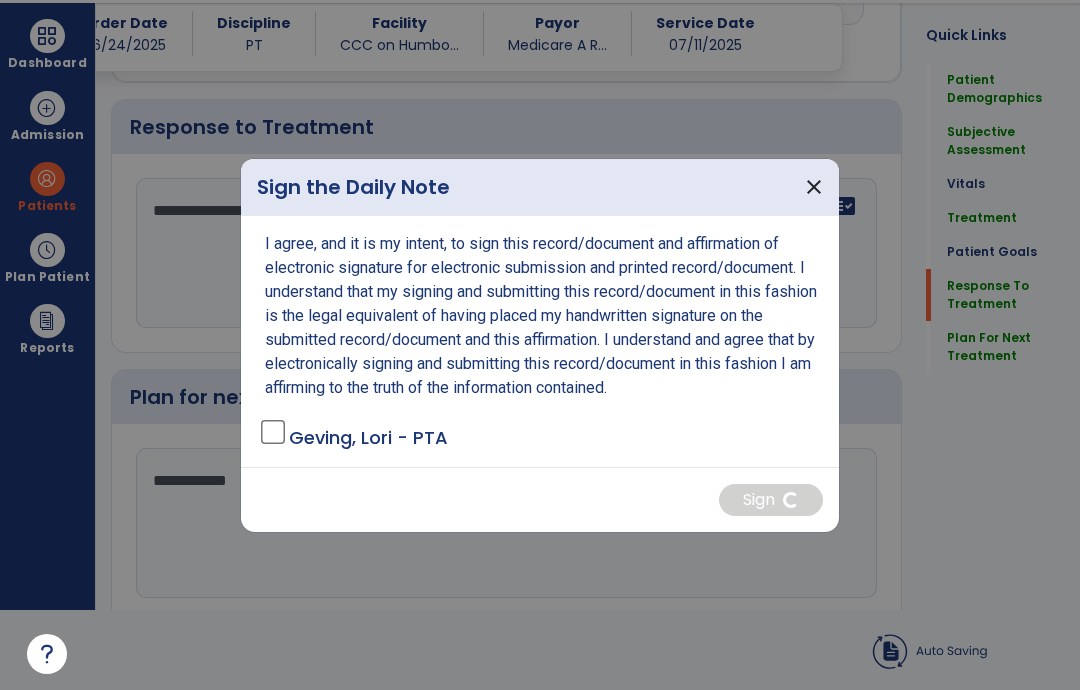 scroll, scrollTop: 80, scrollLeft: 0, axis: vertical 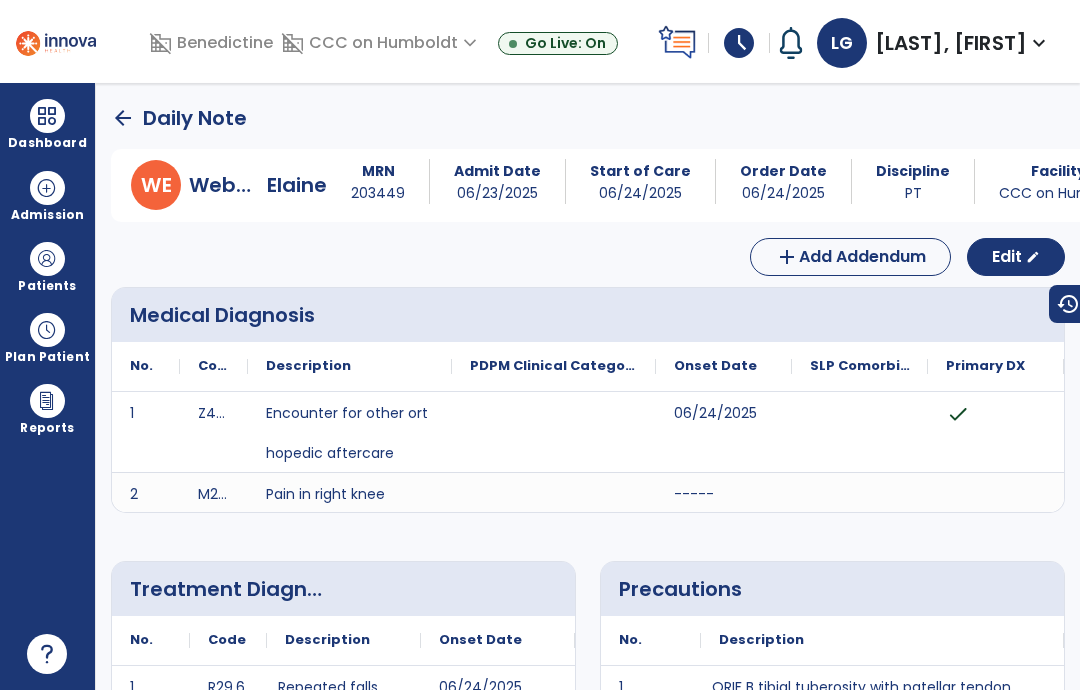 click at bounding box center (47, 116) 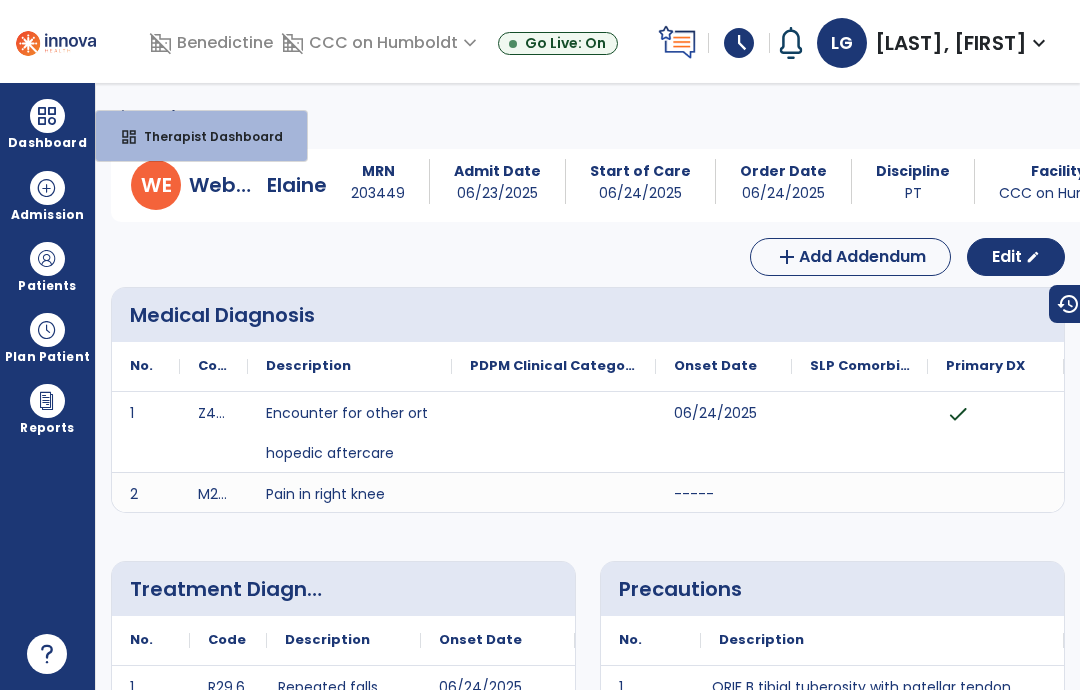 click on "Therapist Dashboard" at bounding box center [205, 136] 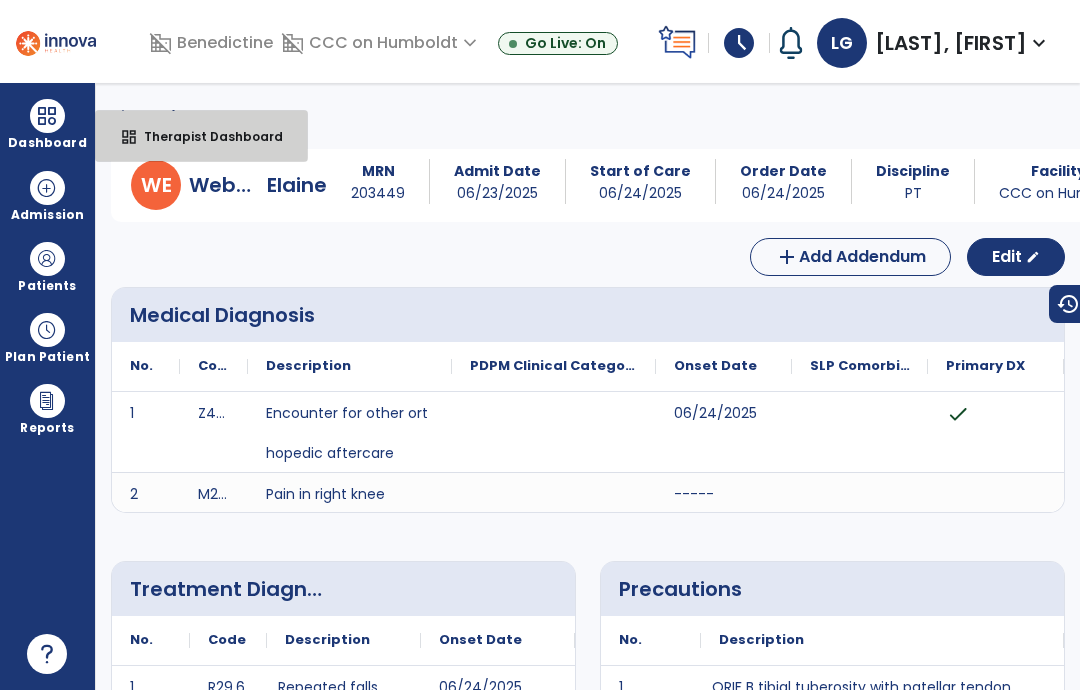 select on "****" 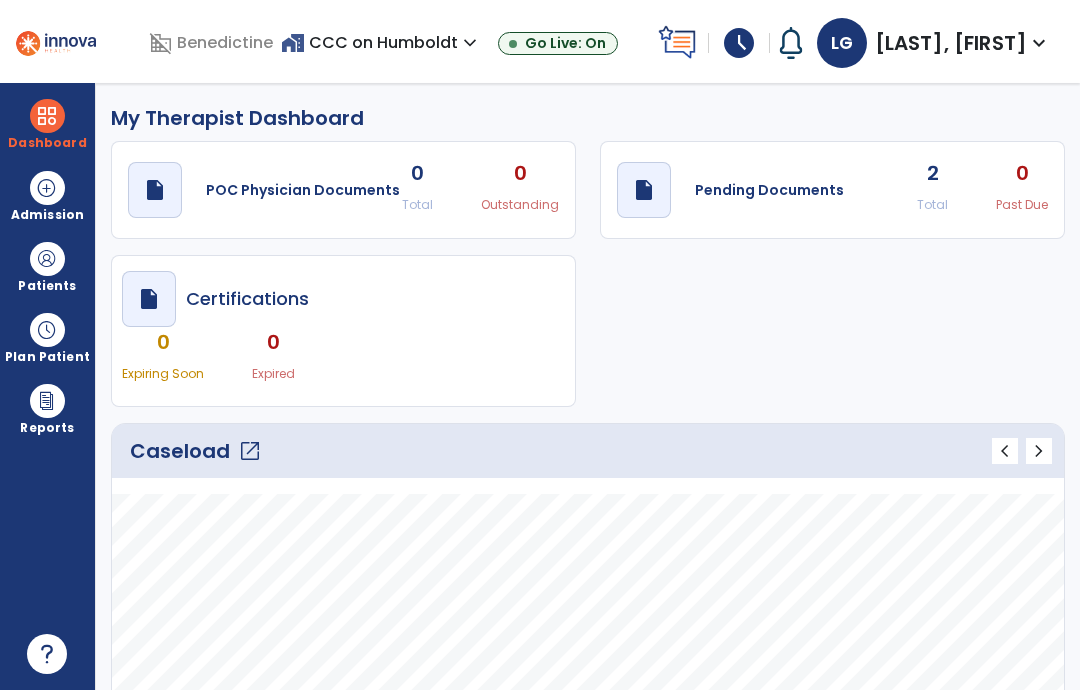 click on "open_in_new" 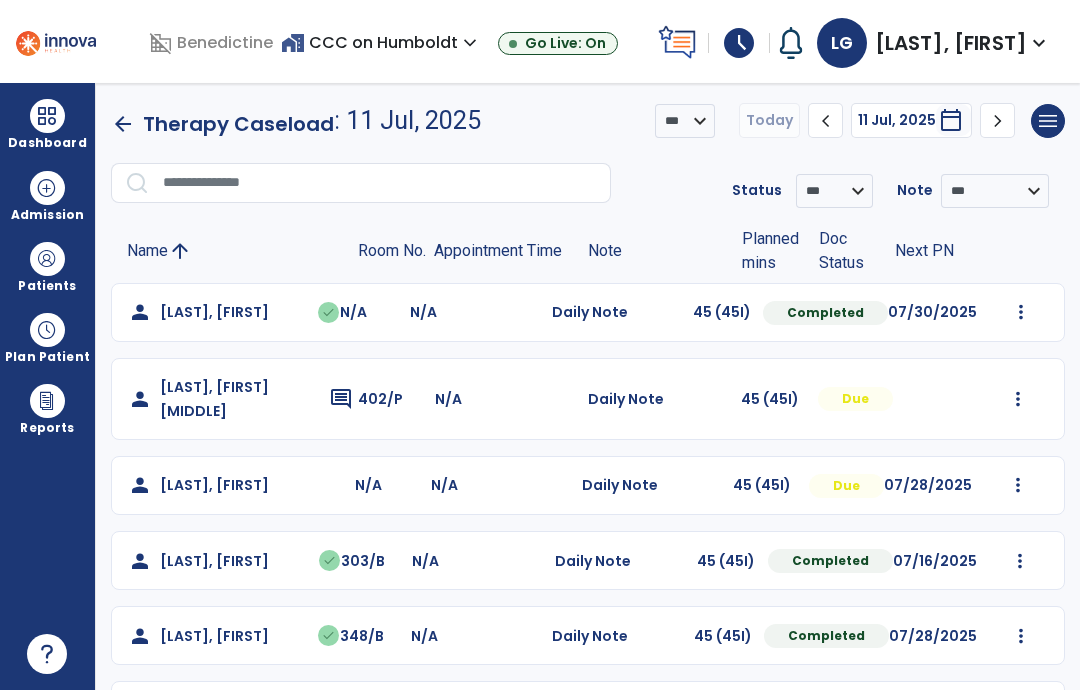 click at bounding box center [47, 259] 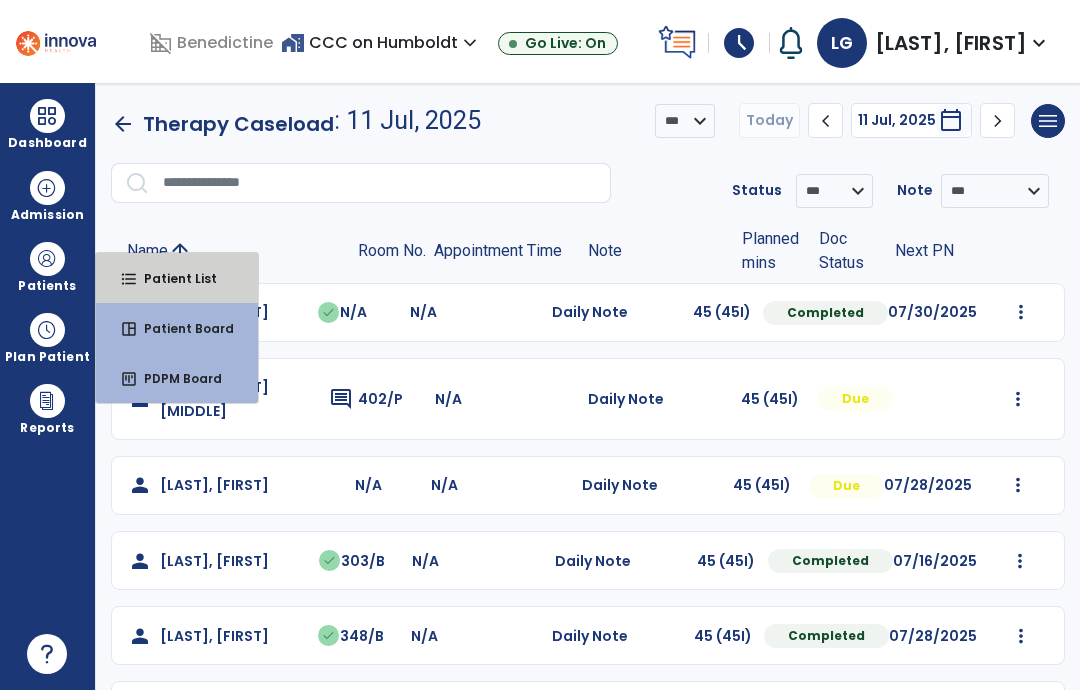click on "format_list_bulleted  Patient List" at bounding box center (177, 278) 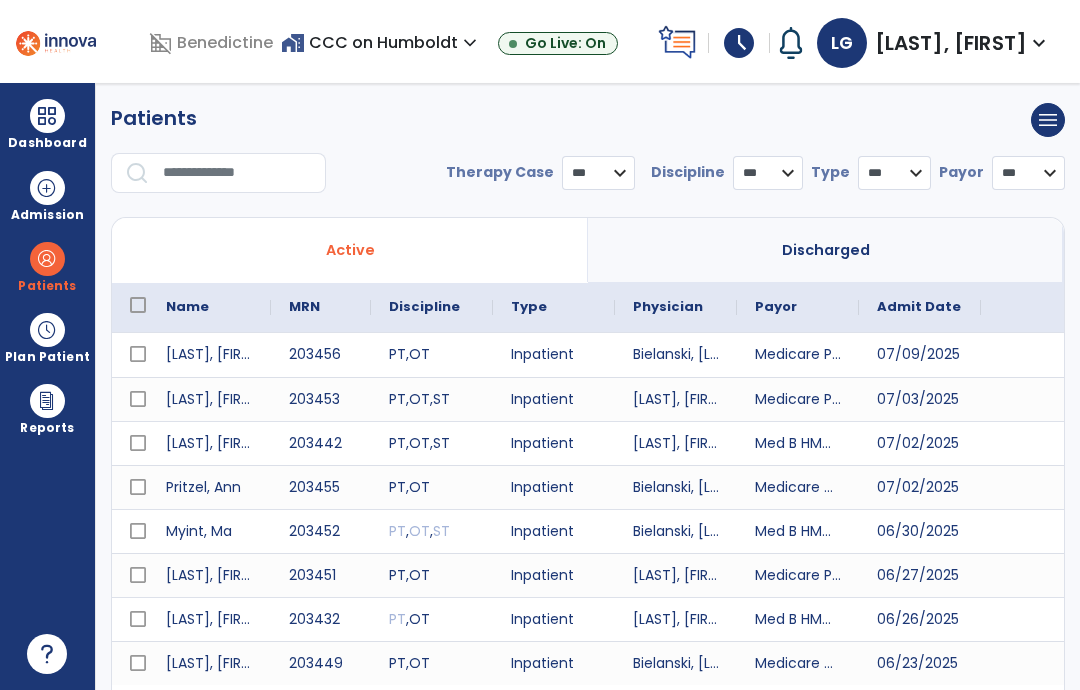 select on "***" 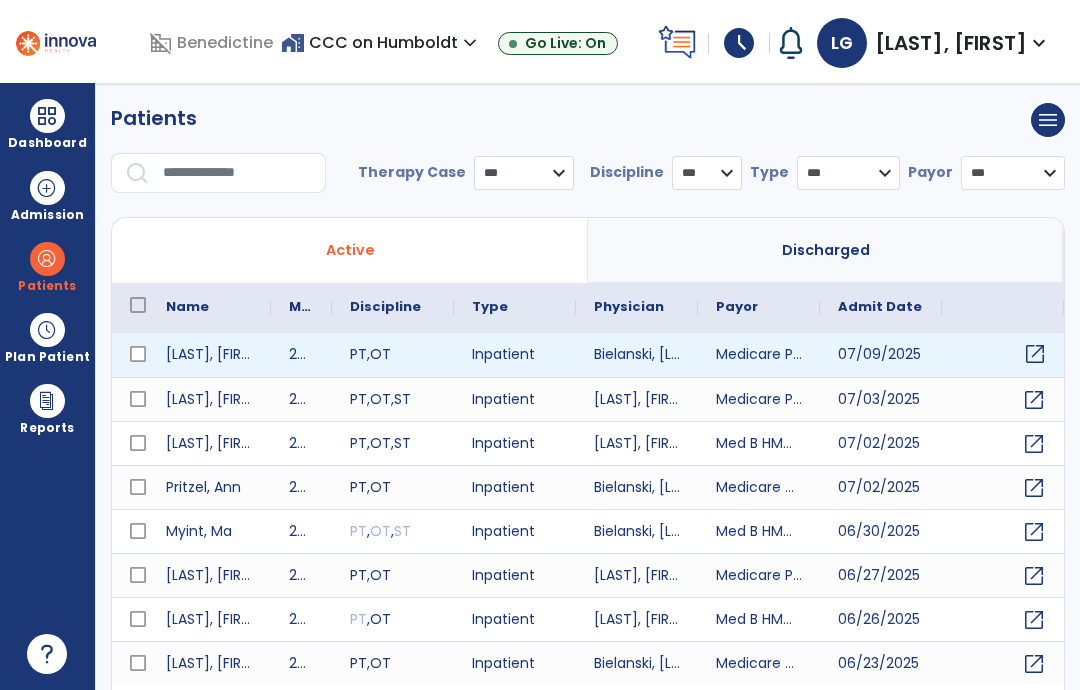 click on "open_in_new" at bounding box center (1035, 354) 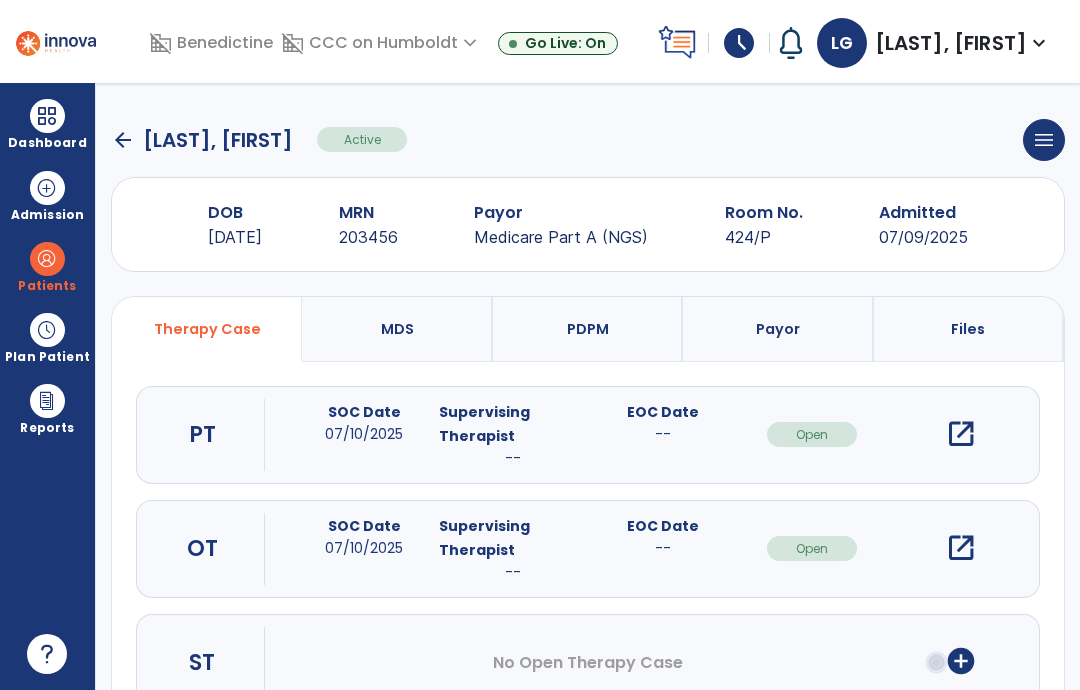 click on "open_in_new" at bounding box center (961, 434) 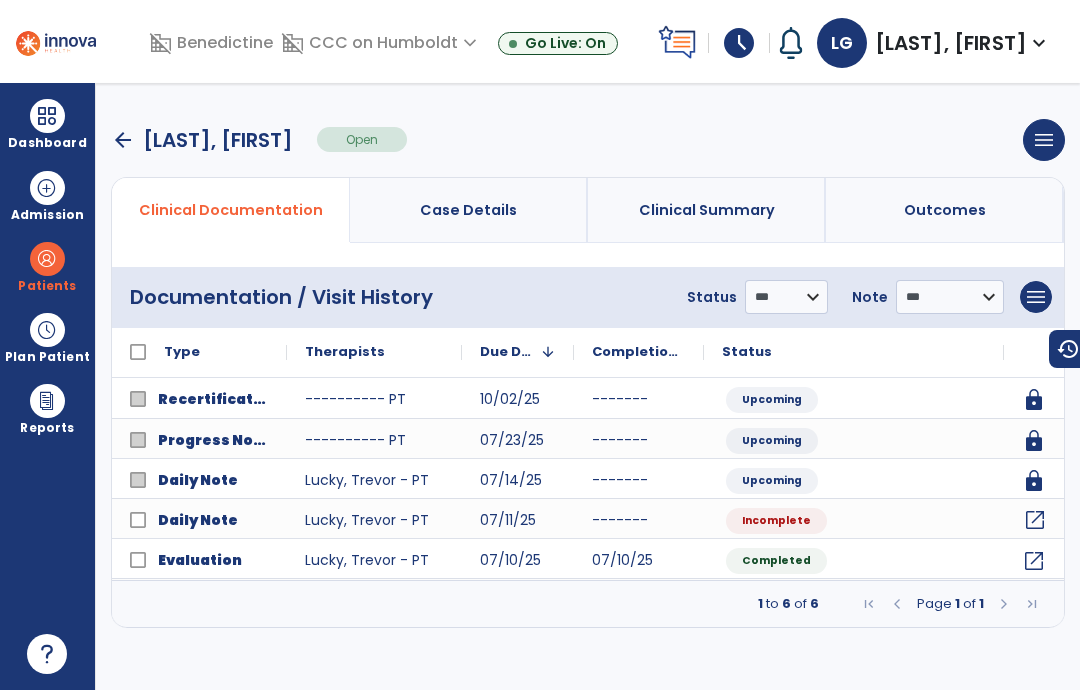 click on "open_in_new" 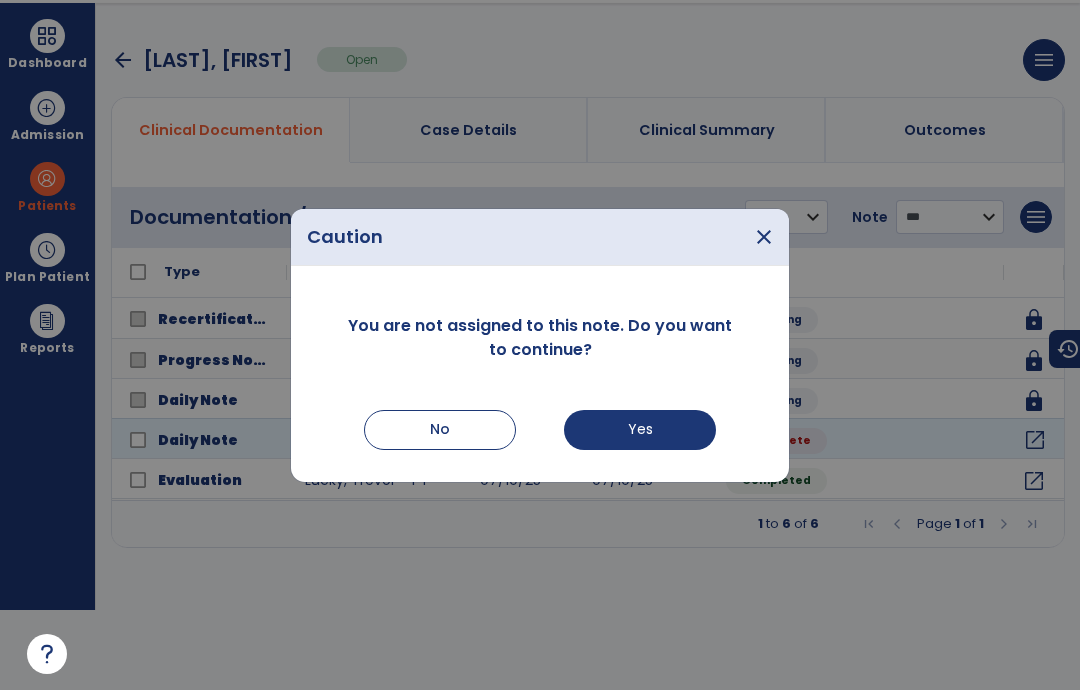 scroll, scrollTop: 0, scrollLeft: 0, axis: both 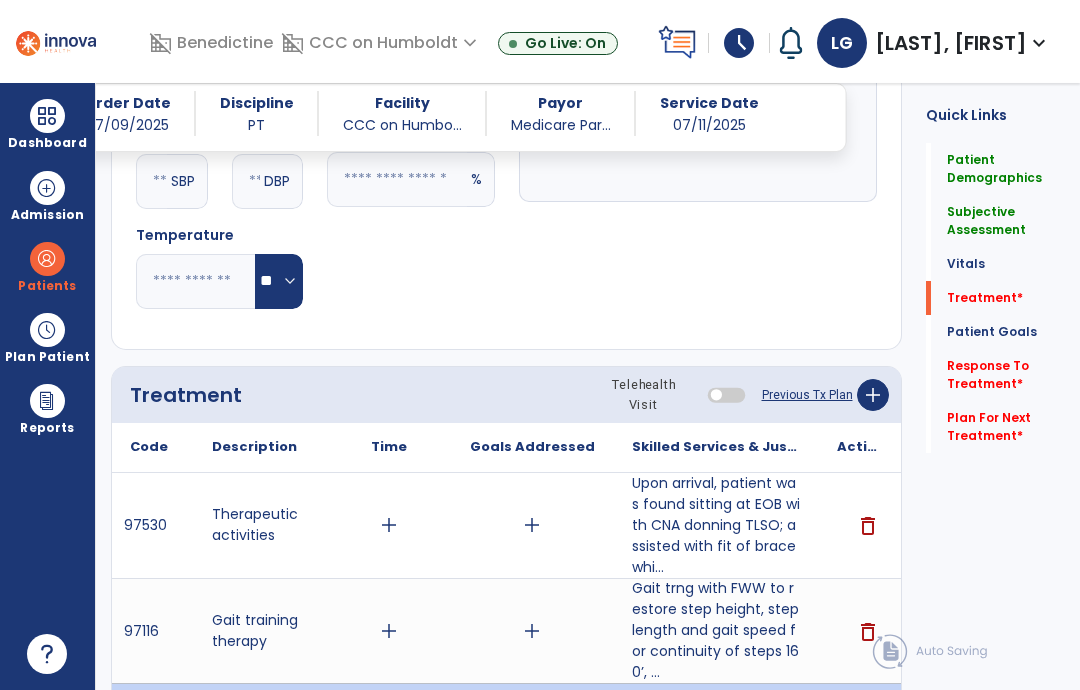 click on "add" 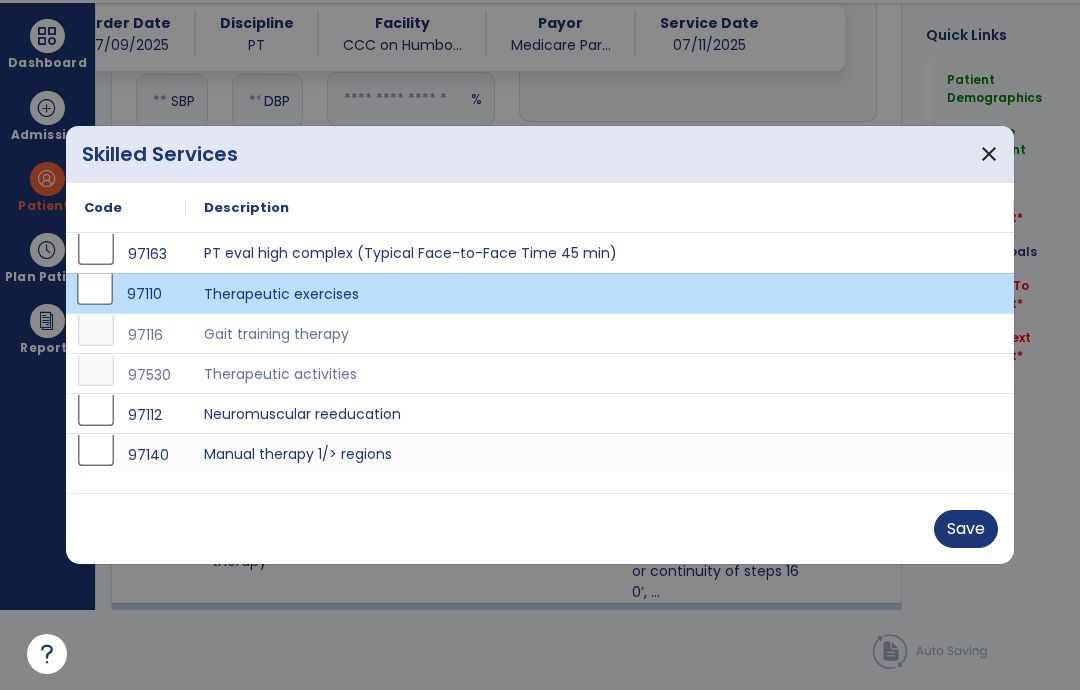 click on "Save" at bounding box center (966, 529) 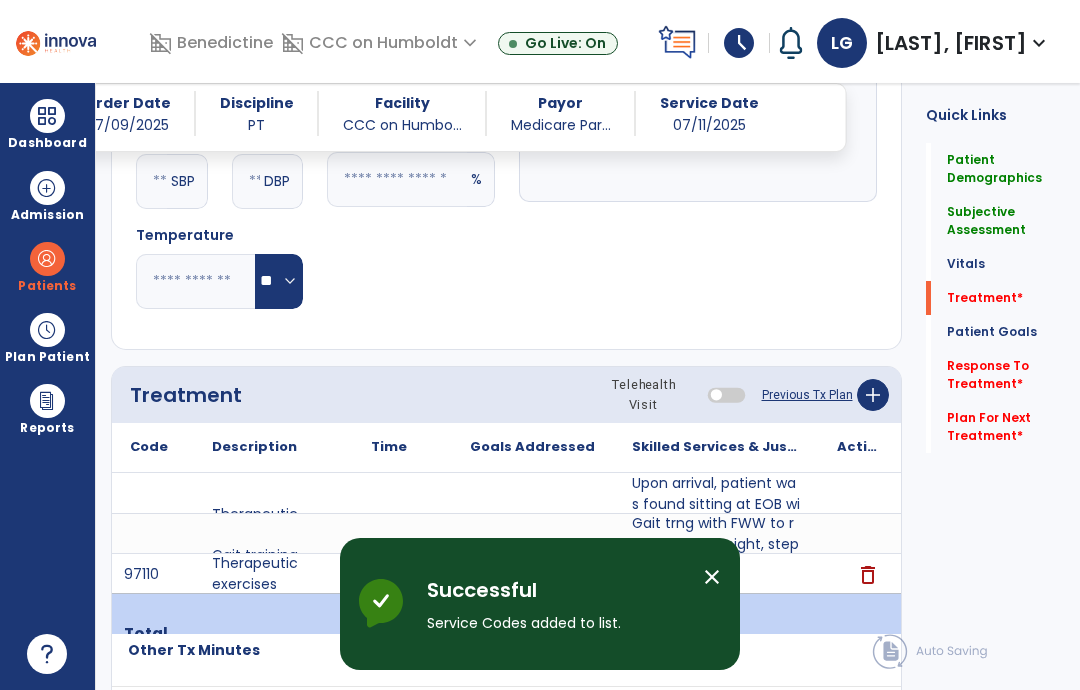 scroll, scrollTop: 80, scrollLeft: 0, axis: vertical 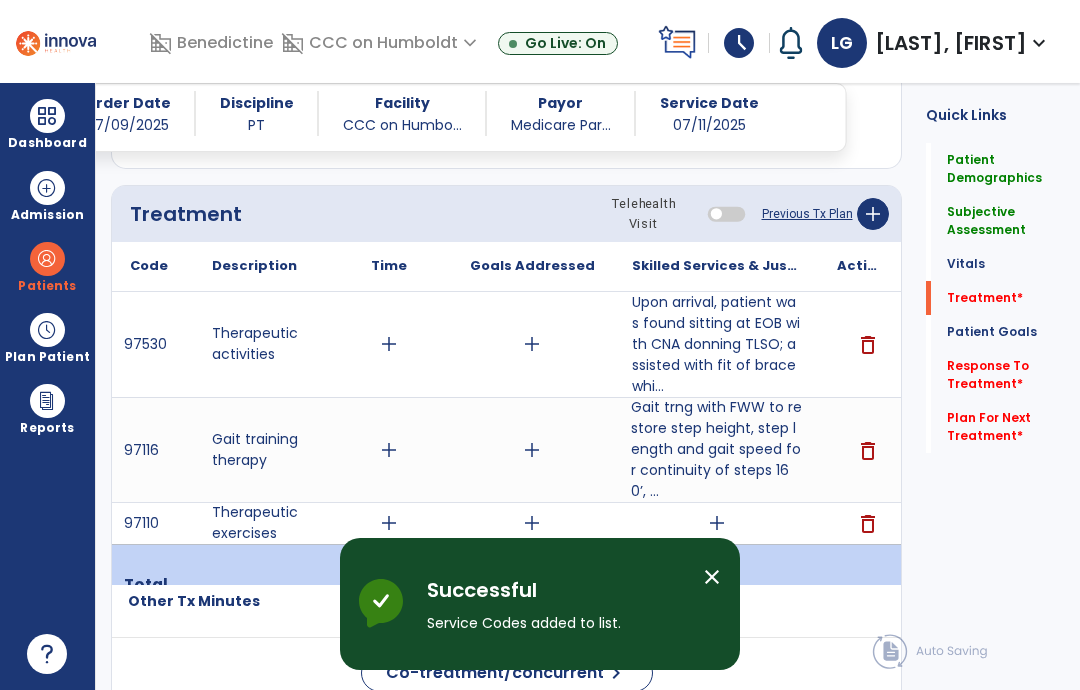 click on "add" at bounding box center (717, 523) 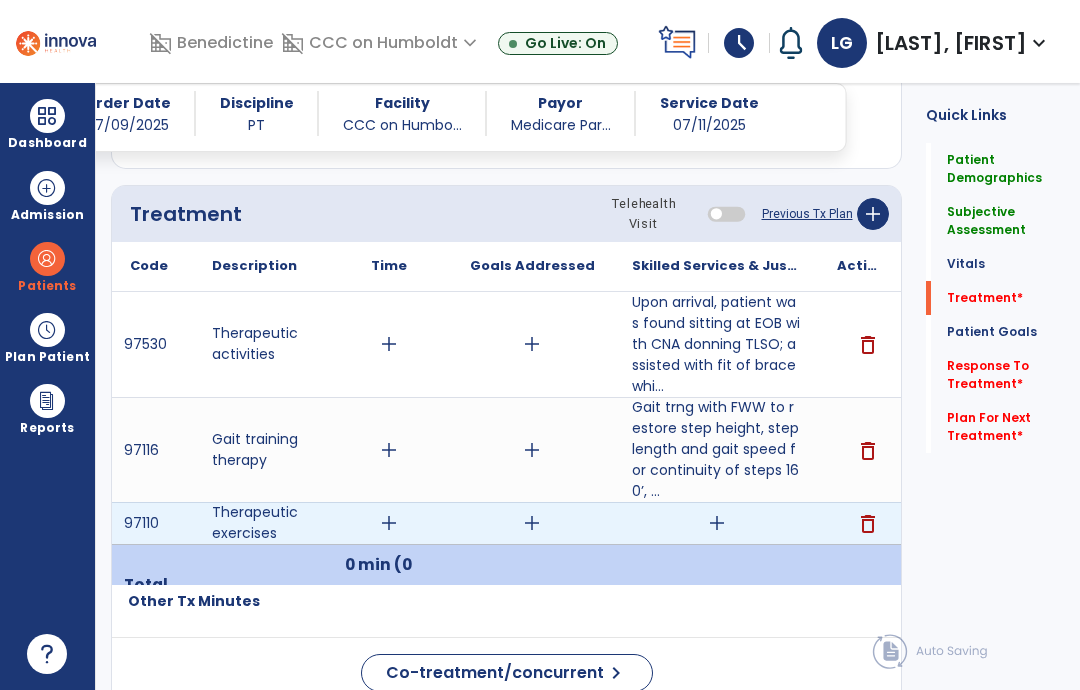 scroll, scrollTop: 0, scrollLeft: 0, axis: both 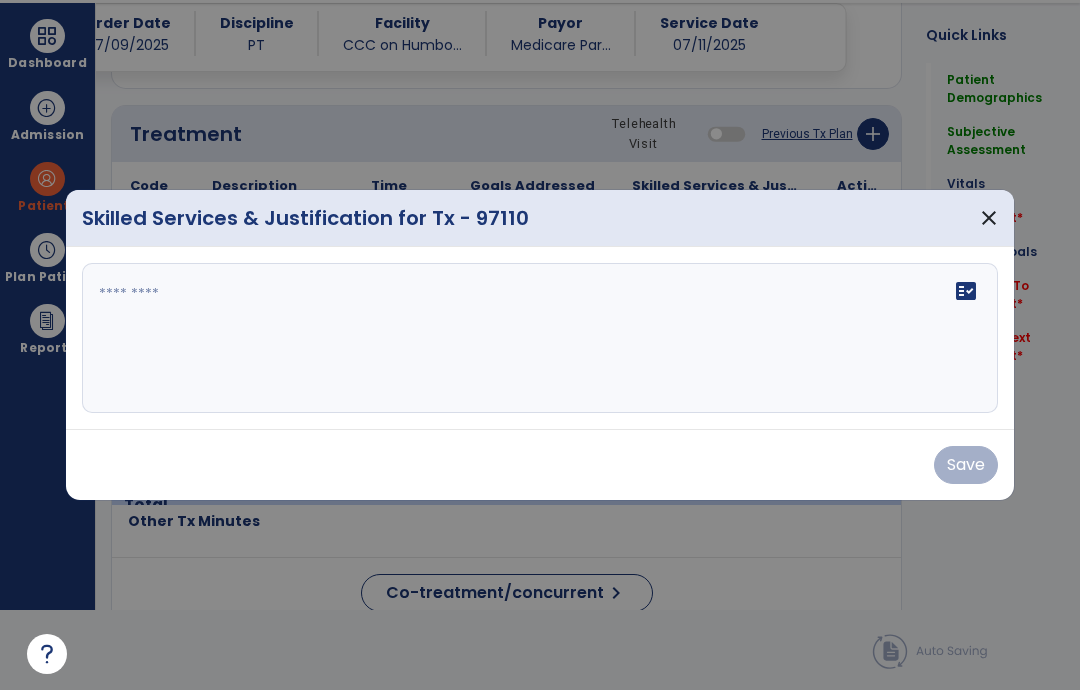 click at bounding box center (540, 338) 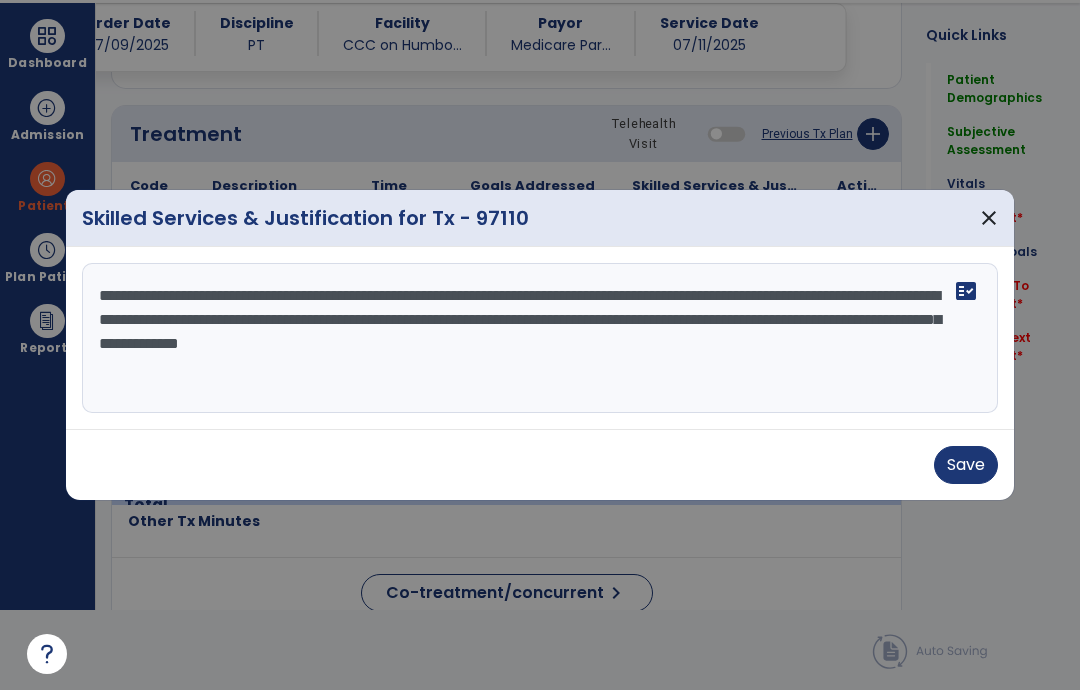 type on "**********" 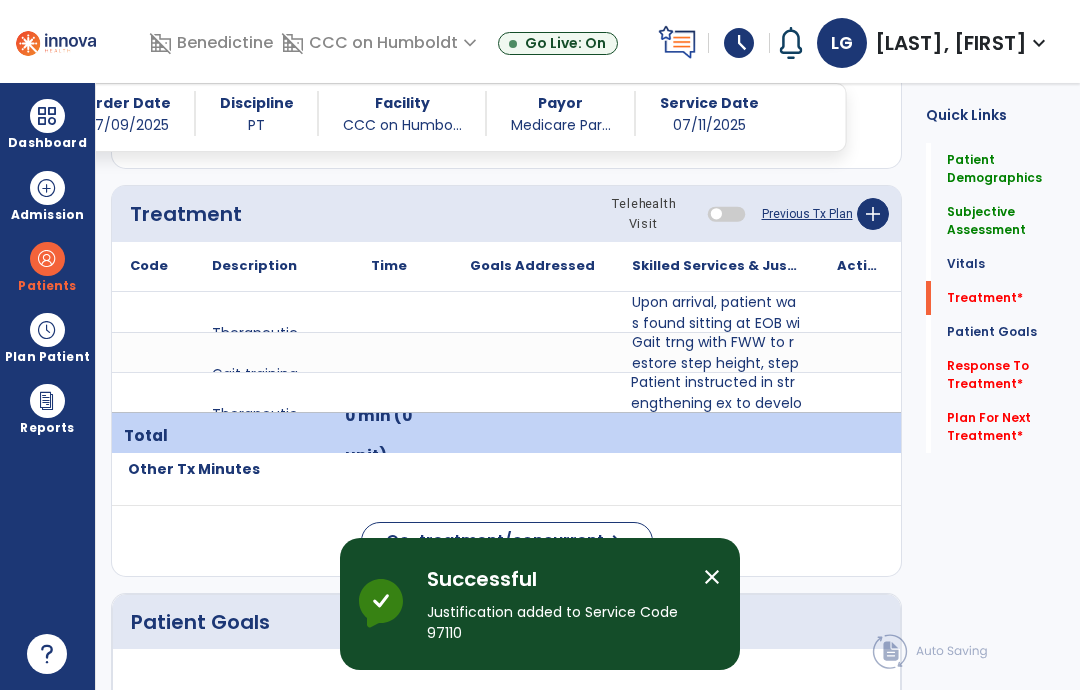 scroll, scrollTop: 80, scrollLeft: 0, axis: vertical 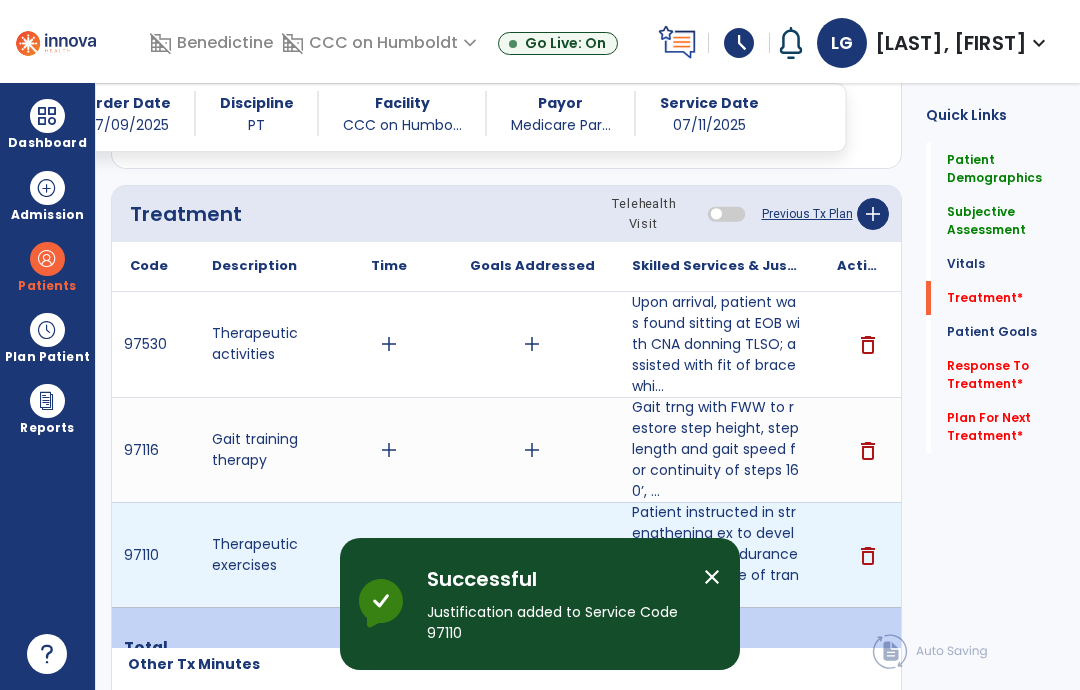 click on "add" at bounding box center (389, 555) 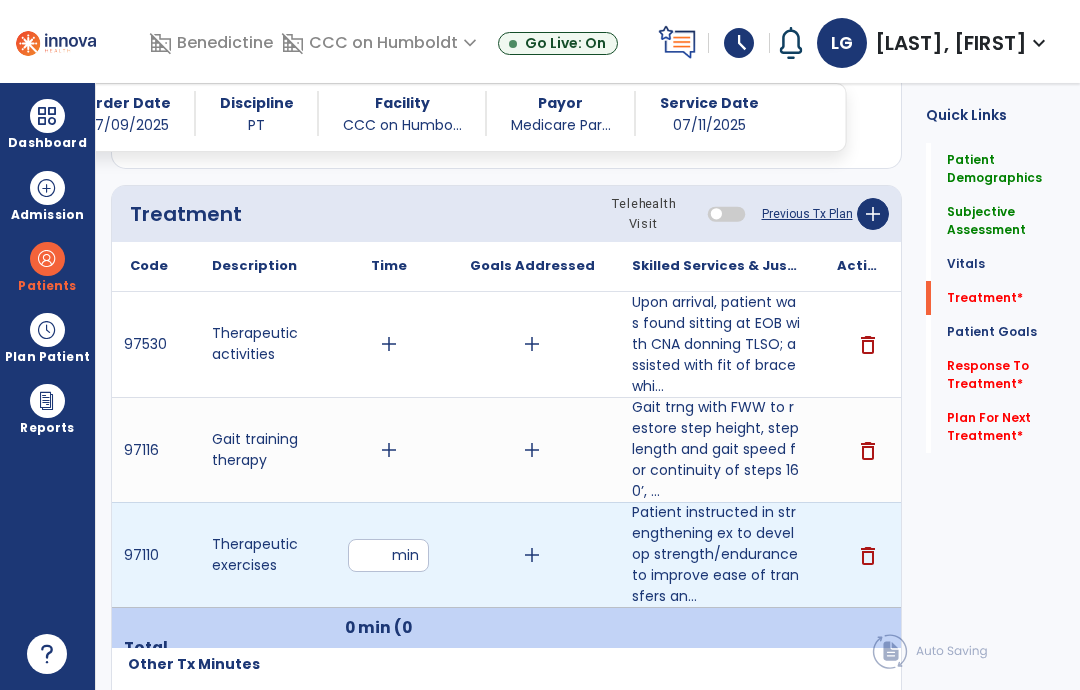 type on "**" 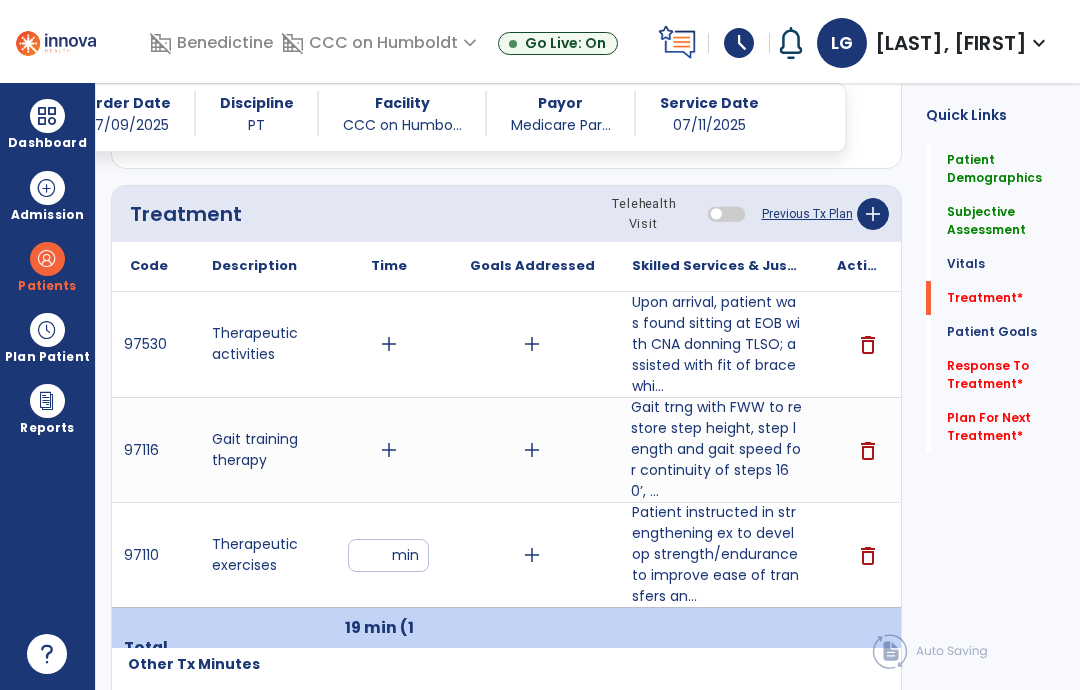 click on "Gait trng with FWW to restore step height, step length and gait speed for continuity of steps 160’, ..." at bounding box center (716, 449) 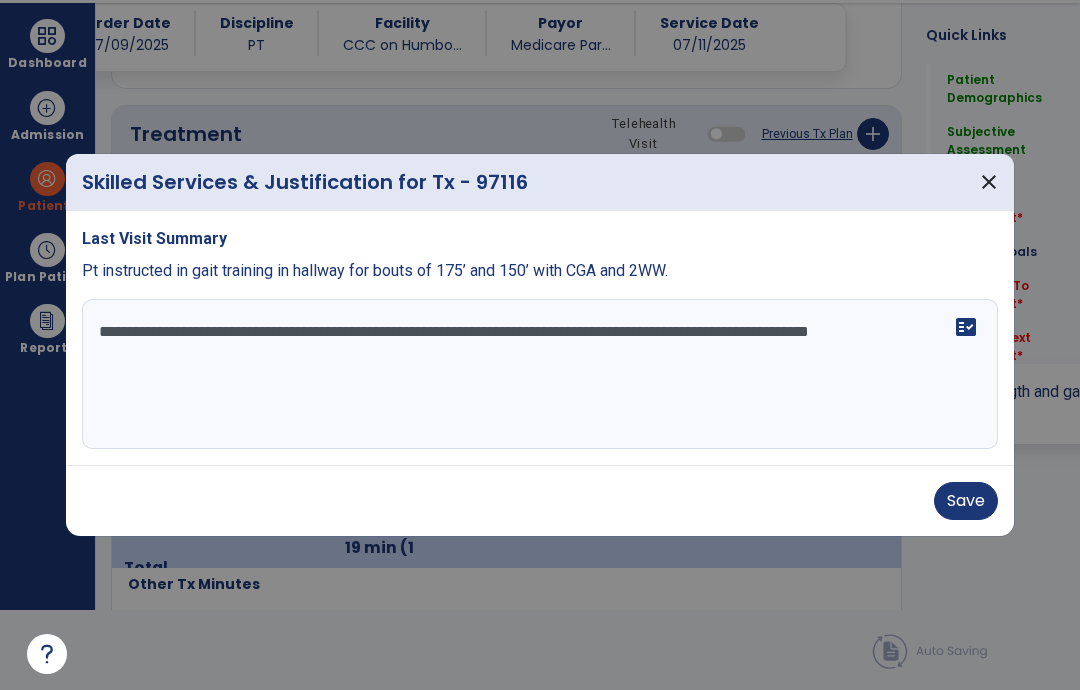 scroll, scrollTop: 0, scrollLeft: 0, axis: both 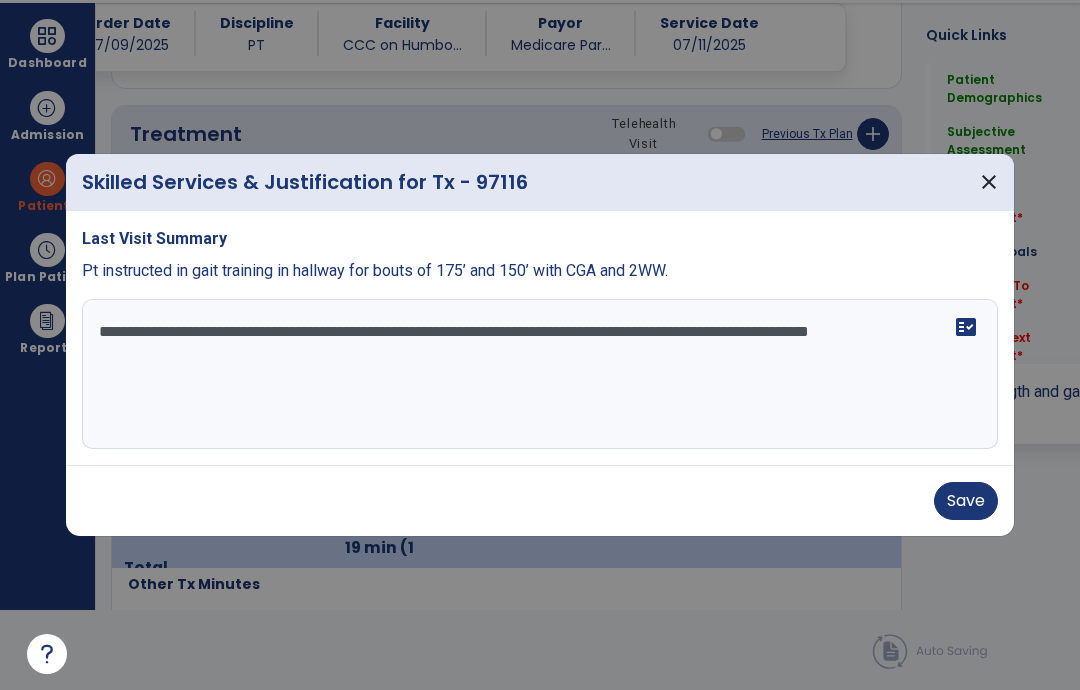 click on "Save" at bounding box center (966, 501) 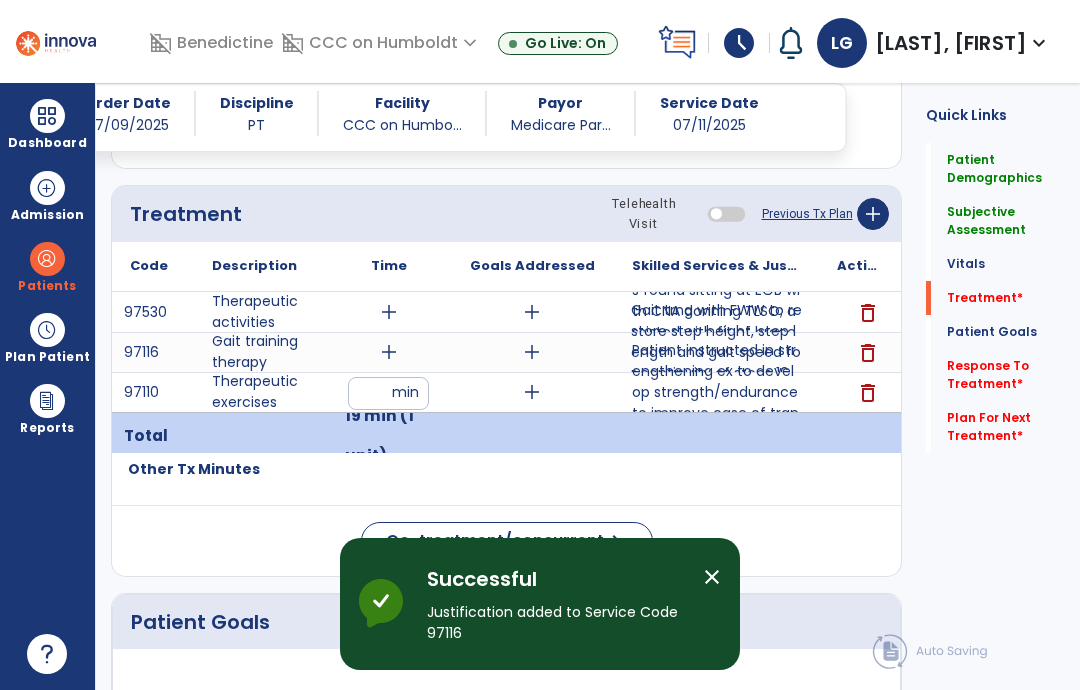 scroll, scrollTop: 80, scrollLeft: 0, axis: vertical 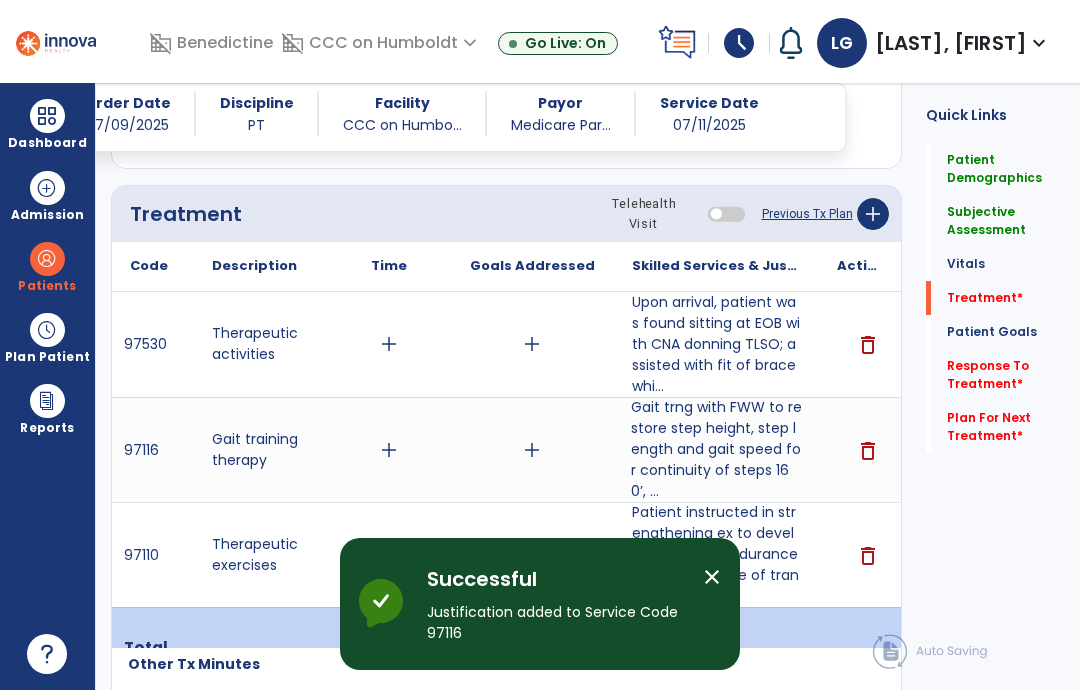 click on "Gait trng with FWW to restore step height, step length and gait speed for continuity of steps 160’, ..." at bounding box center (716, 449) 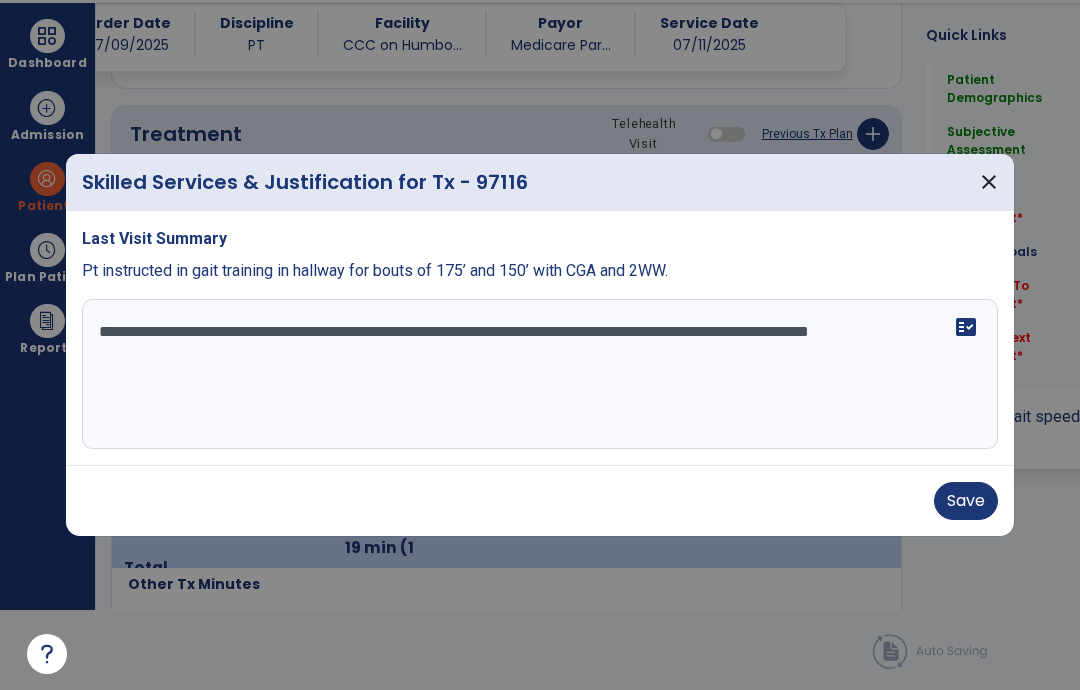 scroll, scrollTop: 0, scrollLeft: 0, axis: both 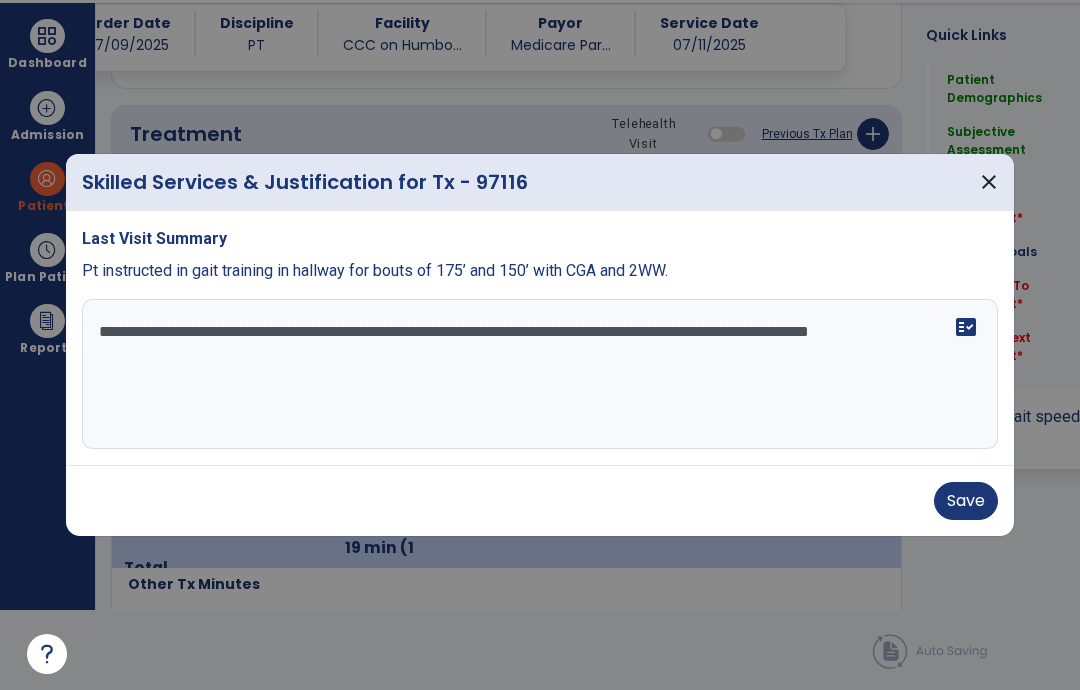 click on "Save" at bounding box center [966, 501] 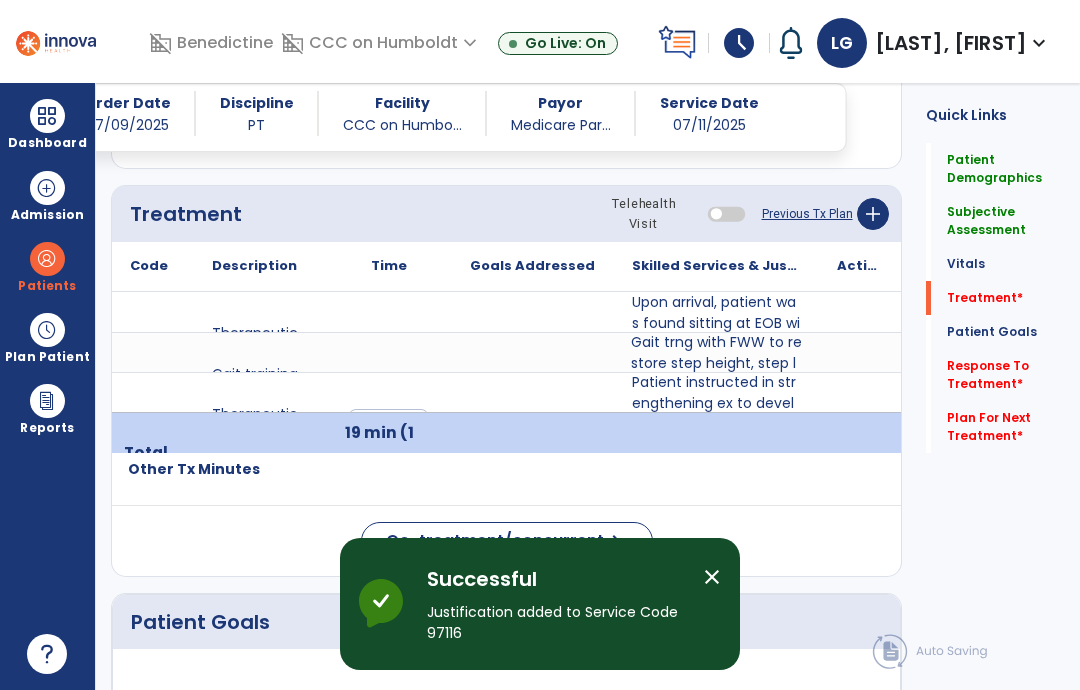 scroll, scrollTop: 80, scrollLeft: 0, axis: vertical 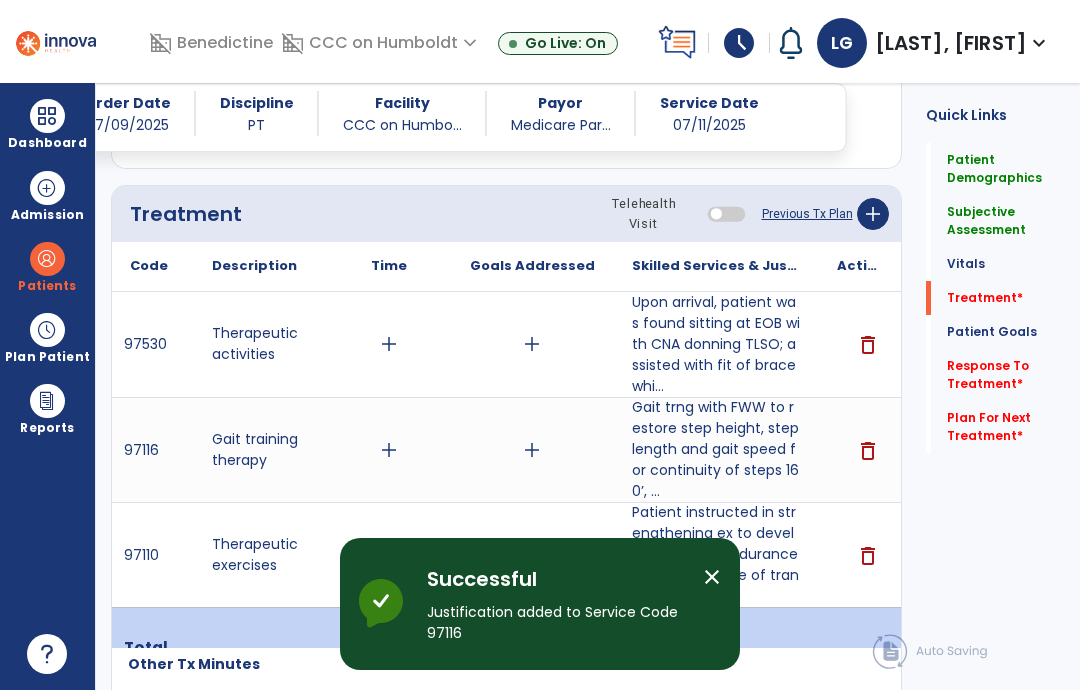 click on "add" at bounding box center (389, 450) 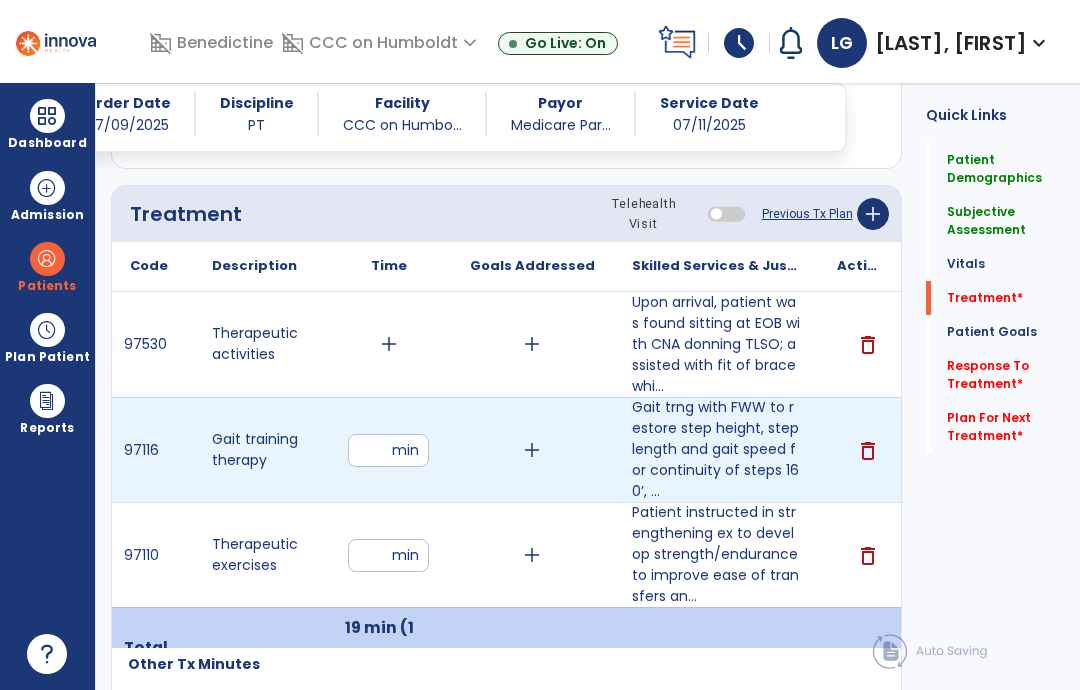 type on "**" 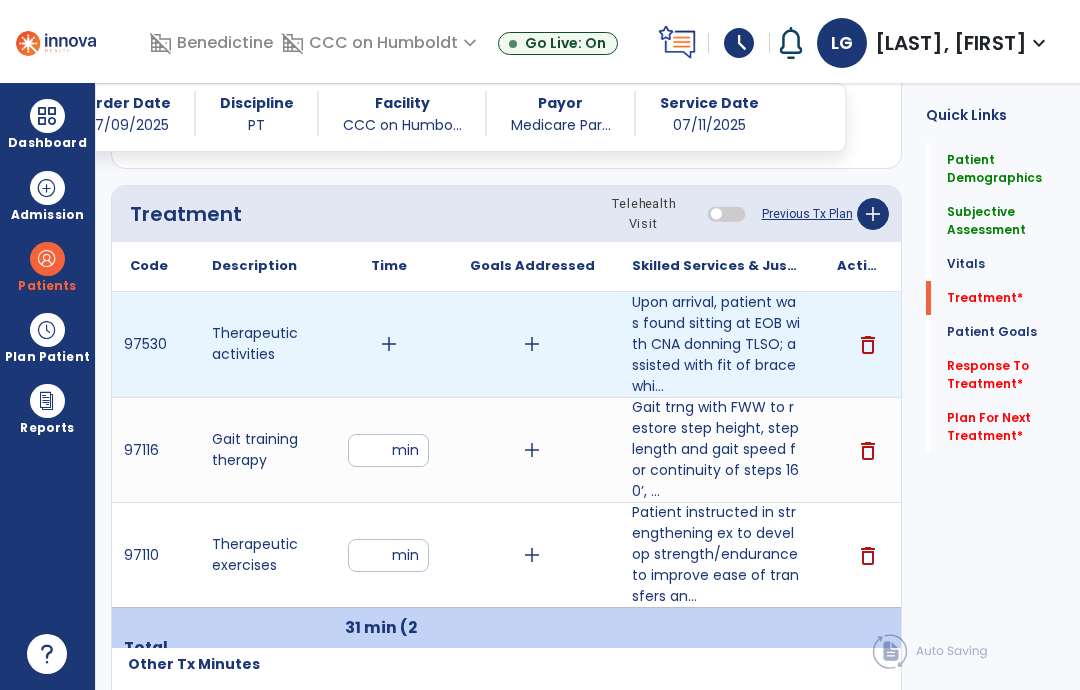 click on "add" at bounding box center [389, 344] 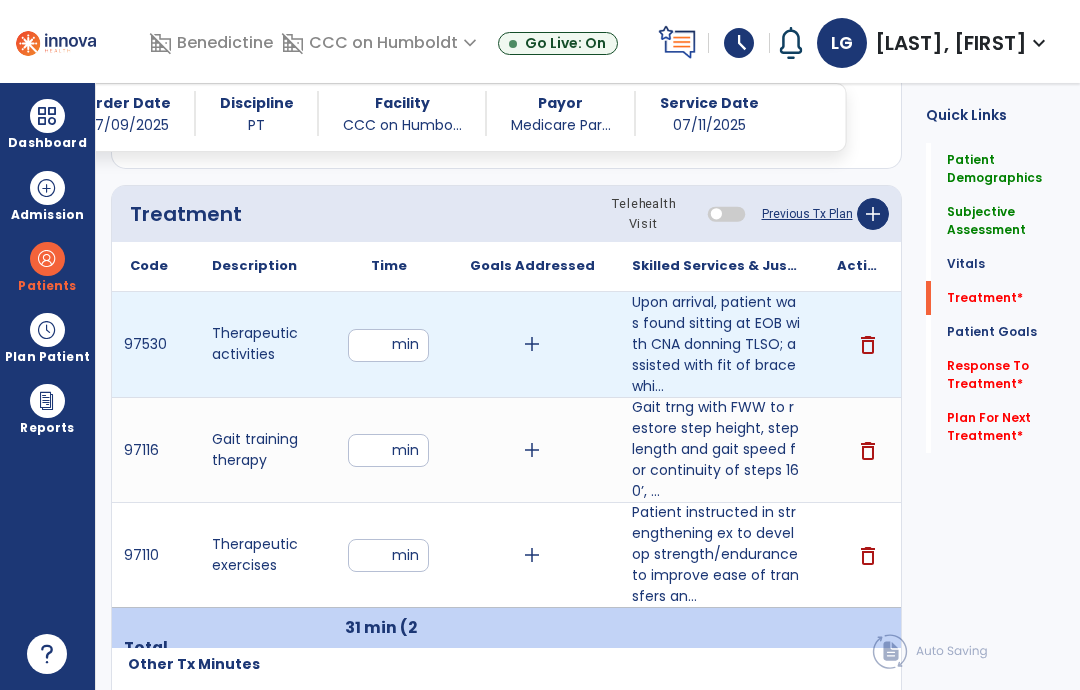 type on "**" 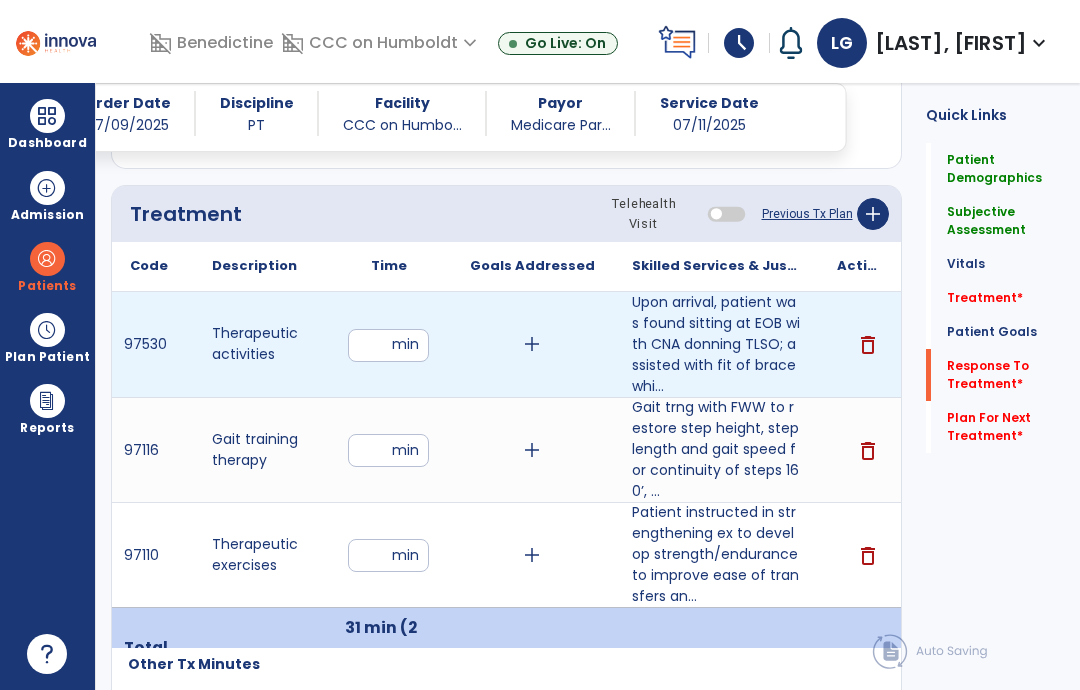 click on "Response To Treatment   *" 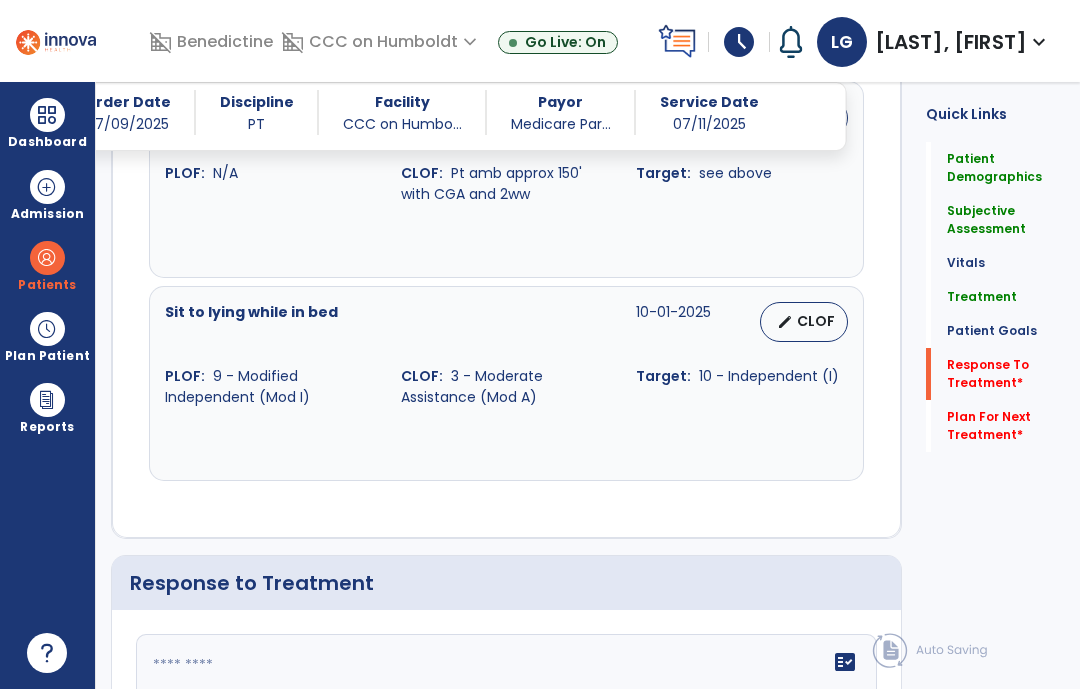 scroll, scrollTop: 2805, scrollLeft: 0, axis: vertical 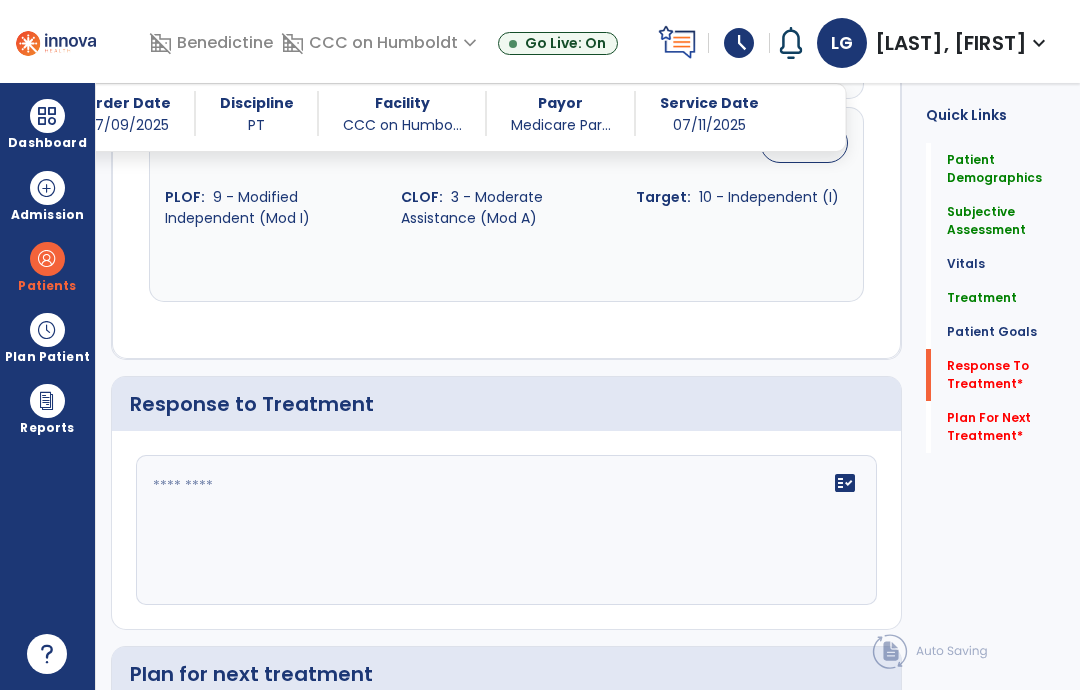 click 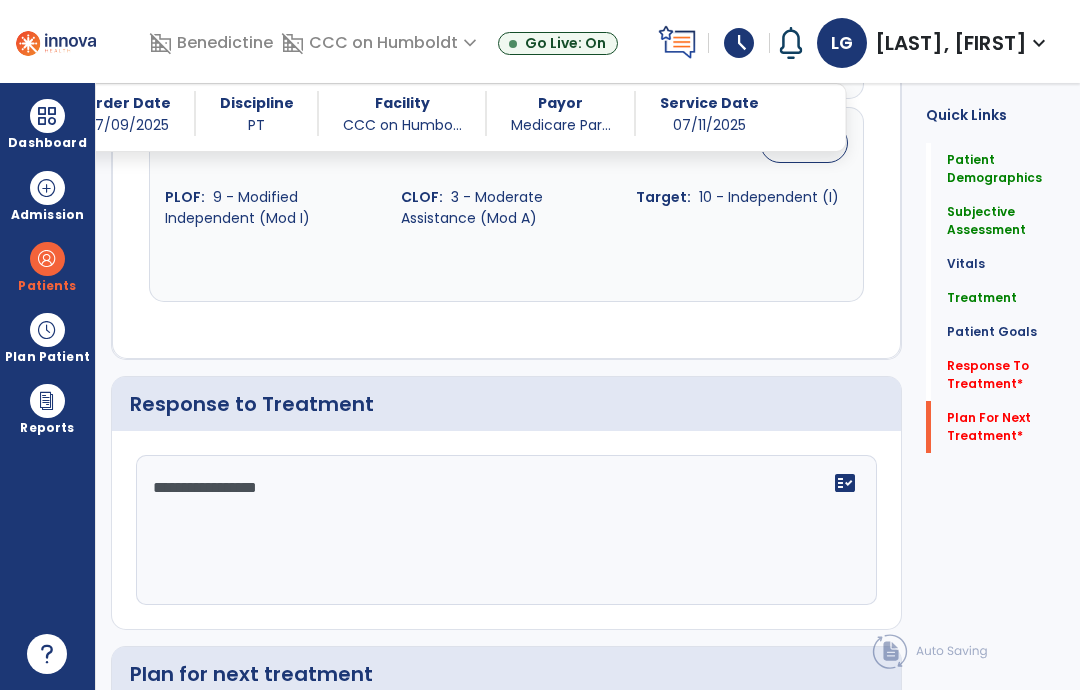 type on "**********" 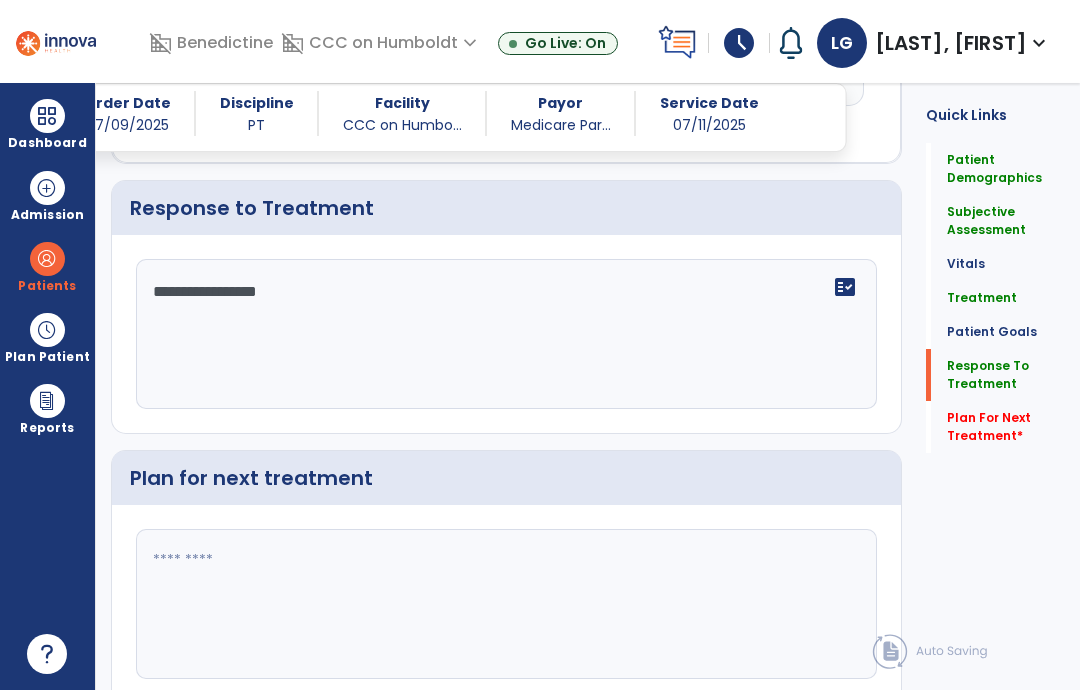 scroll, scrollTop: 3000, scrollLeft: 0, axis: vertical 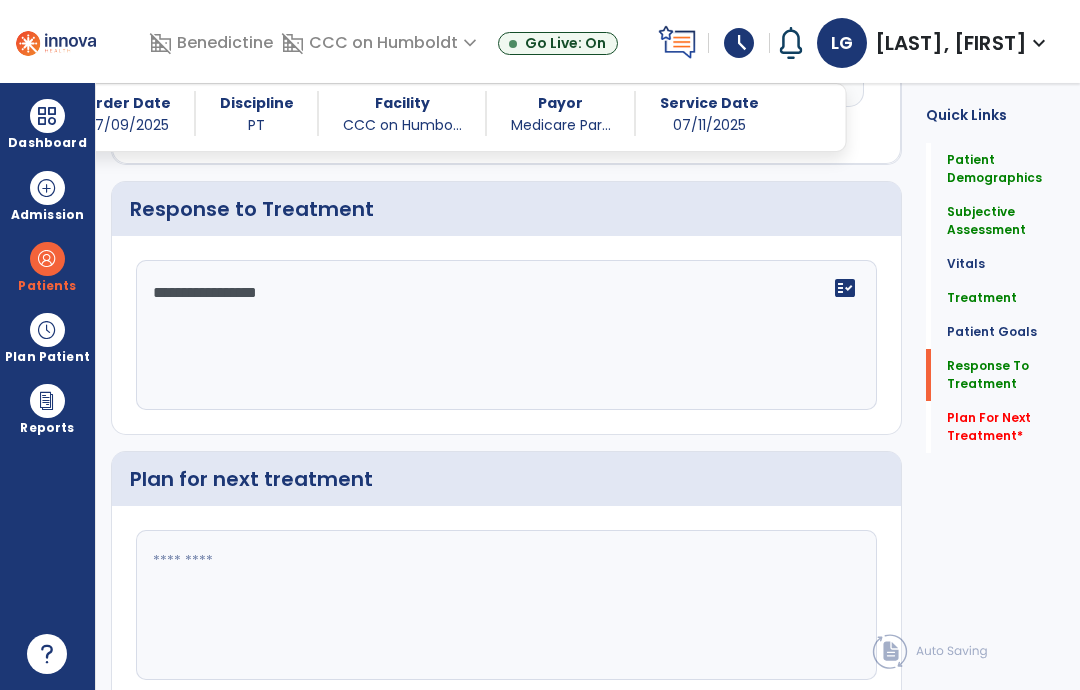 click 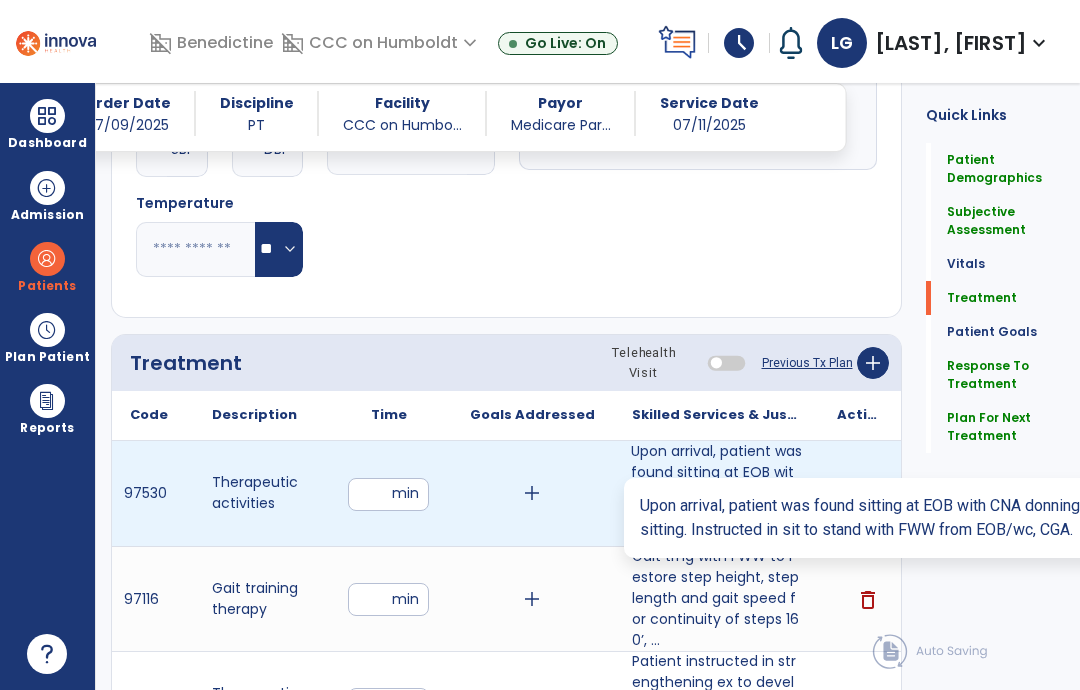 scroll, scrollTop: 915, scrollLeft: 0, axis: vertical 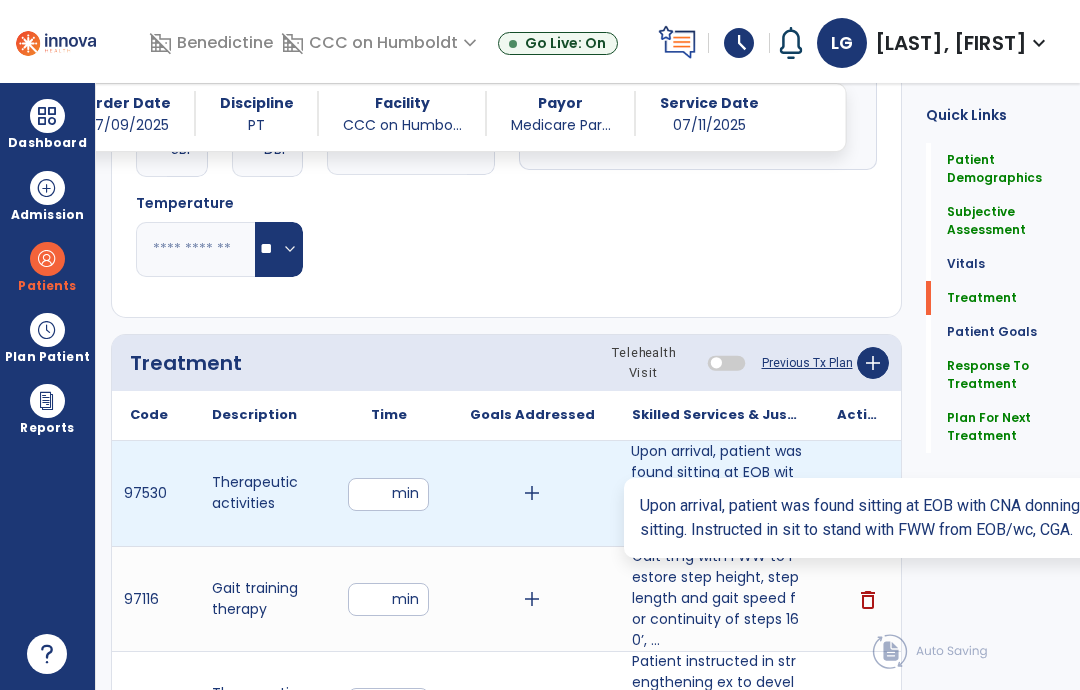 type on "**********" 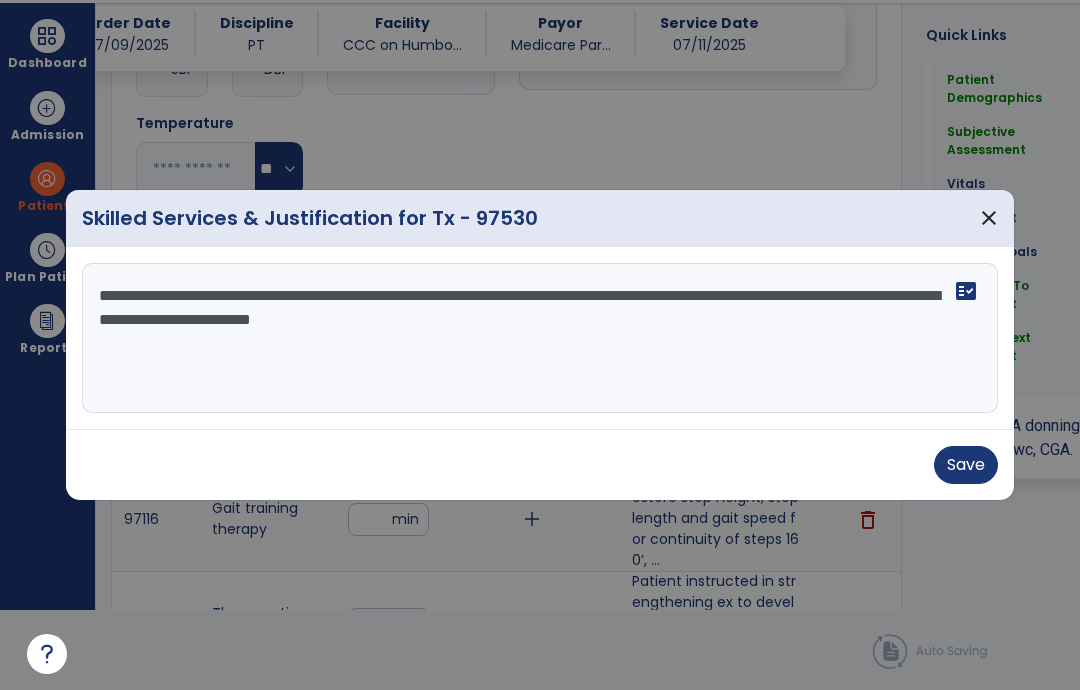 click on "Save" at bounding box center (966, 465) 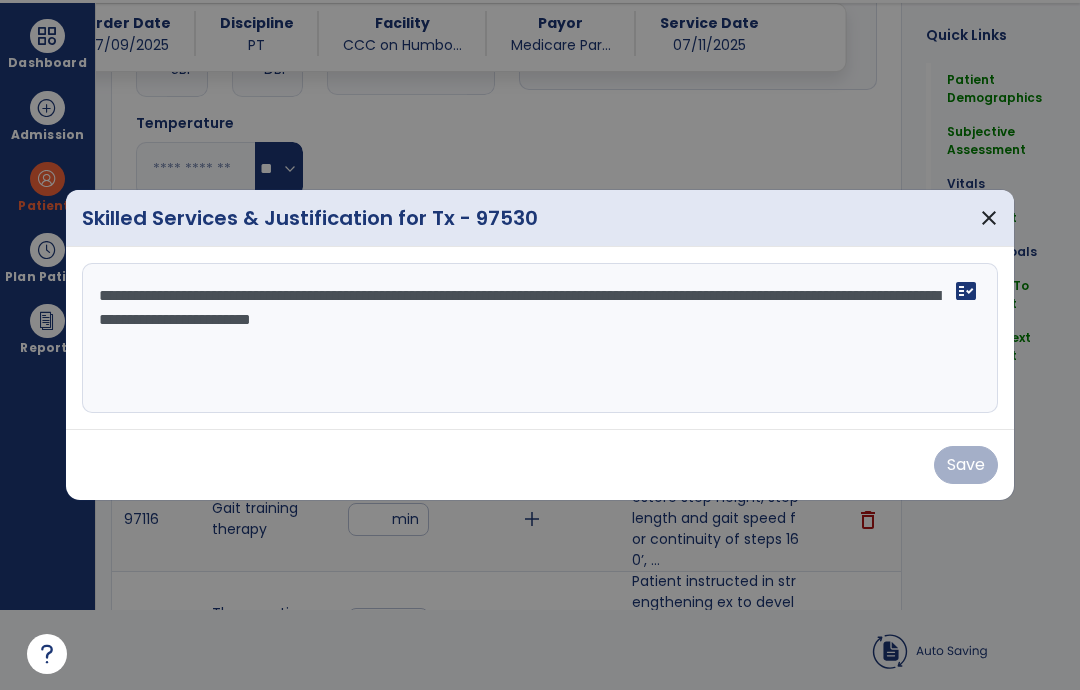 scroll, scrollTop: 80, scrollLeft: 0, axis: vertical 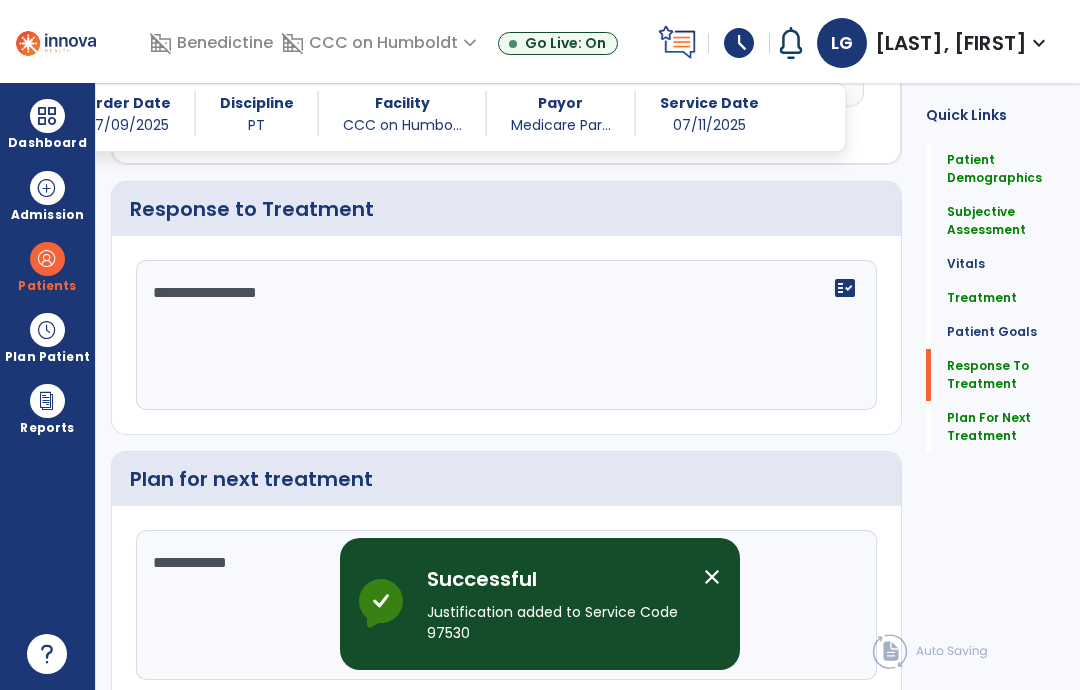 click on "Sign Doc" 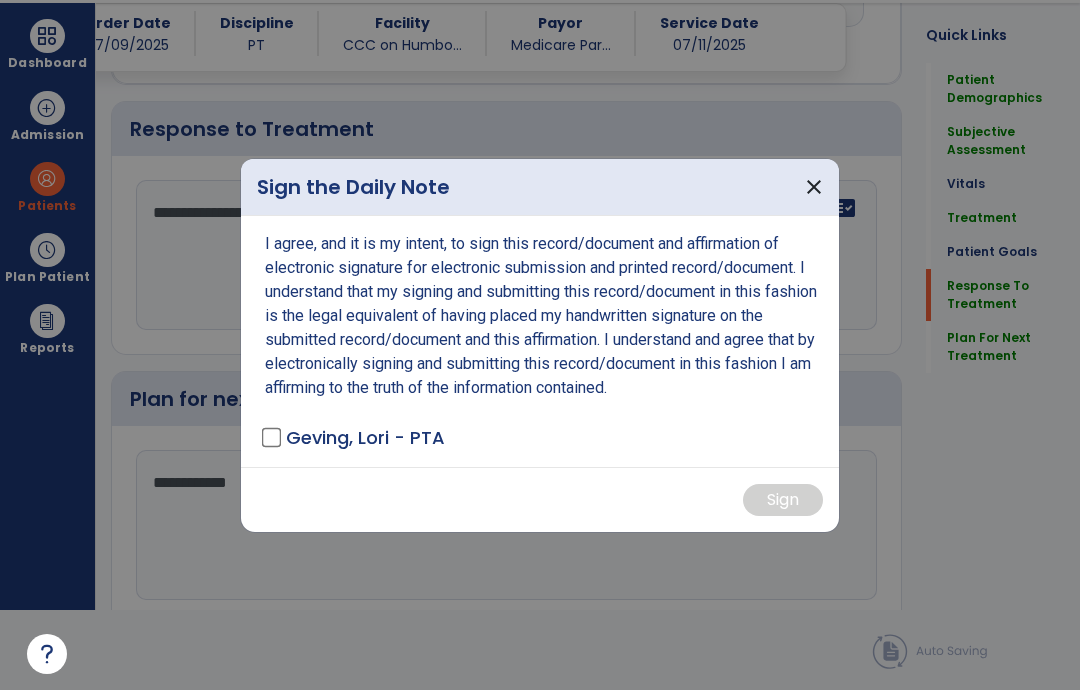 scroll, scrollTop: 0, scrollLeft: 0, axis: both 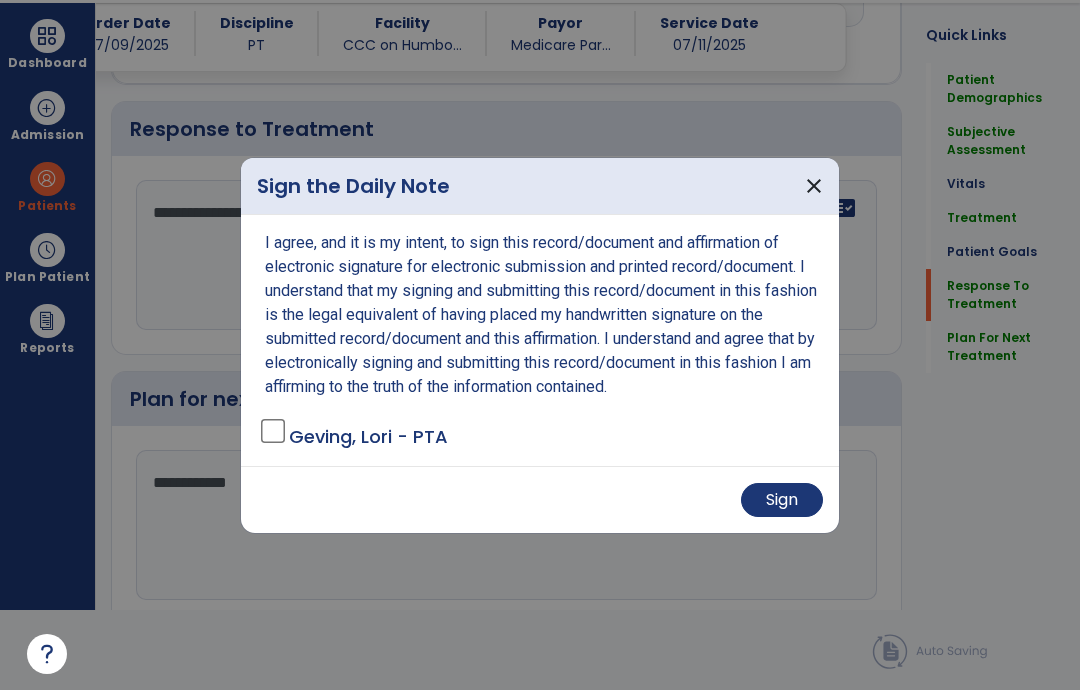 click on "Sign" at bounding box center (782, 500) 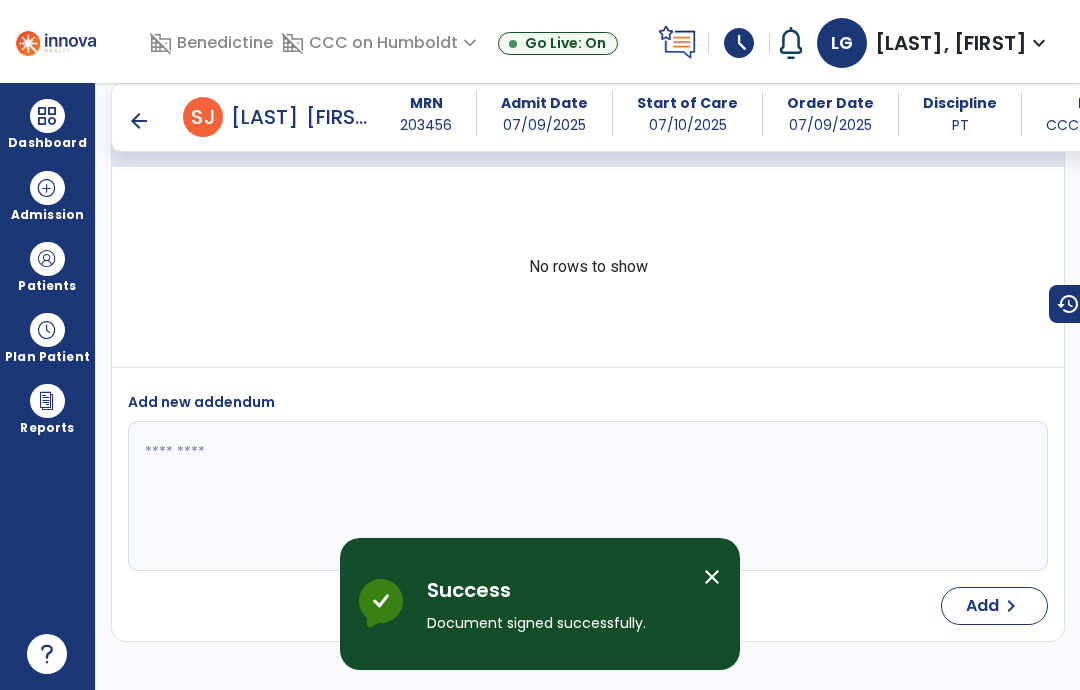 scroll, scrollTop: 80, scrollLeft: 0, axis: vertical 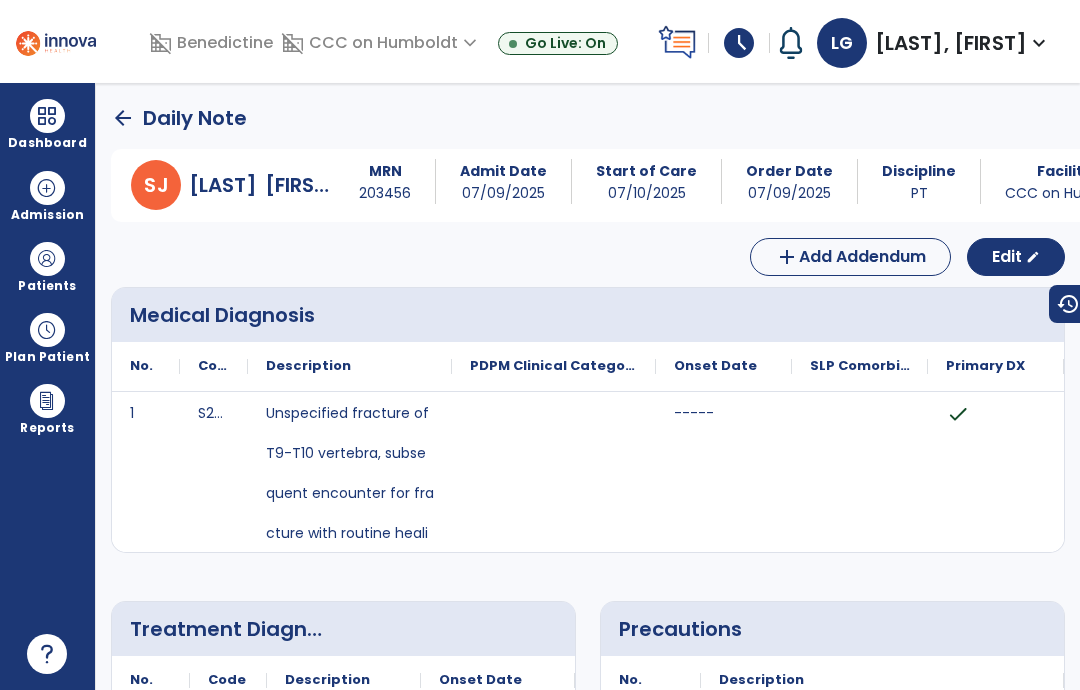 click at bounding box center (47, 116) 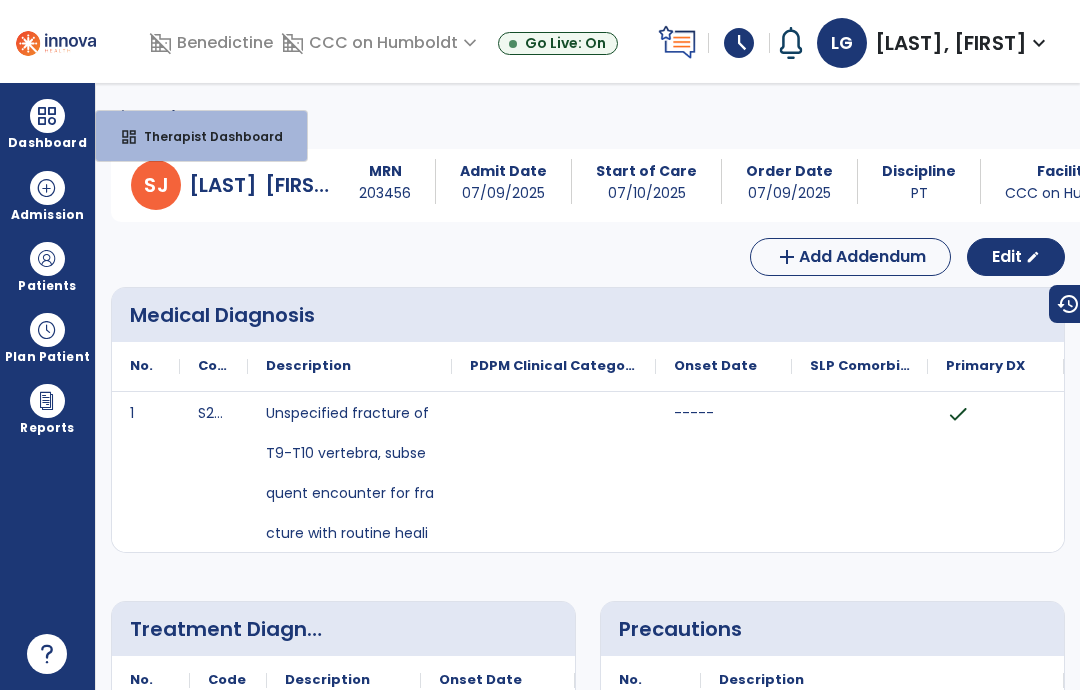 click on "Therapist Dashboard" at bounding box center (205, 136) 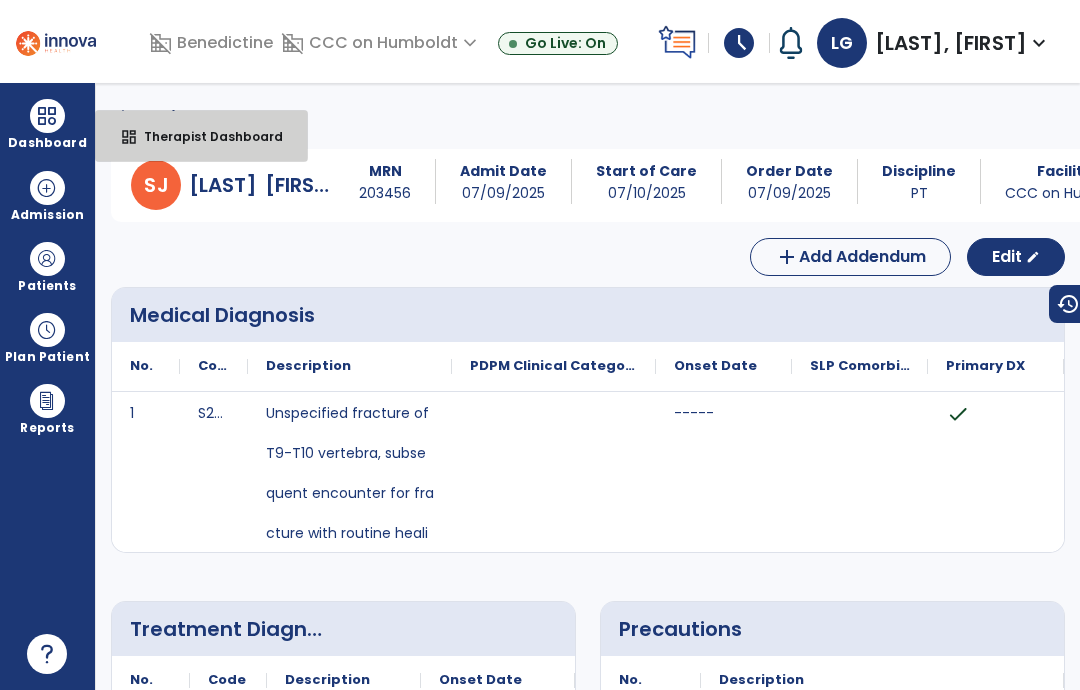 select on "****" 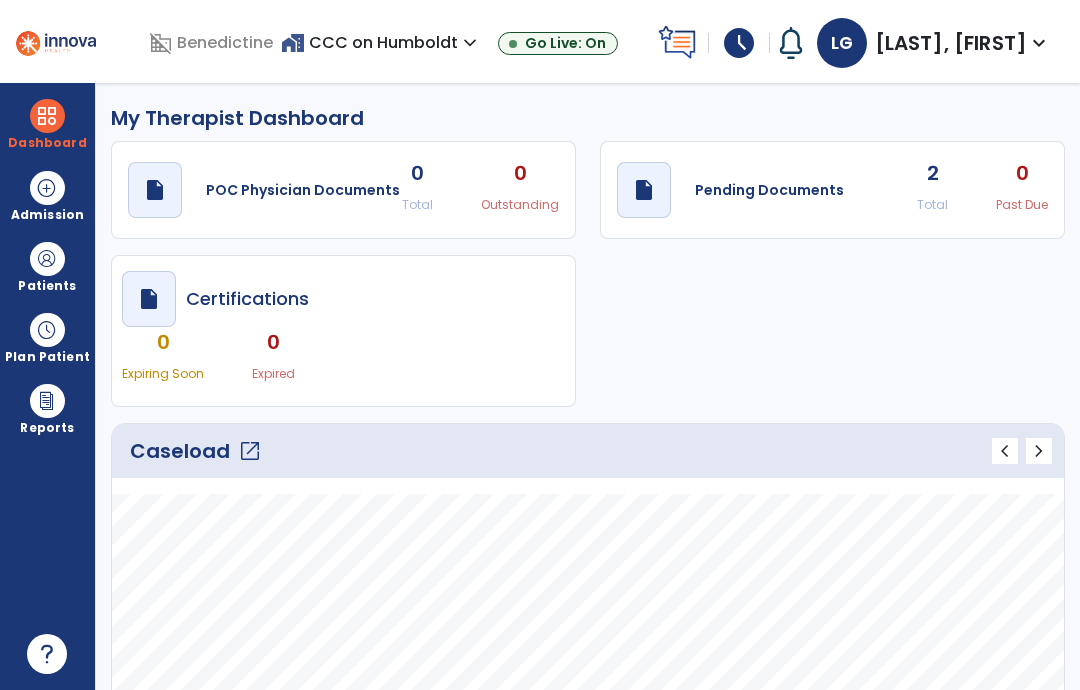 click on "open_in_new" 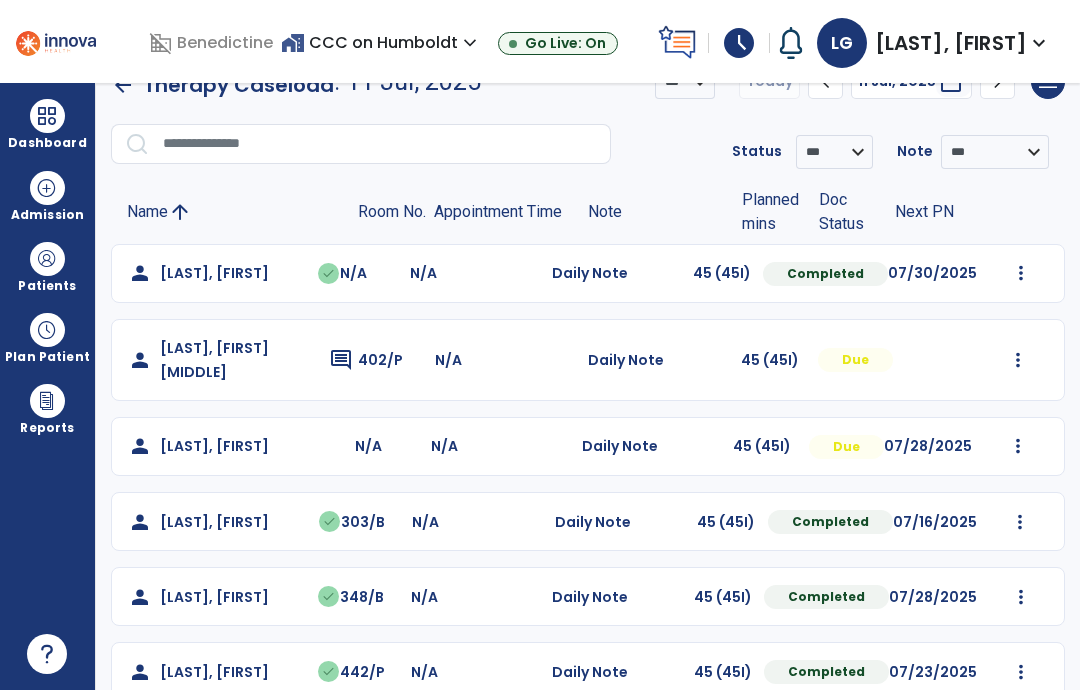 scroll, scrollTop: 38, scrollLeft: 0, axis: vertical 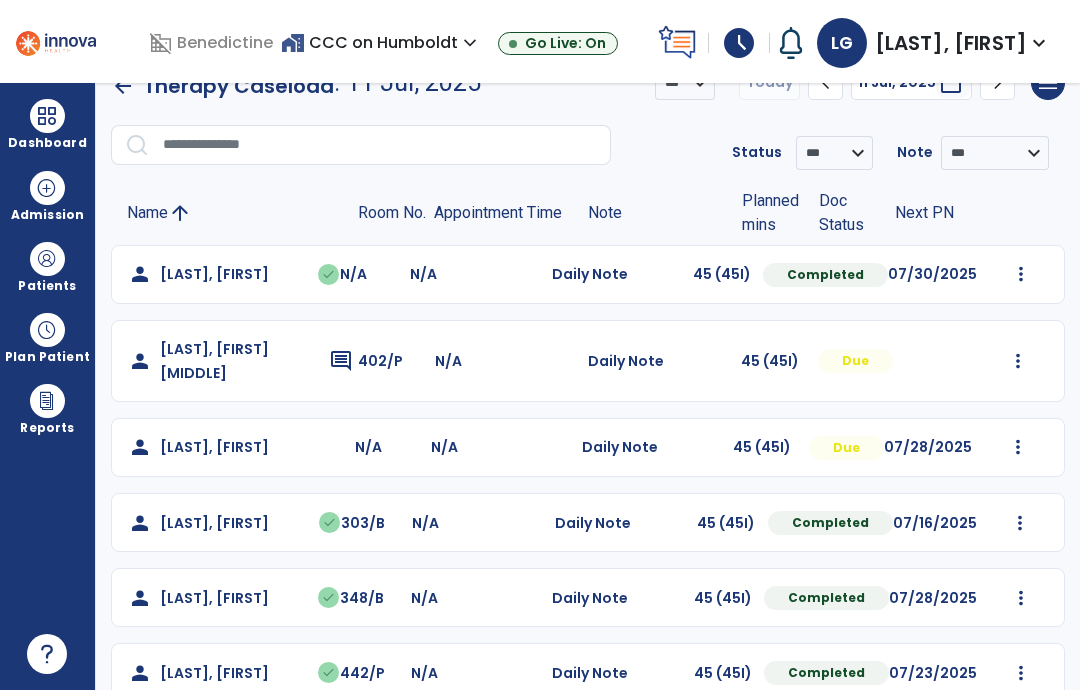 click at bounding box center (1021, 274) 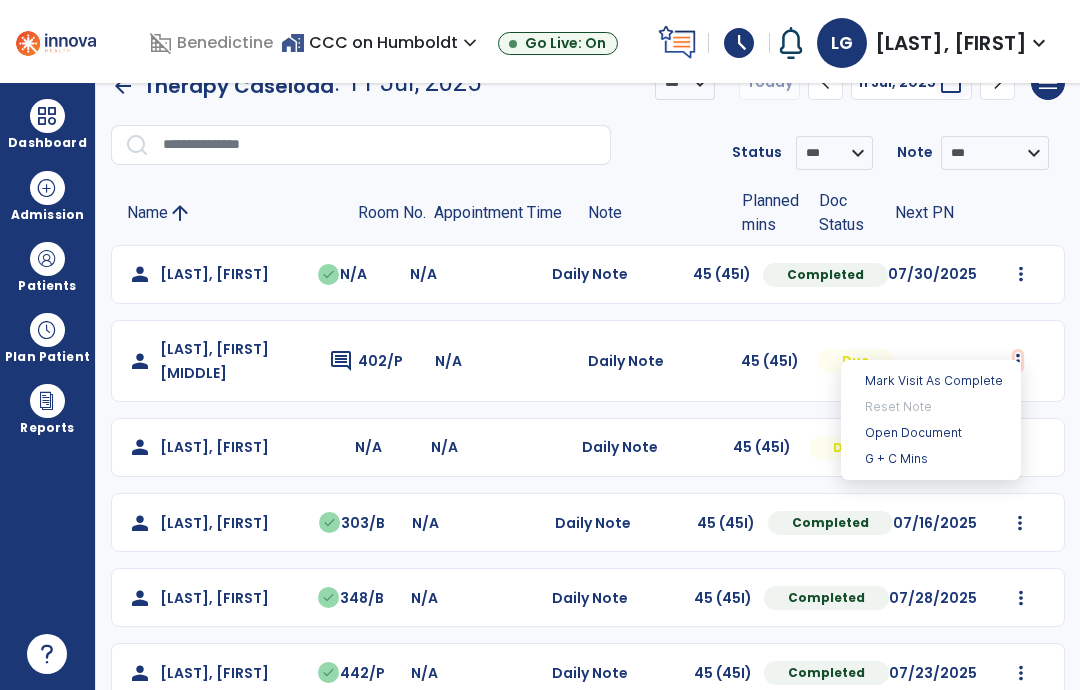 click on "Open Document" at bounding box center (931, 433) 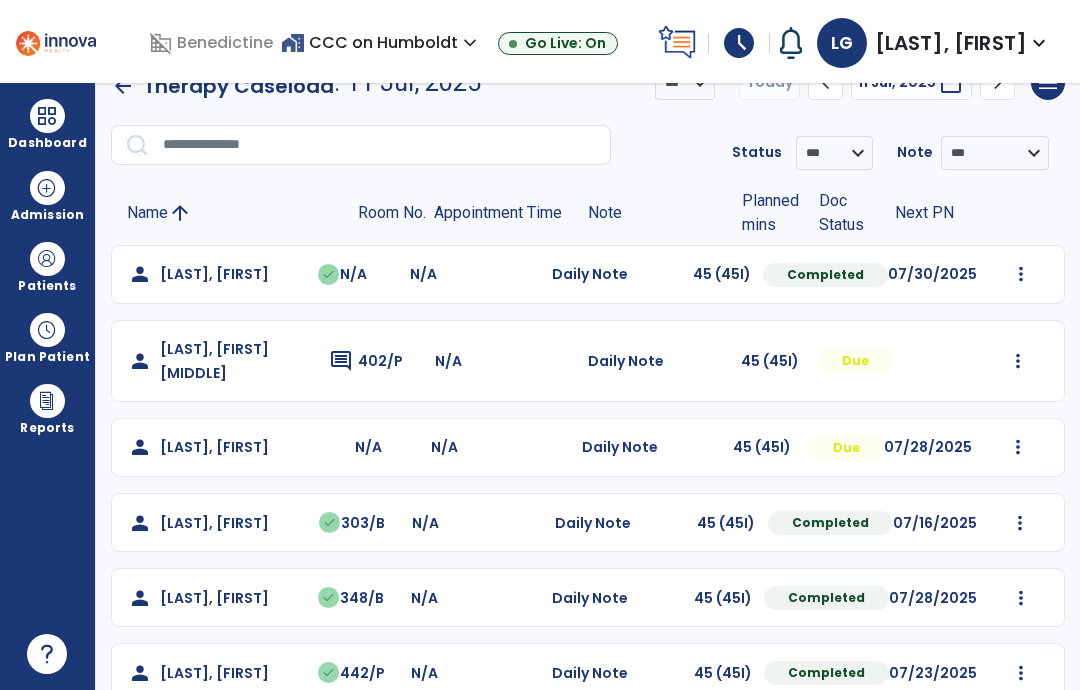 scroll, scrollTop: 0, scrollLeft: 0, axis: both 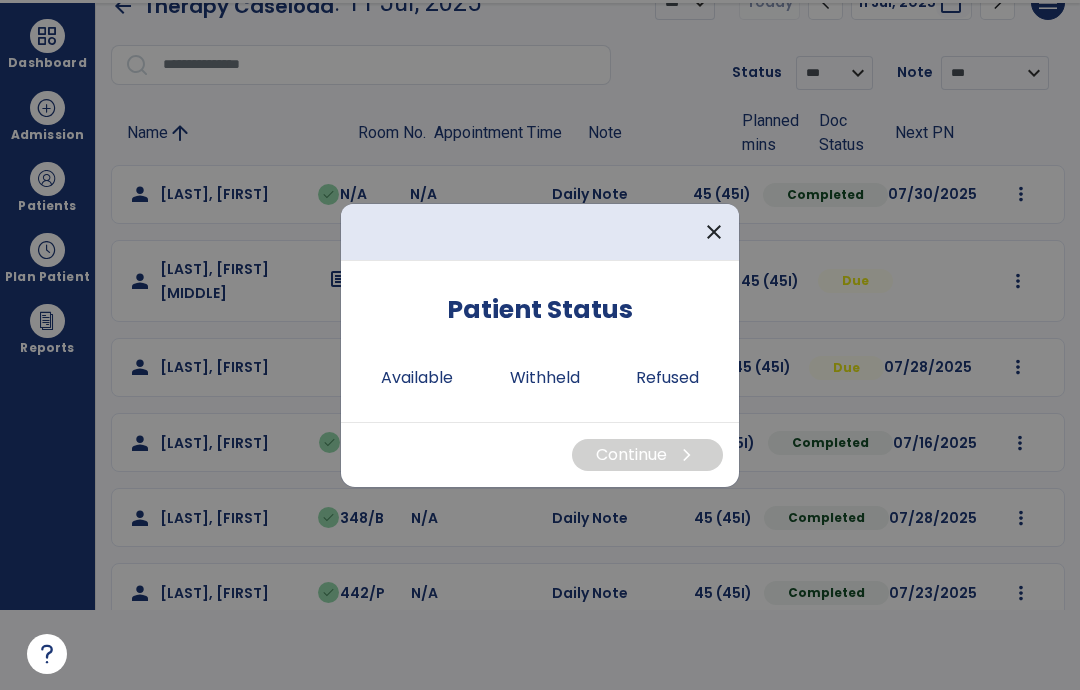 click on "Available" at bounding box center [417, 378] 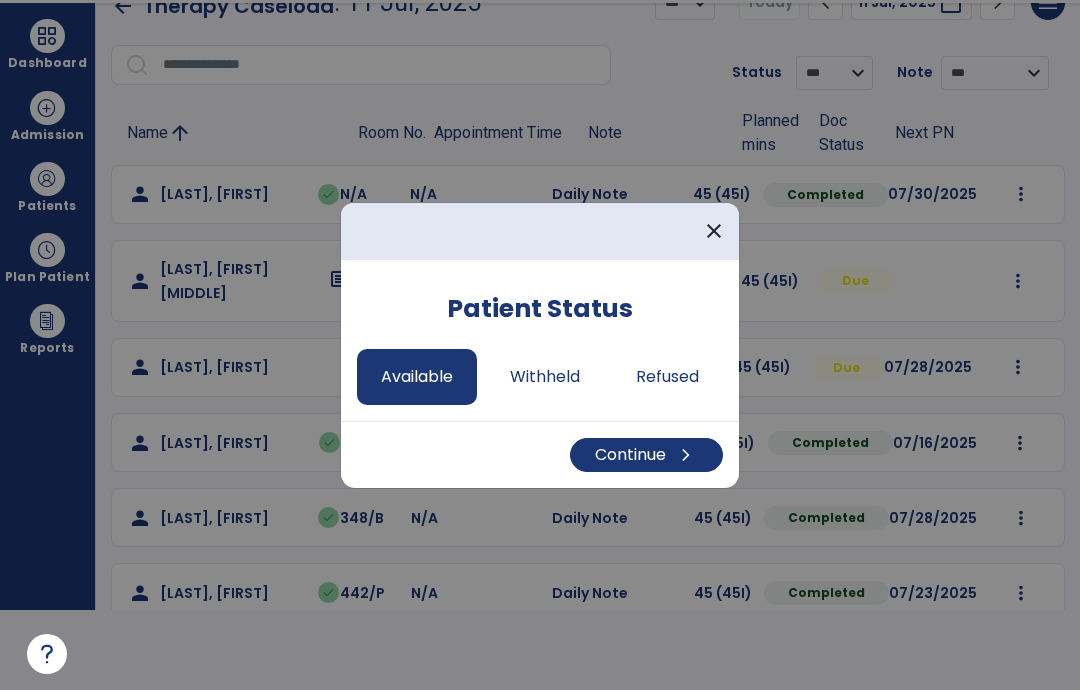 click on "chevron_right" at bounding box center [686, 455] 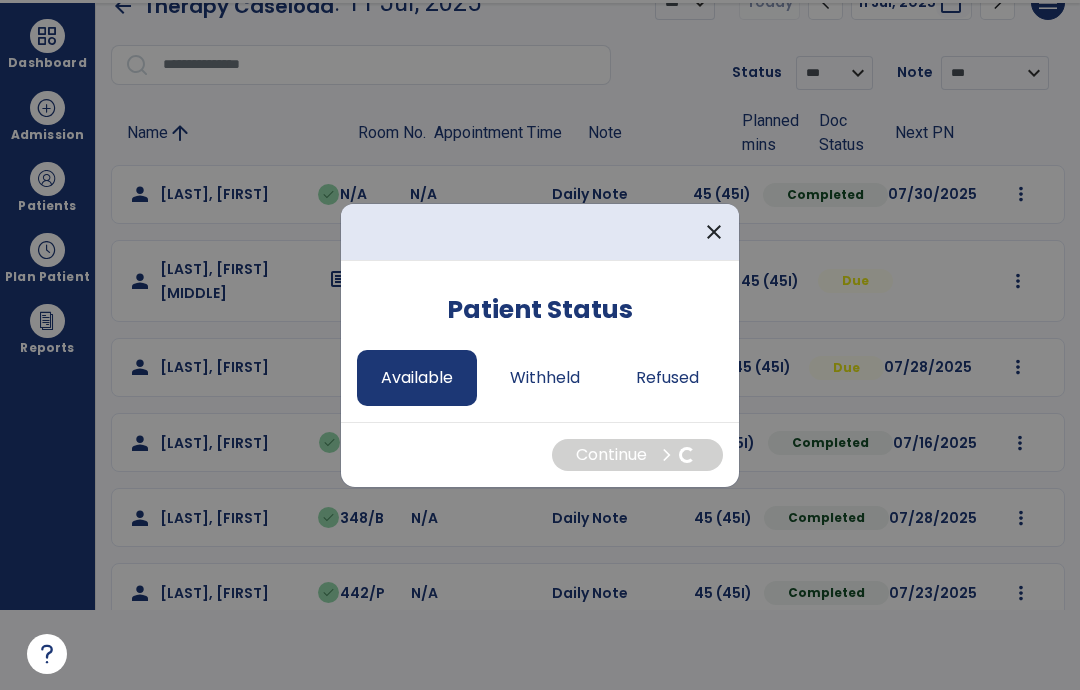 select on "*" 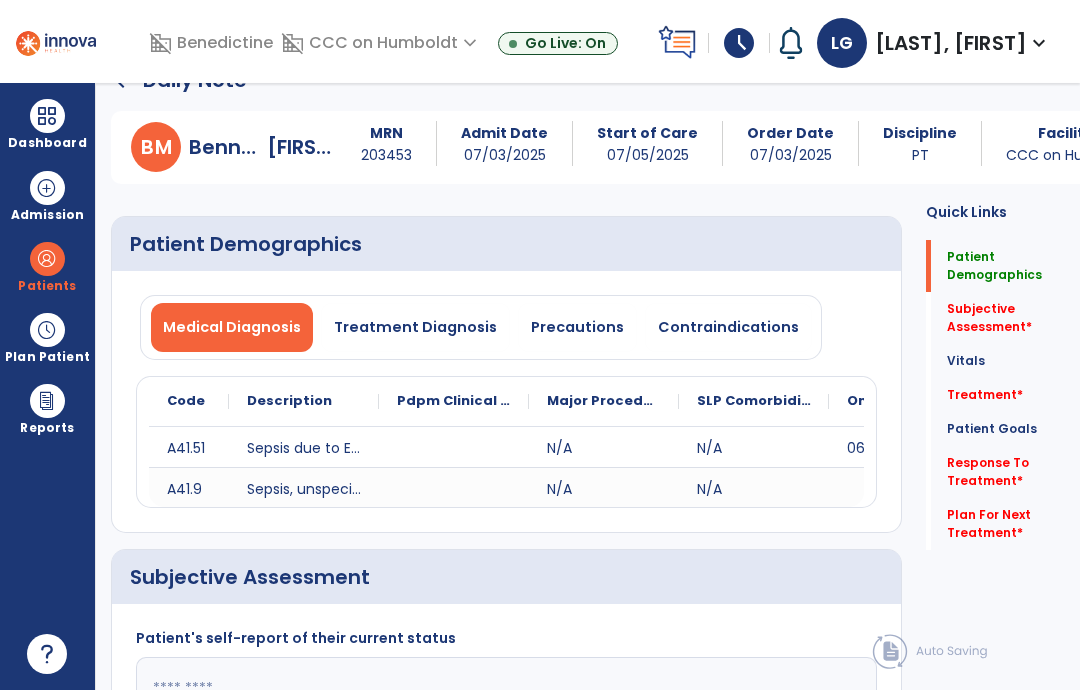 scroll, scrollTop: 80, scrollLeft: 0, axis: vertical 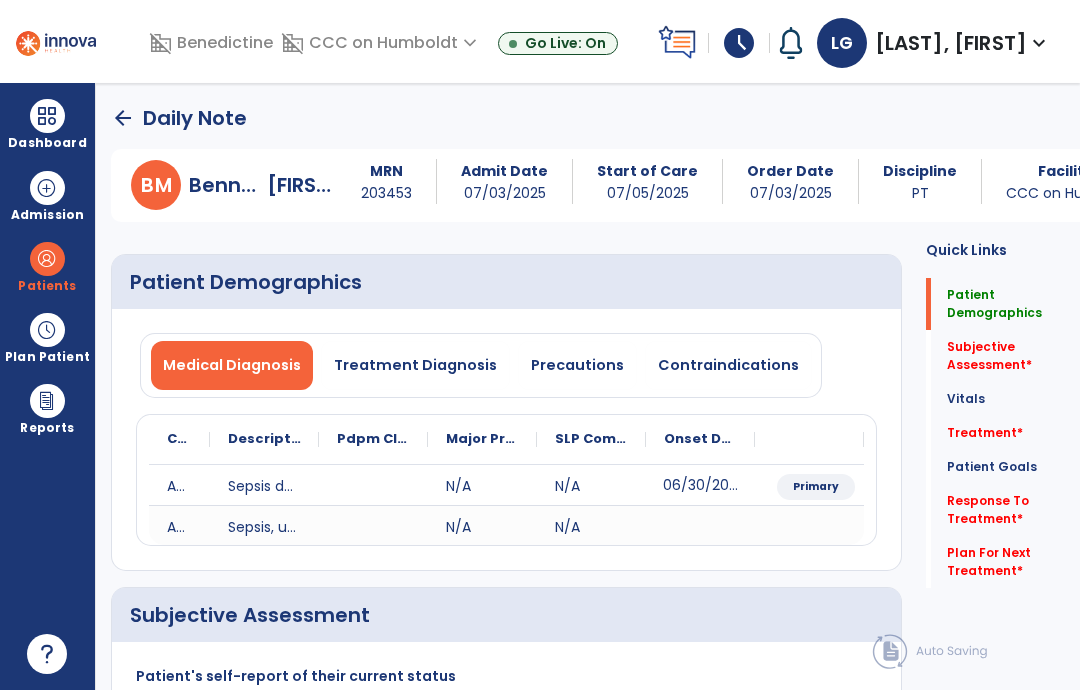 click on "Precautions" at bounding box center [577, 365] 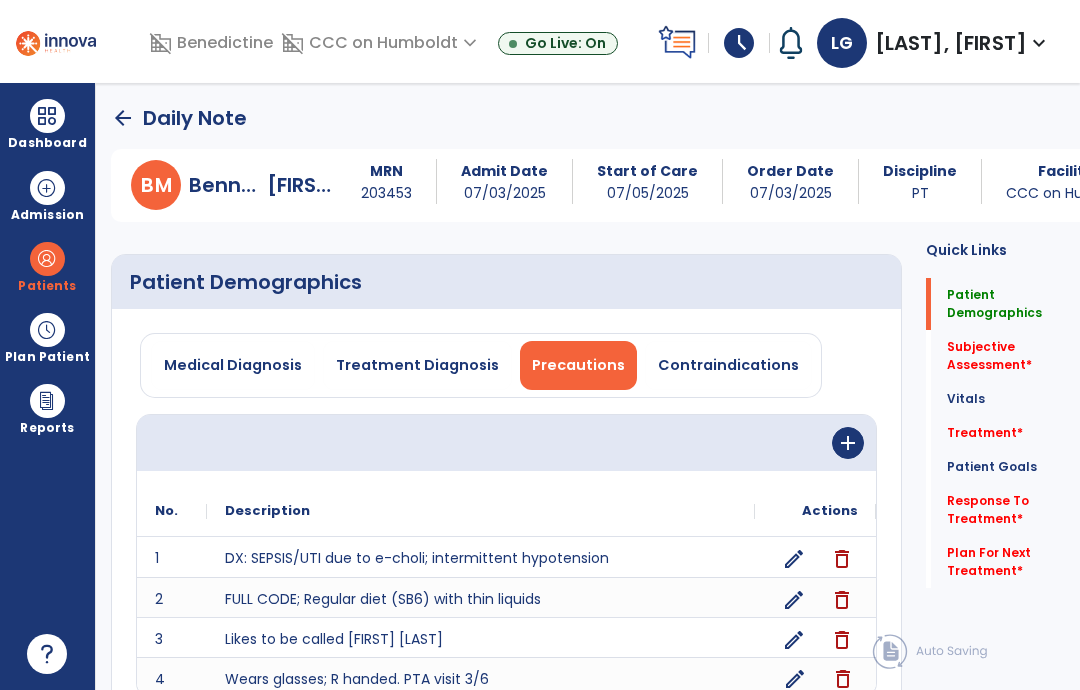 click on "edit" 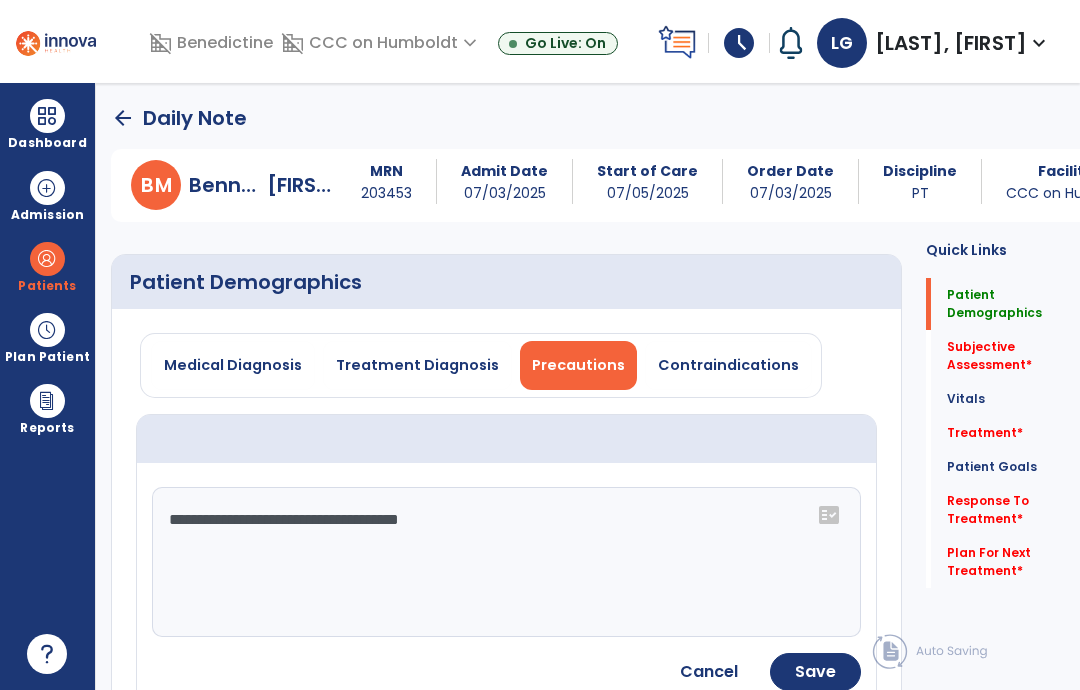 click on "**********" 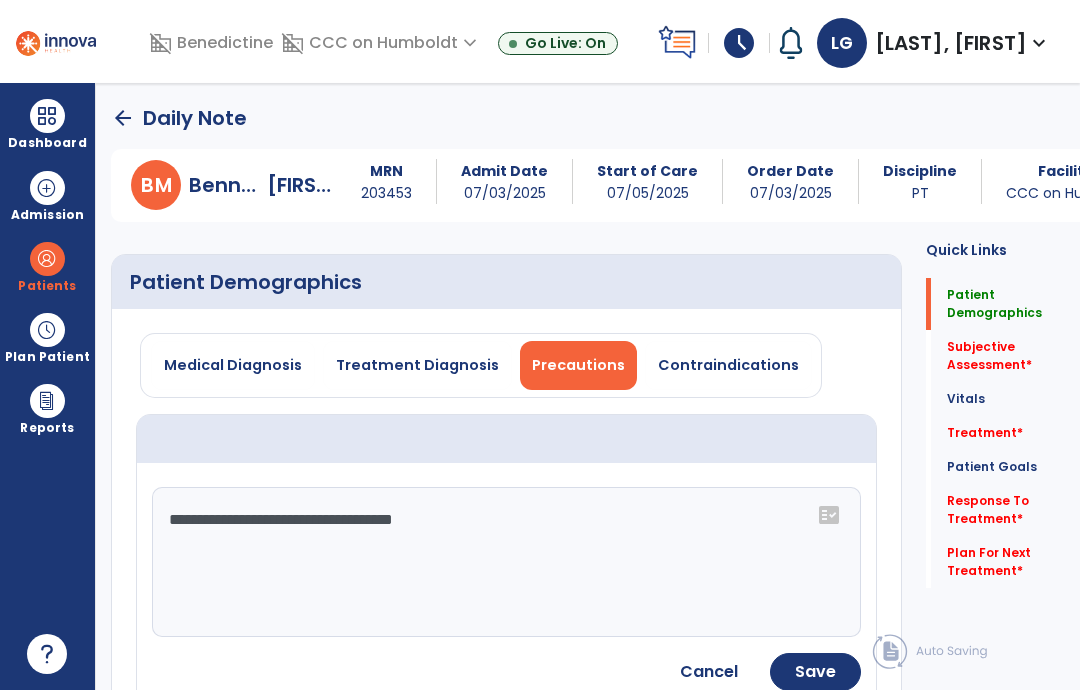 type on "**********" 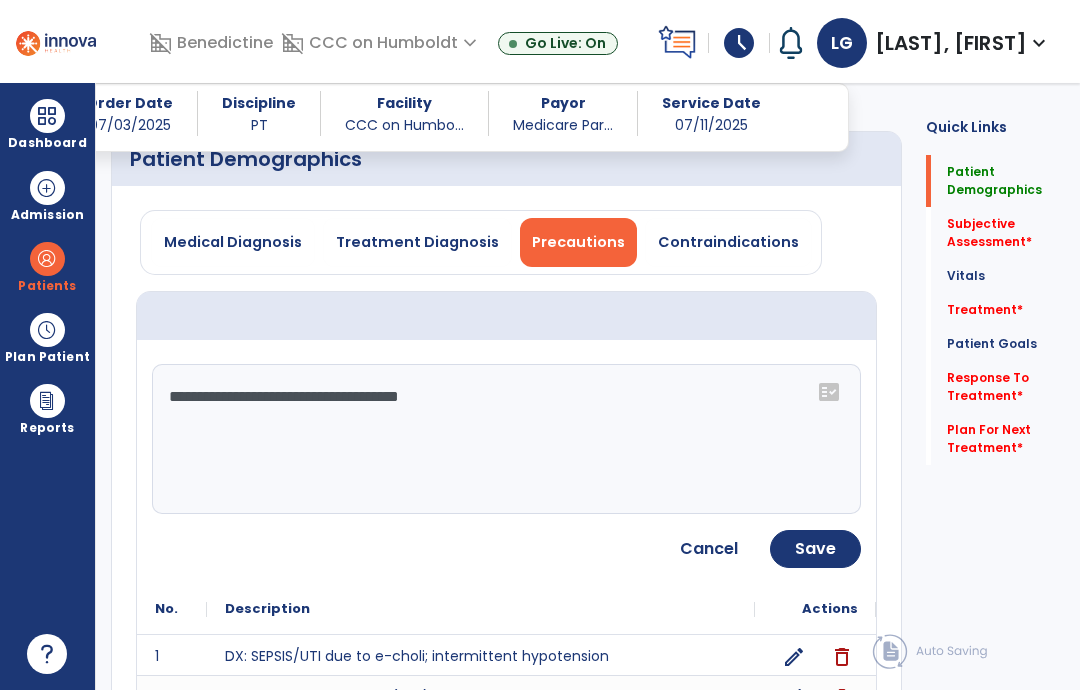scroll, scrollTop: 202, scrollLeft: 0, axis: vertical 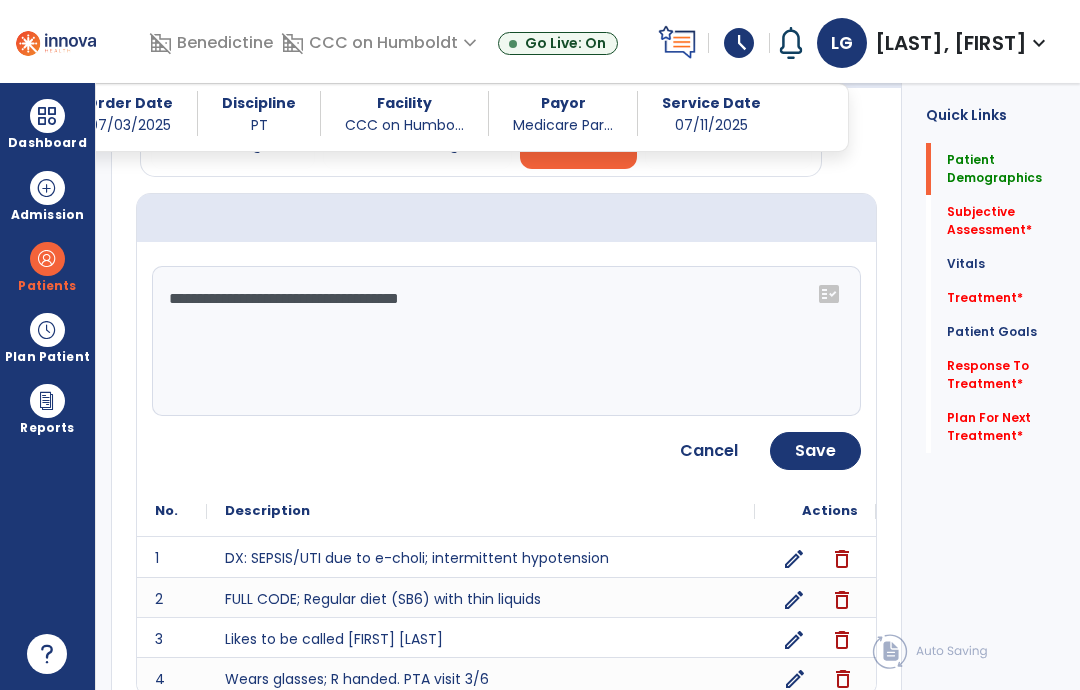 click on "Save" 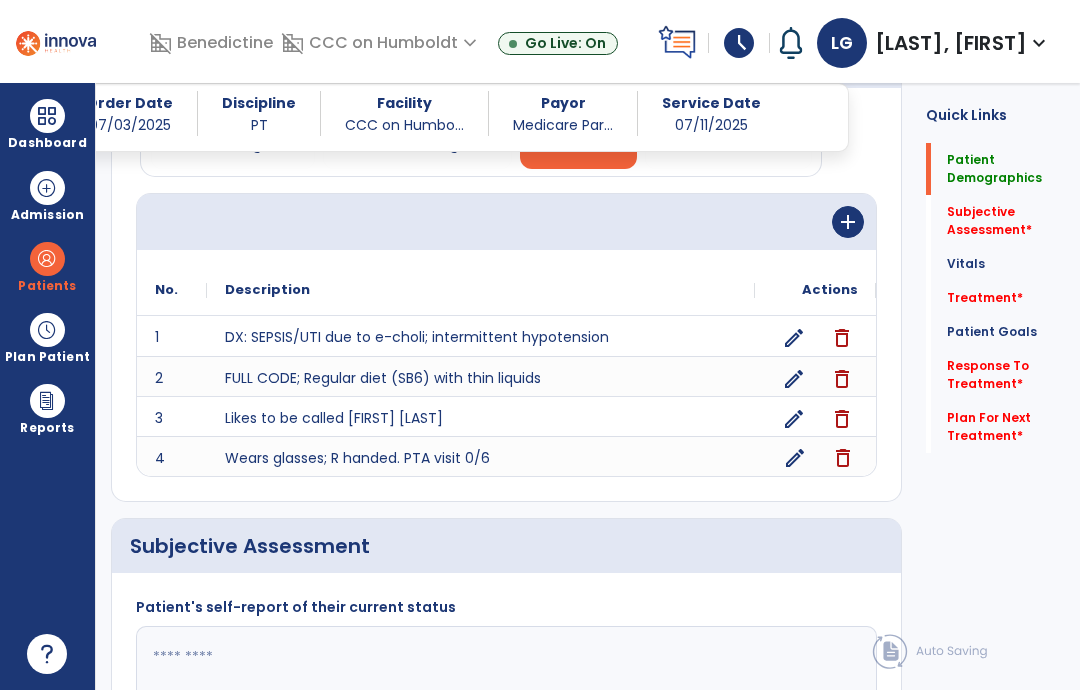 click 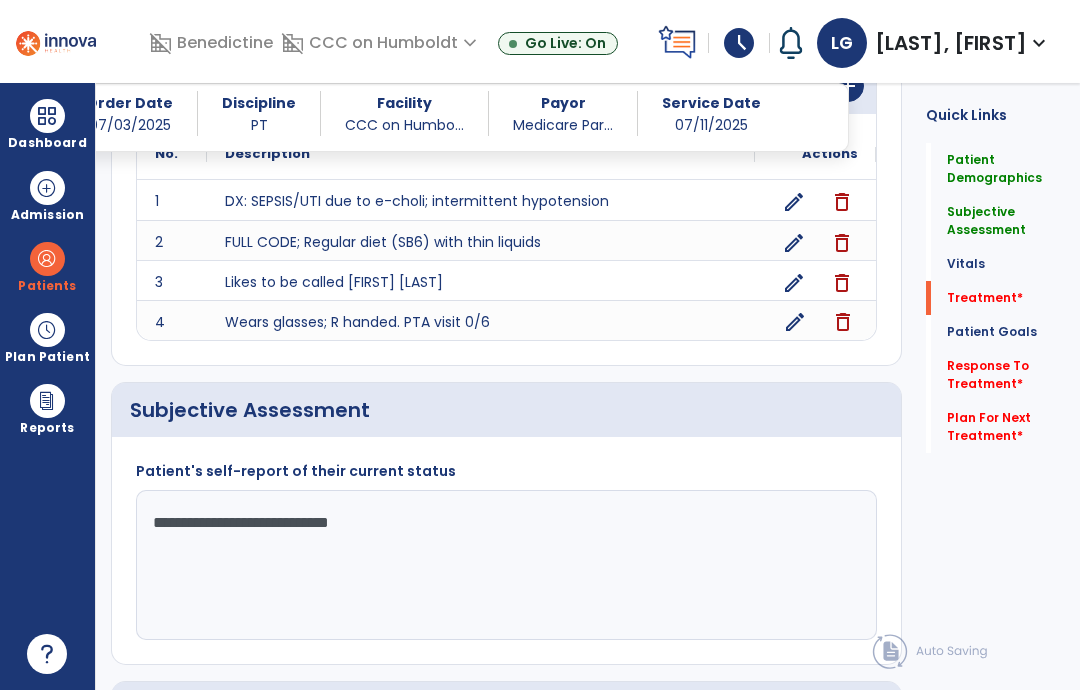type on "**********" 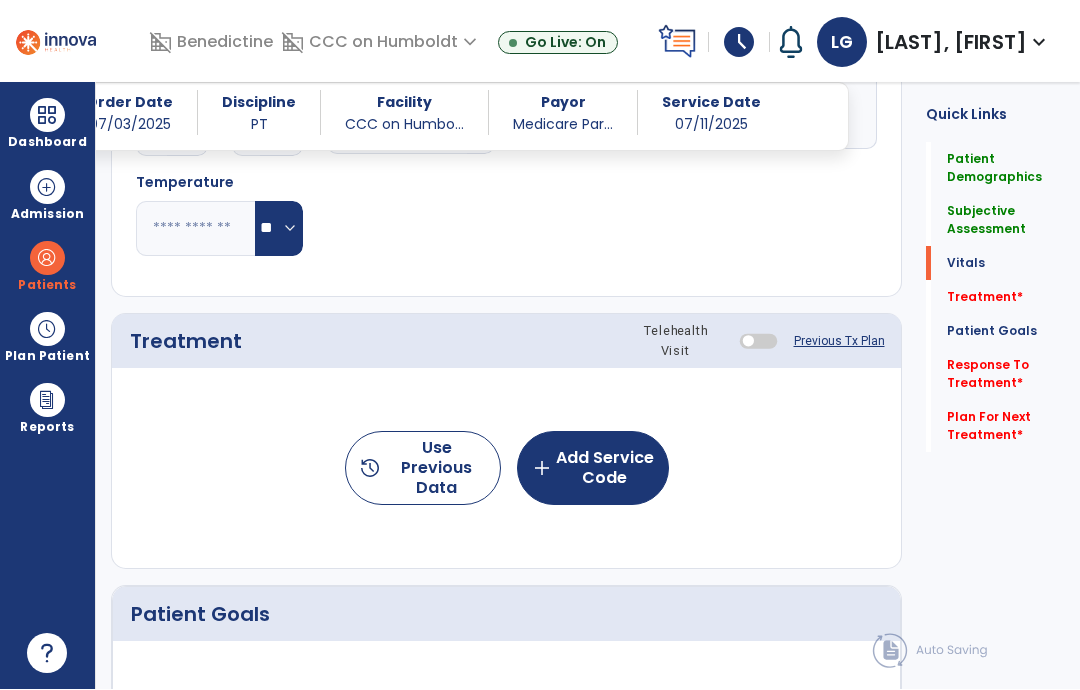 scroll, scrollTop: 1144, scrollLeft: 0, axis: vertical 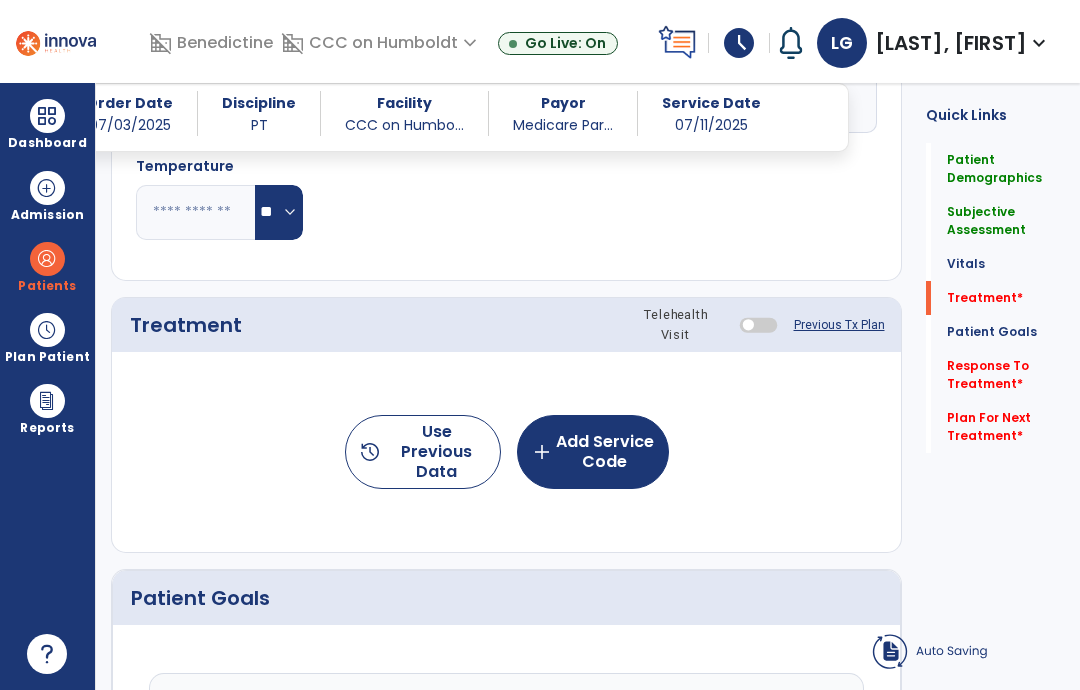 click on "add  Add Service Code" 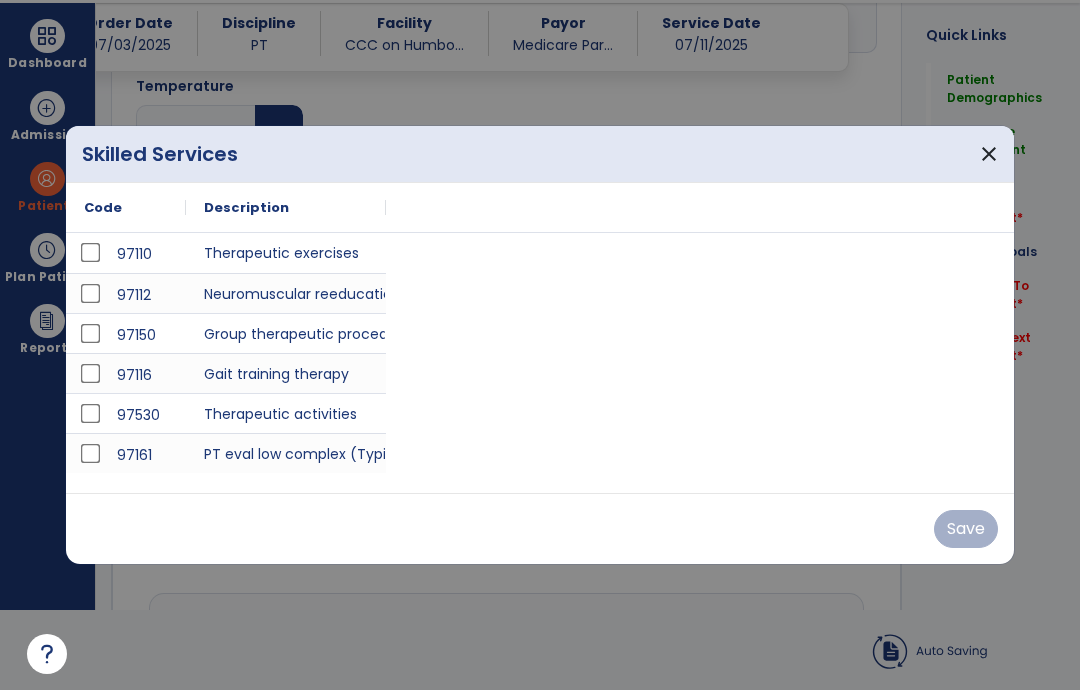 scroll, scrollTop: 0, scrollLeft: 0, axis: both 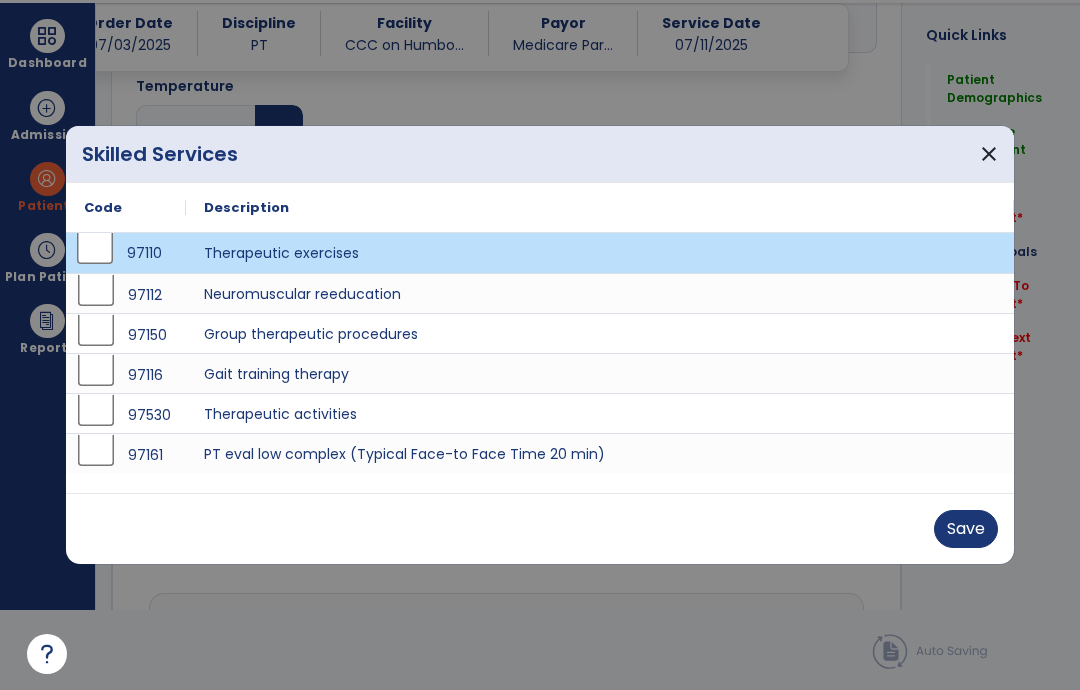 click on "Save" at bounding box center [966, 529] 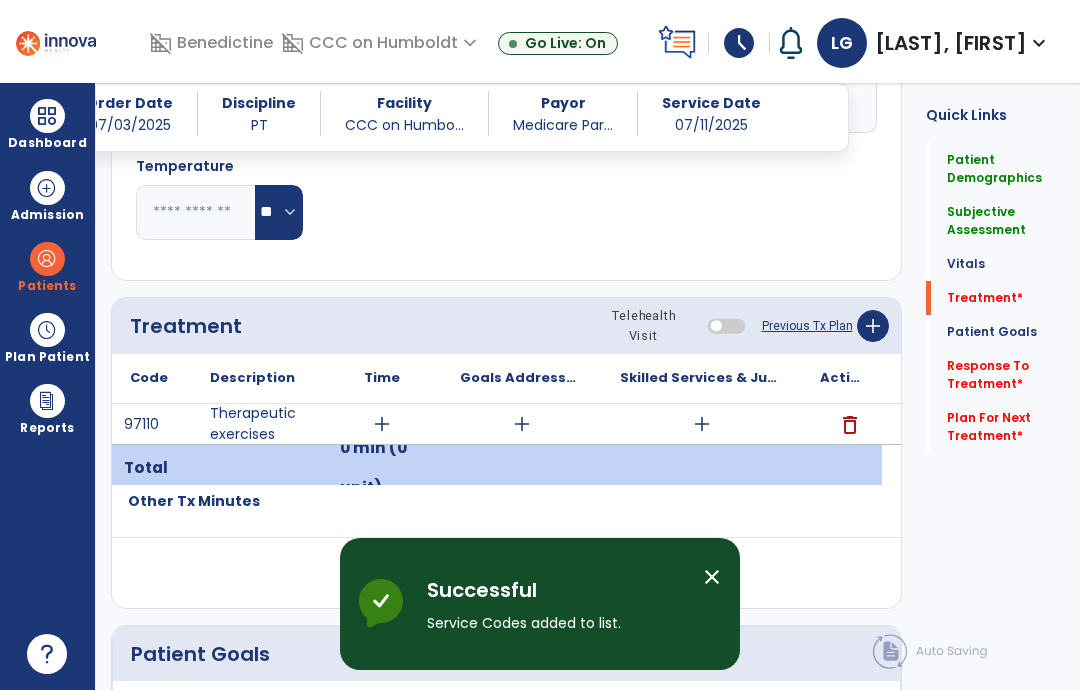 scroll, scrollTop: 80, scrollLeft: 0, axis: vertical 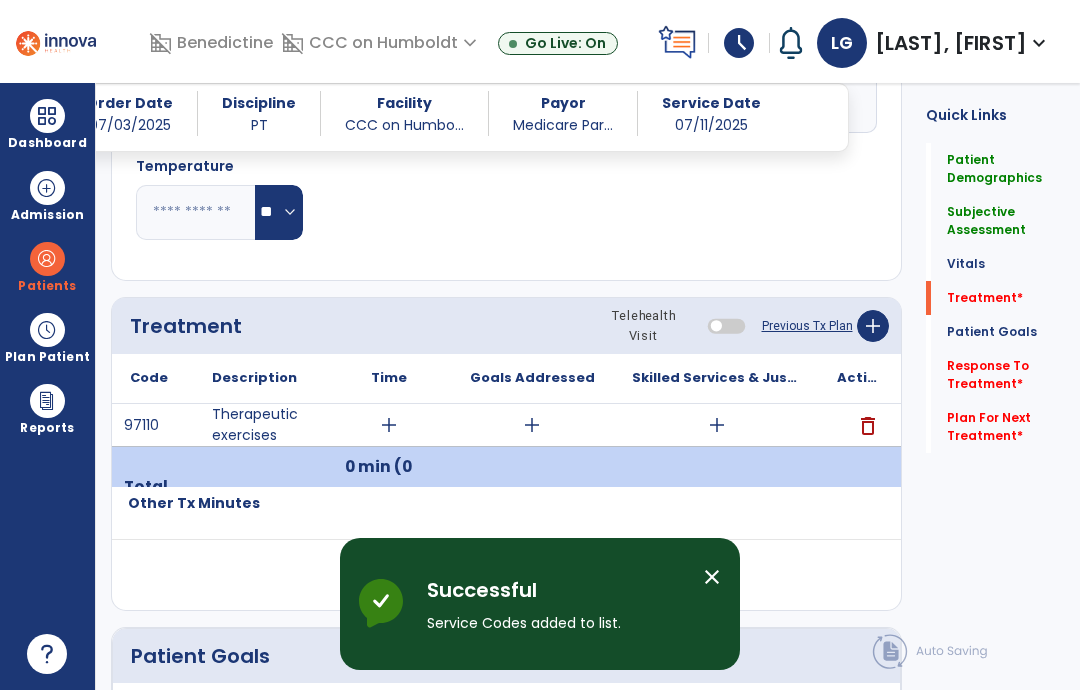 click on "add" at bounding box center (717, 425) 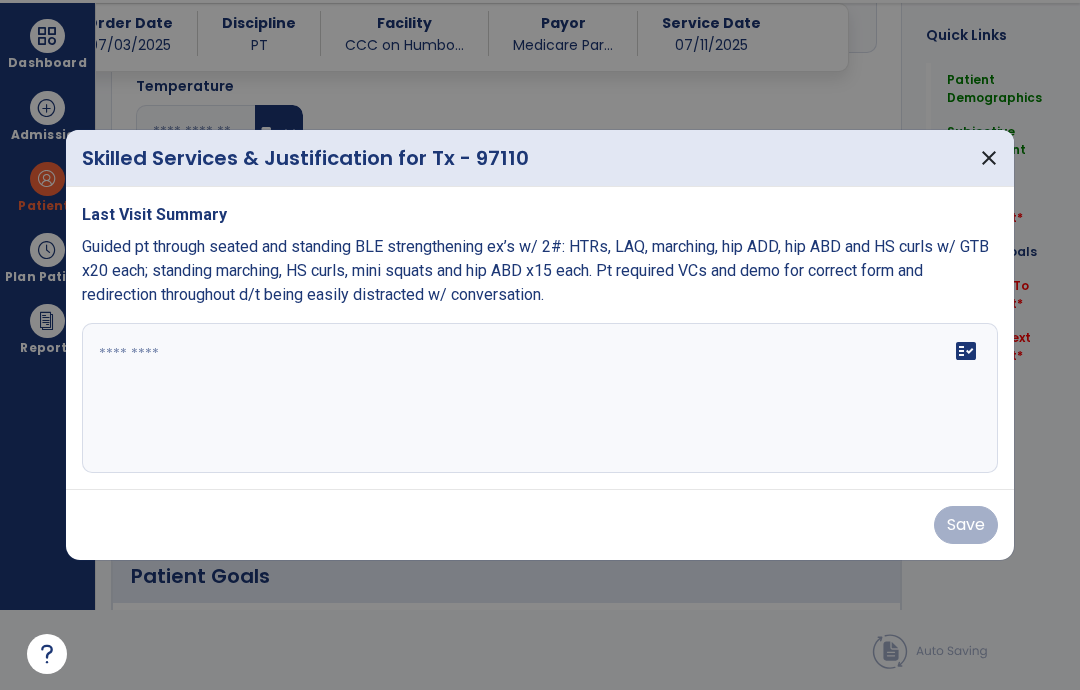 scroll, scrollTop: 0, scrollLeft: 0, axis: both 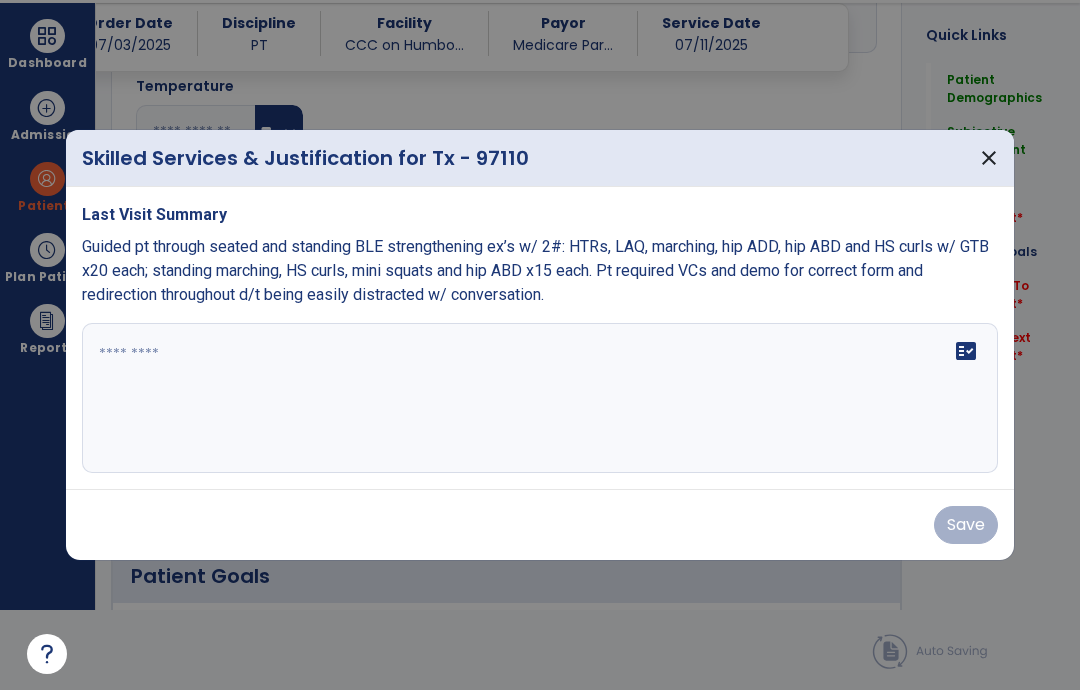 click at bounding box center (540, 398) 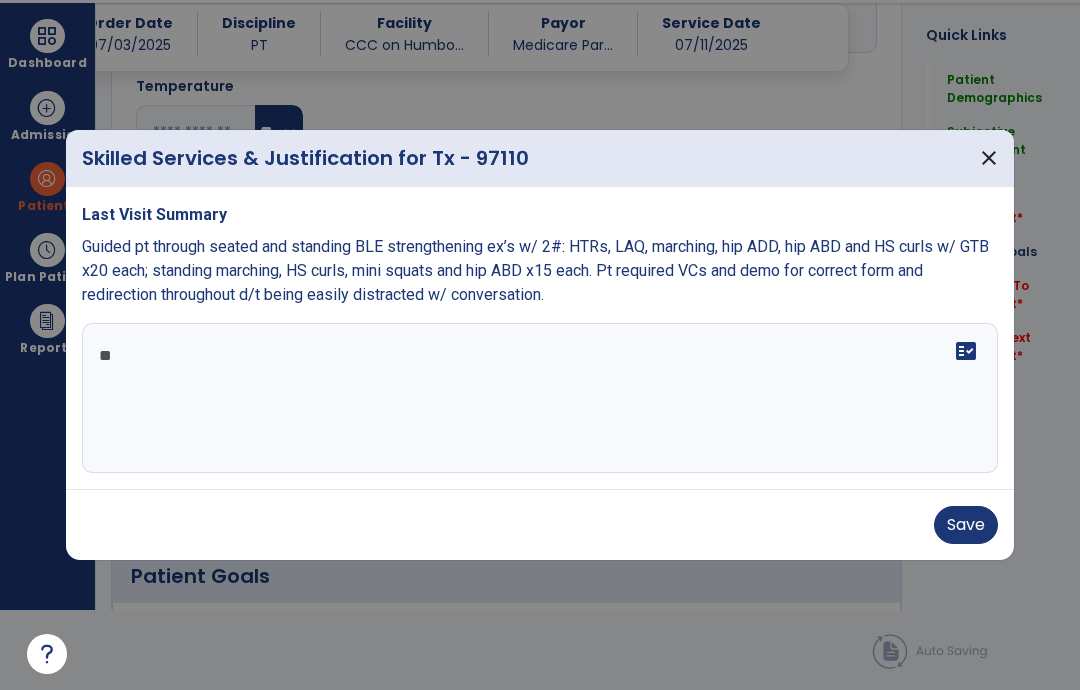 type on "*" 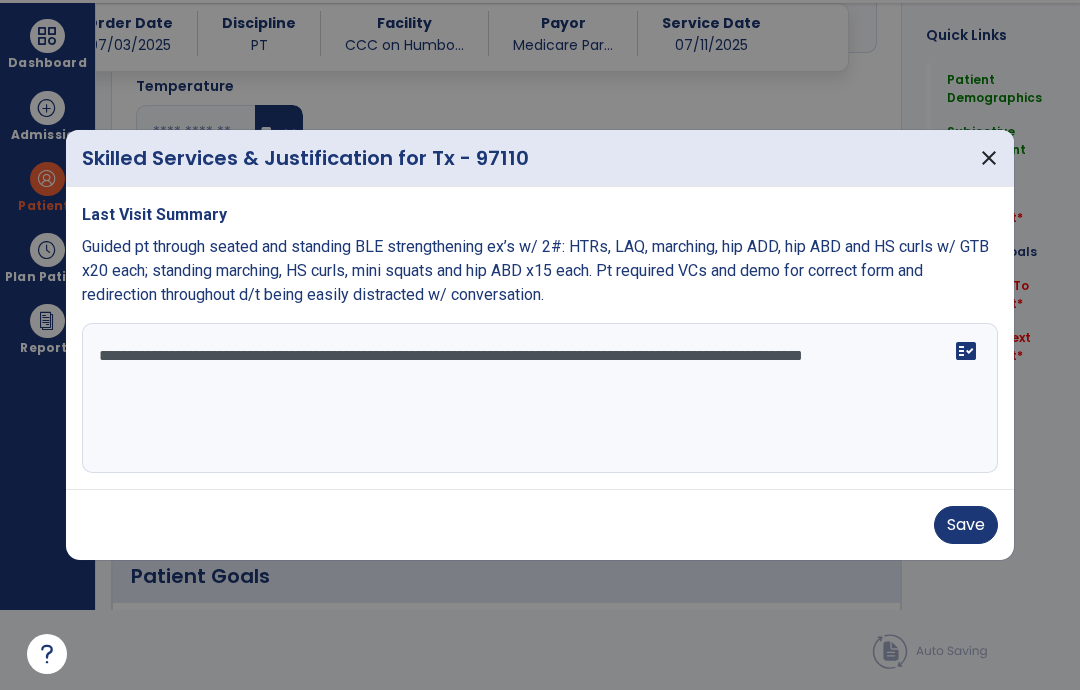 type on "**********" 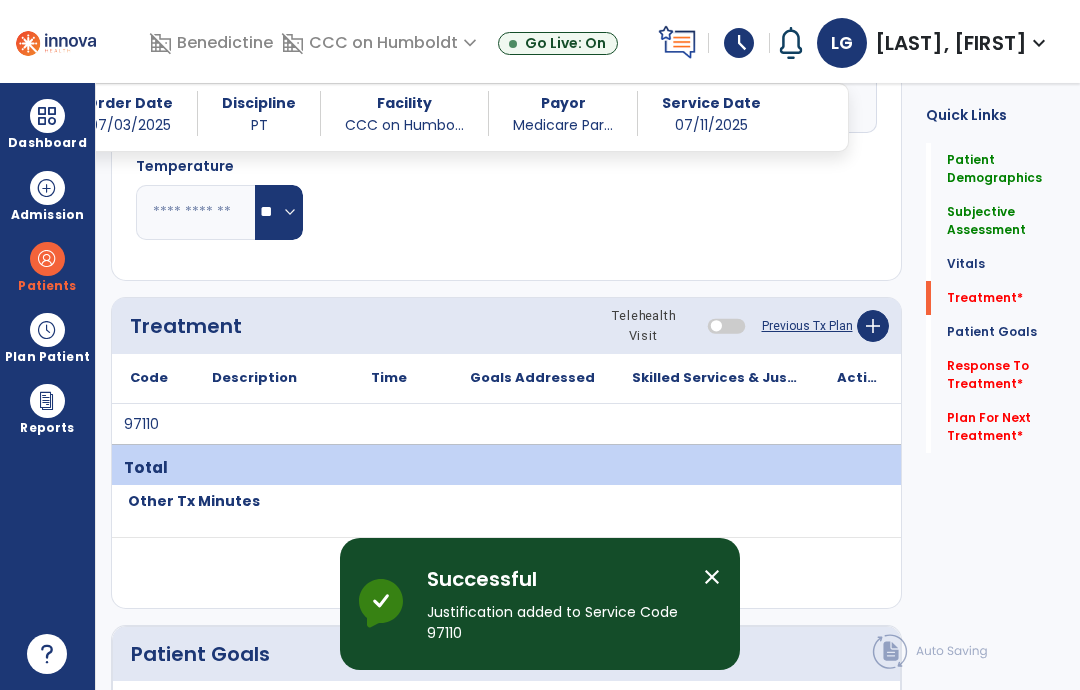 scroll, scrollTop: 80, scrollLeft: 0, axis: vertical 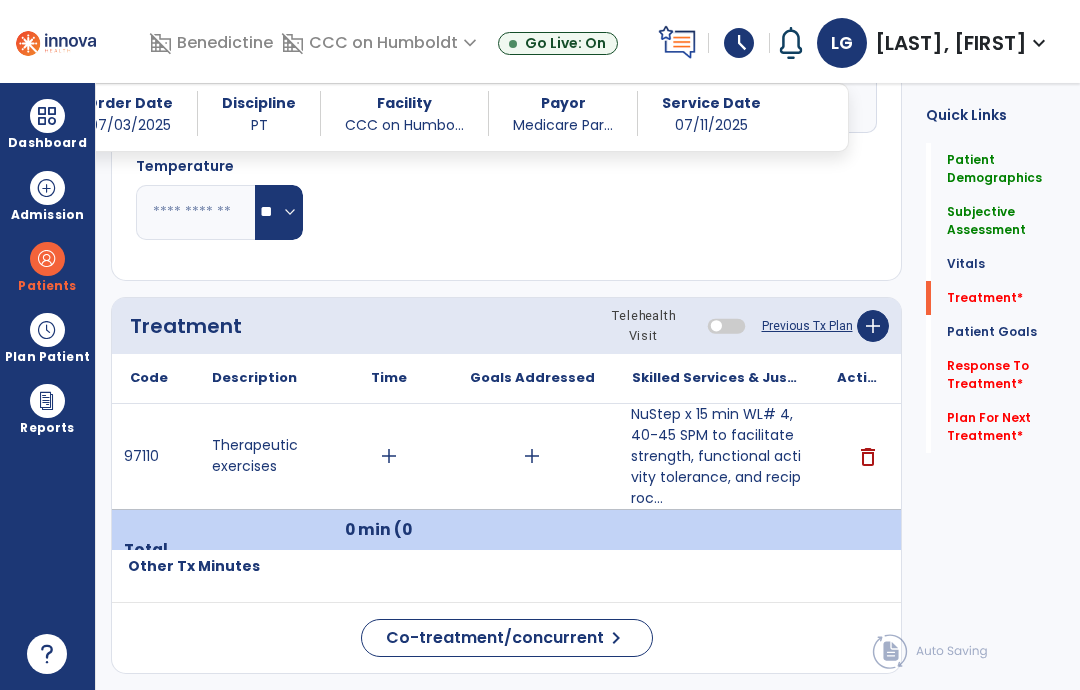 click on "Other Tx Minutes" 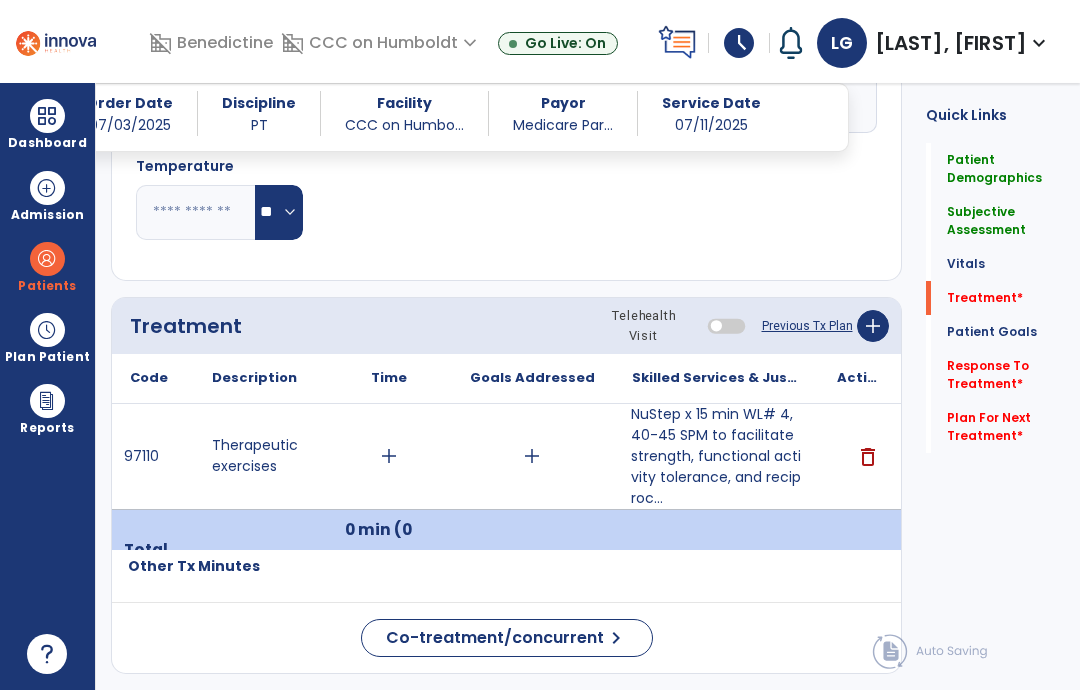 click on "add" 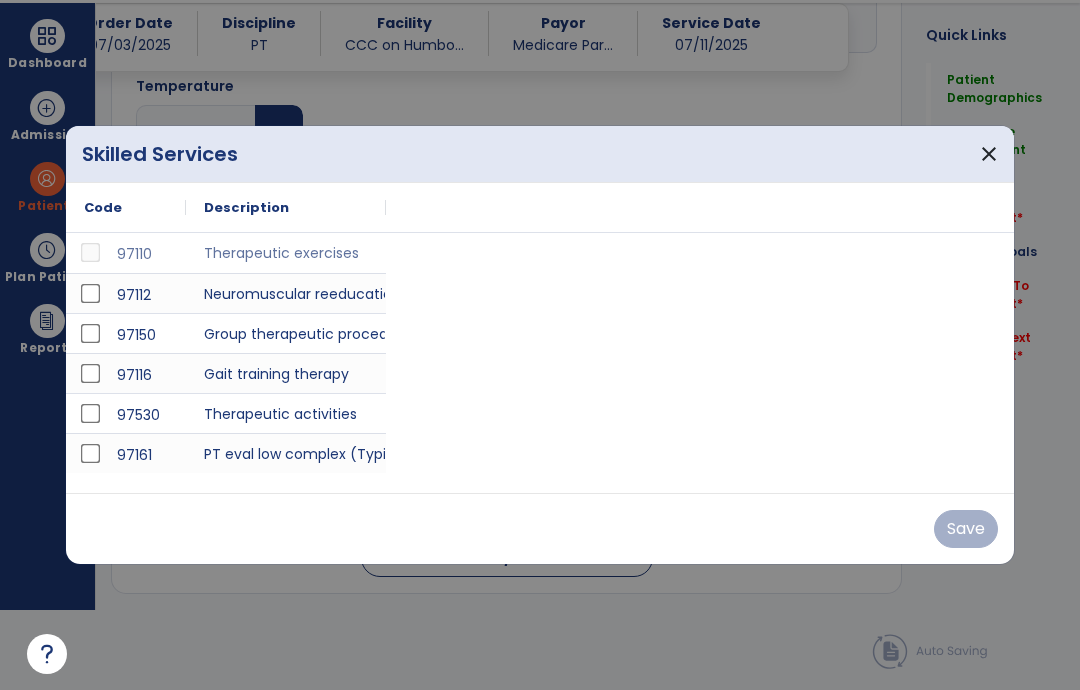 scroll, scrollTop: 0, scrollLeft: 0, axis: both 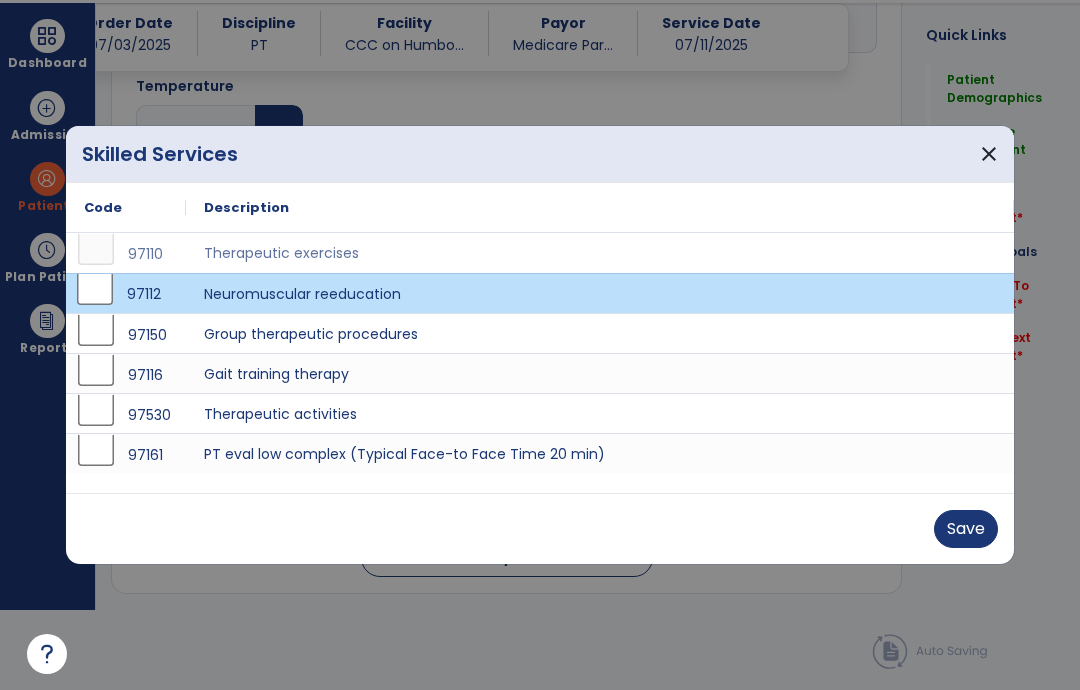 click on "Save" at bounding box center (966, 529) 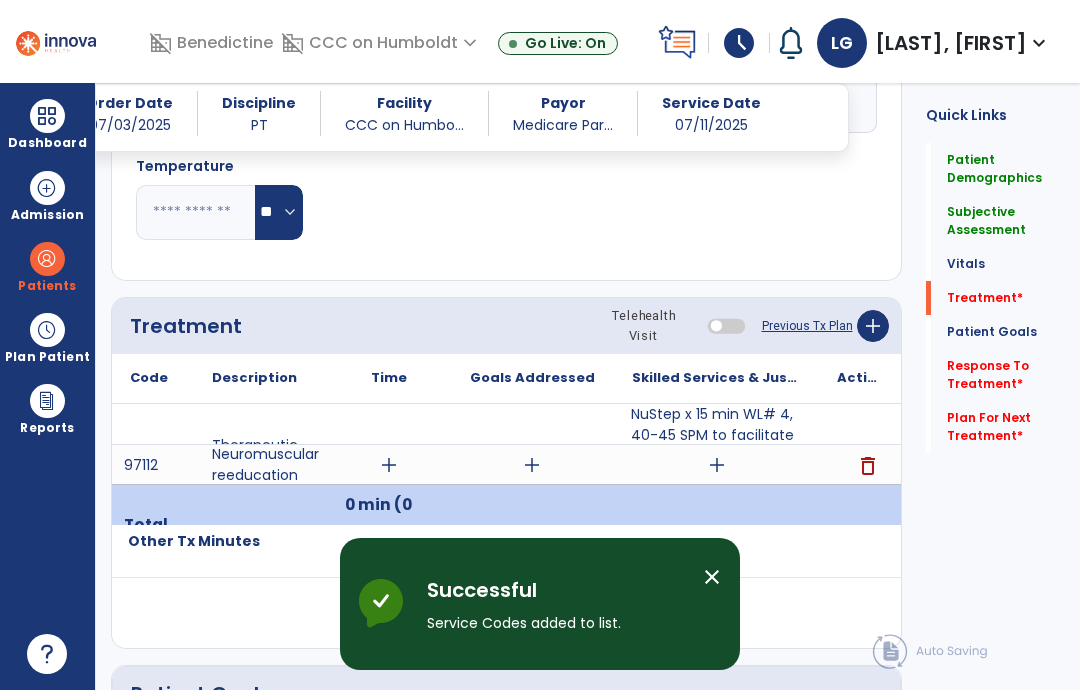 scroll, scrollTop: 80, scrollLeft: 0, axis: vertical 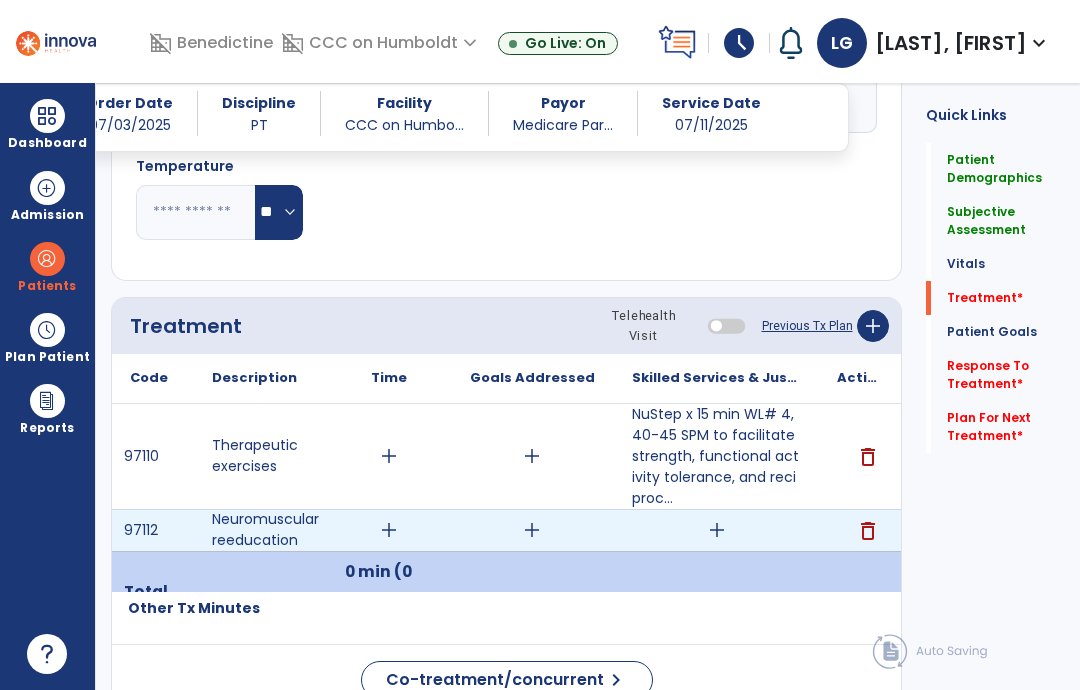click on "add" at bounding box center (716, 530) 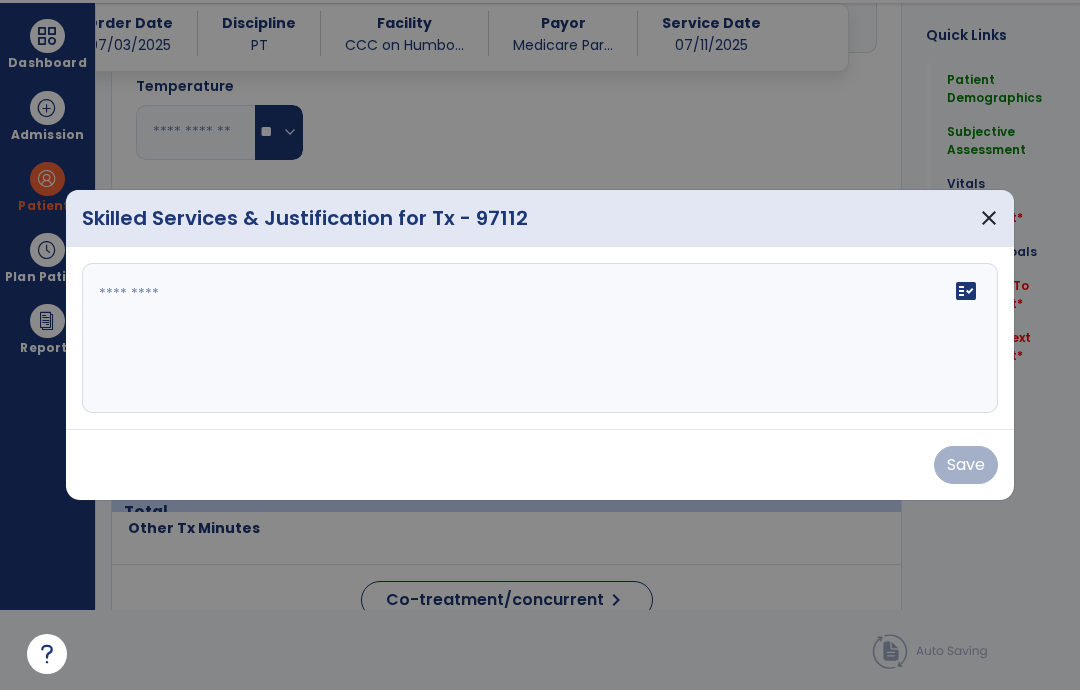 scroll, scrollTop: 0, scrollLeft: 0, axis: both 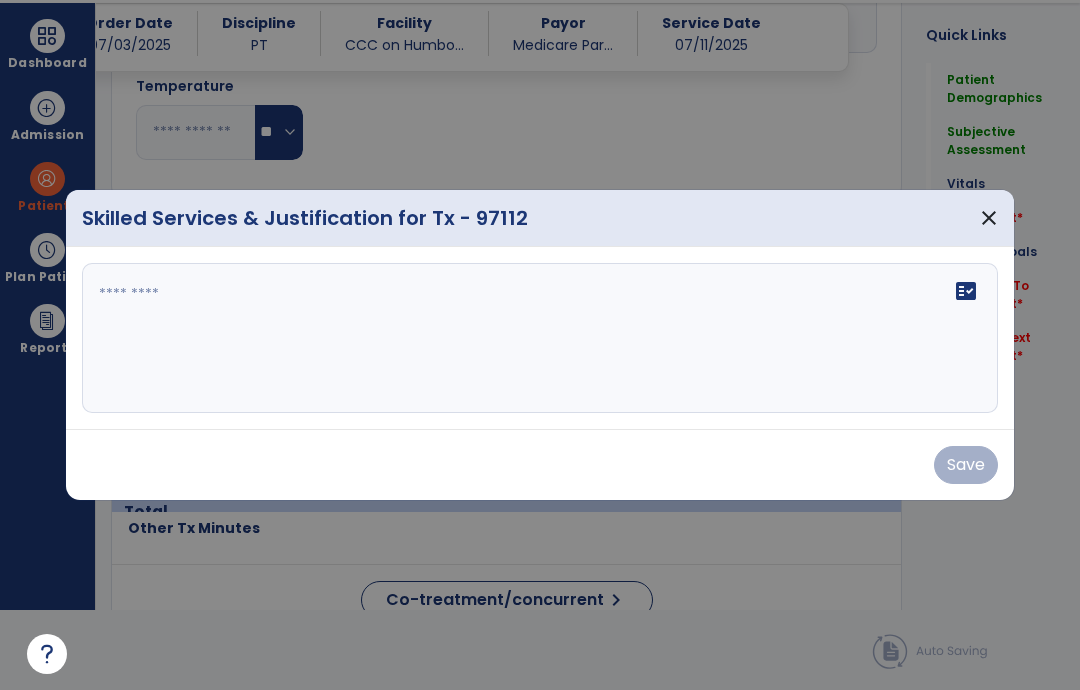 click at bounding box center [540, 338] 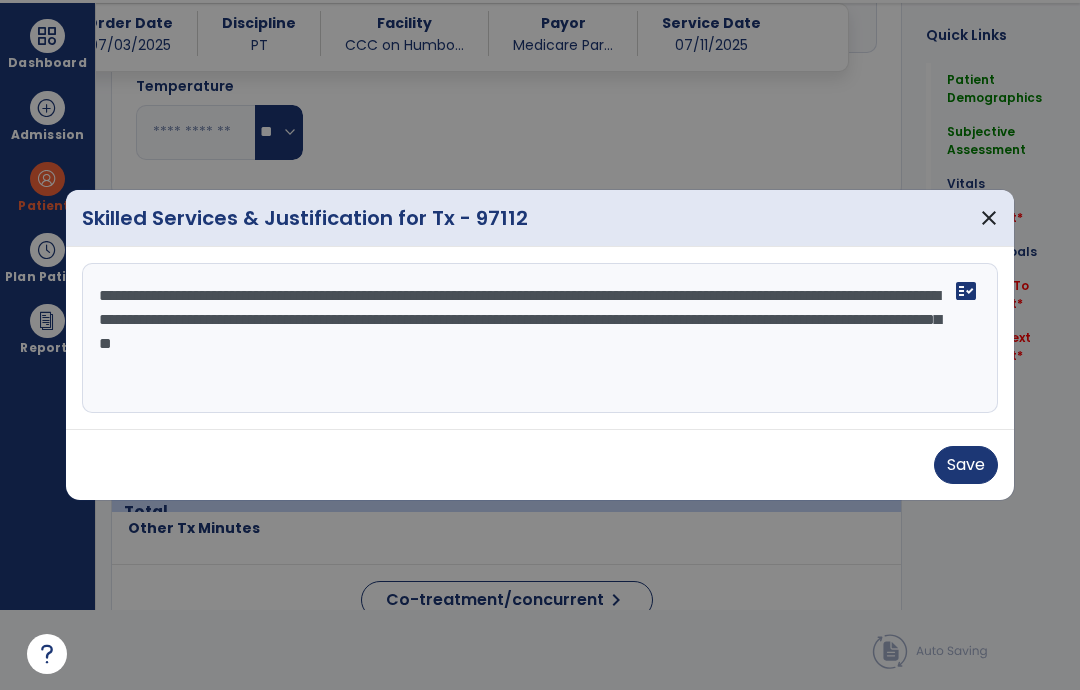 type on "**********" 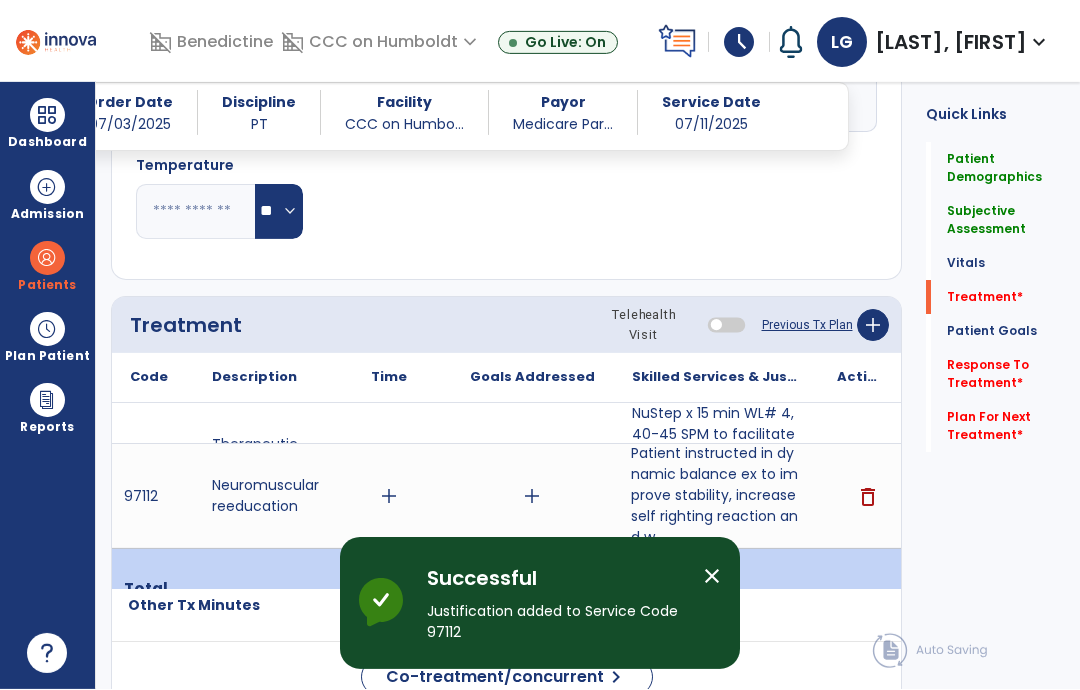 scroll, scrollTop: 80, scrollLeft: 0, axis: vertical 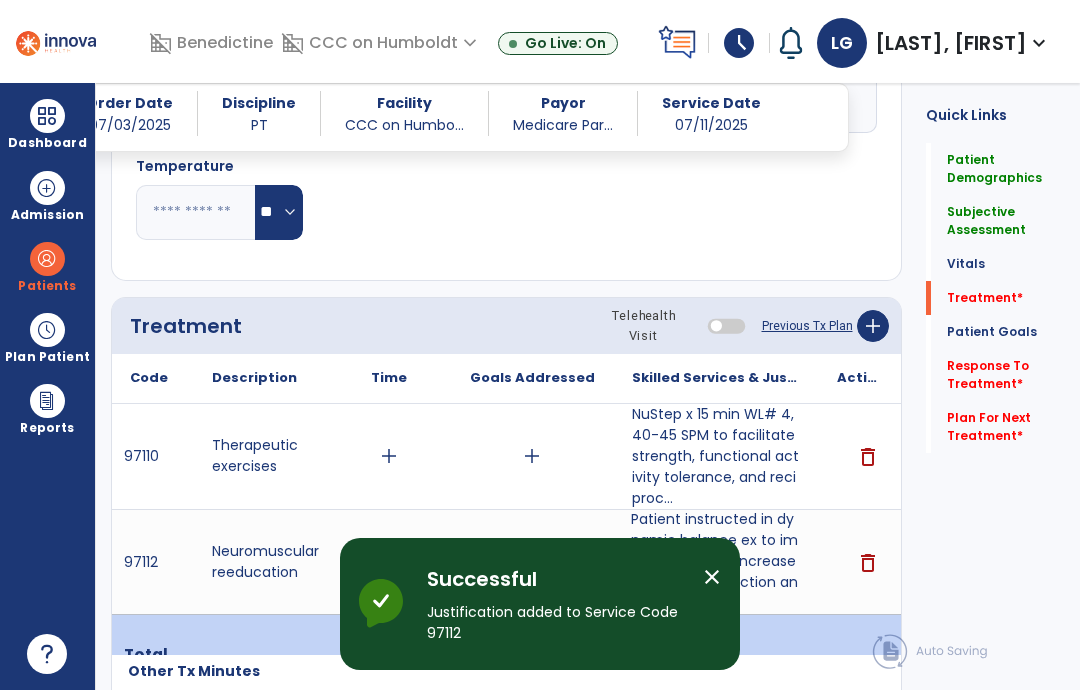 click on "add" 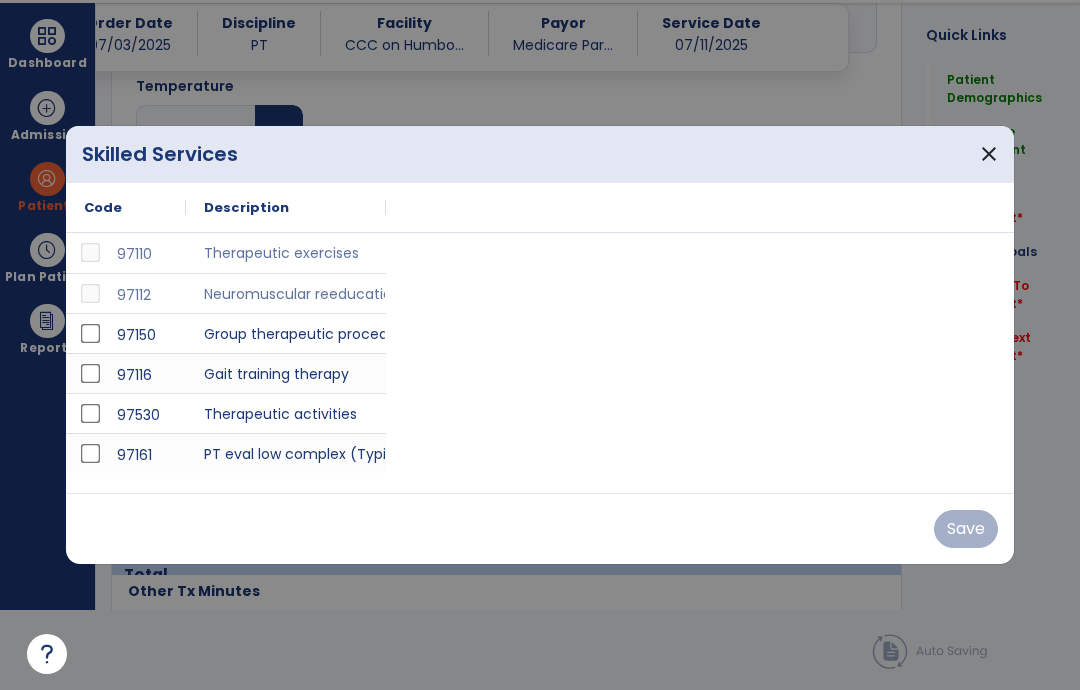 scroll, scrollTop: 0, scrollLeft: 0, axis: both 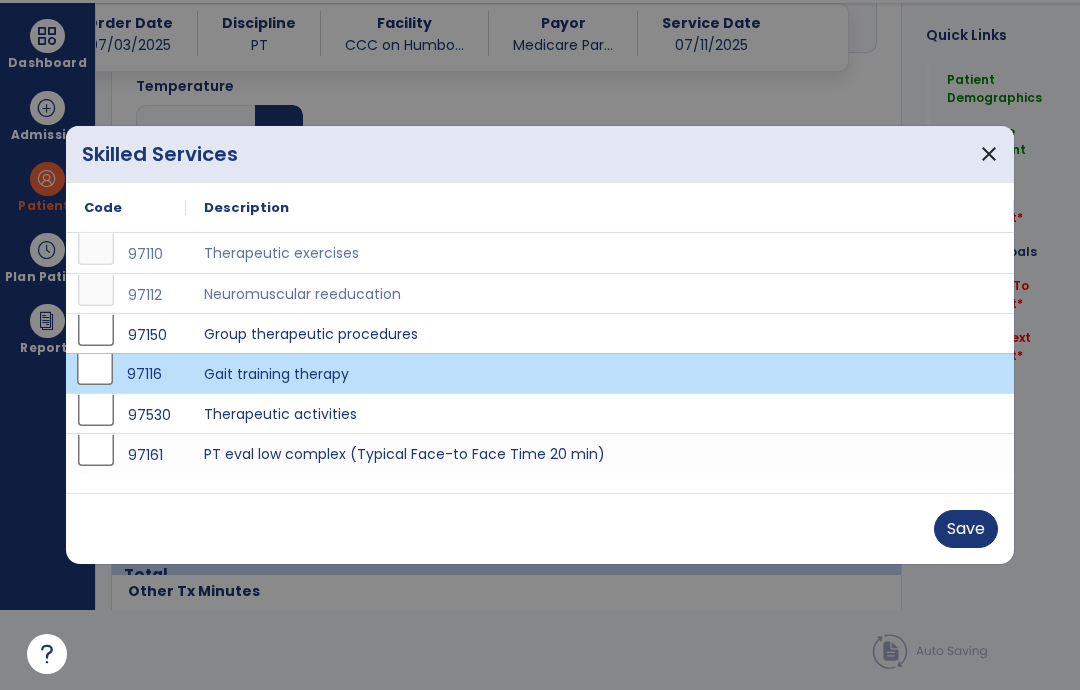 click on "Save" at bounding box center [966, 529] 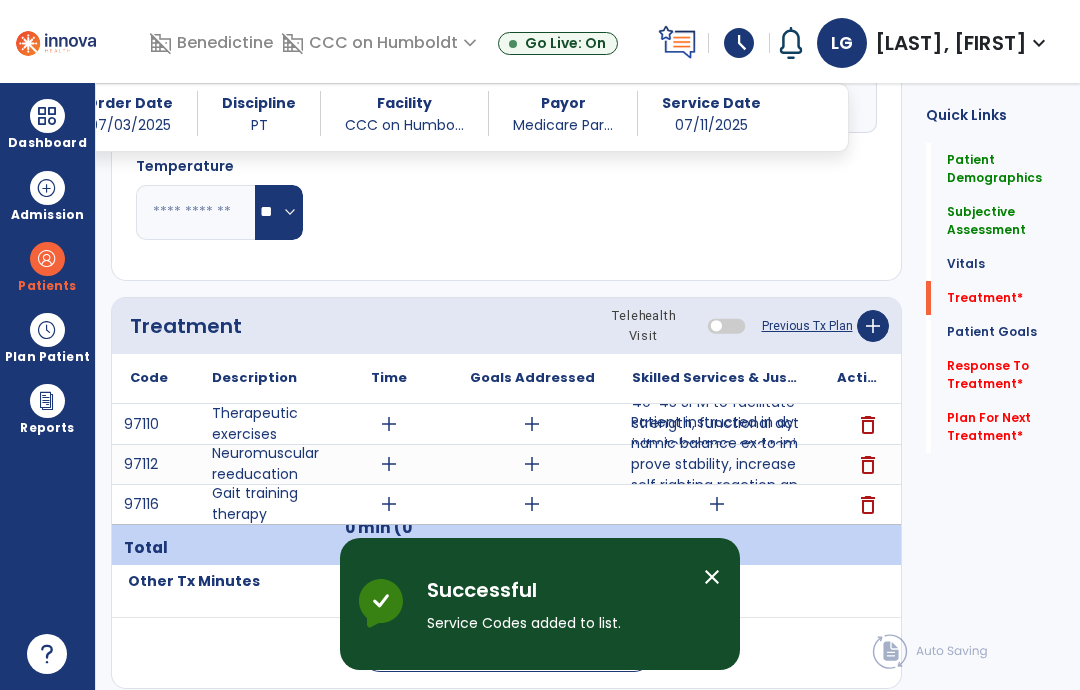scroll, scrollTop: 80, scrollLeft: 0, axis: vertical 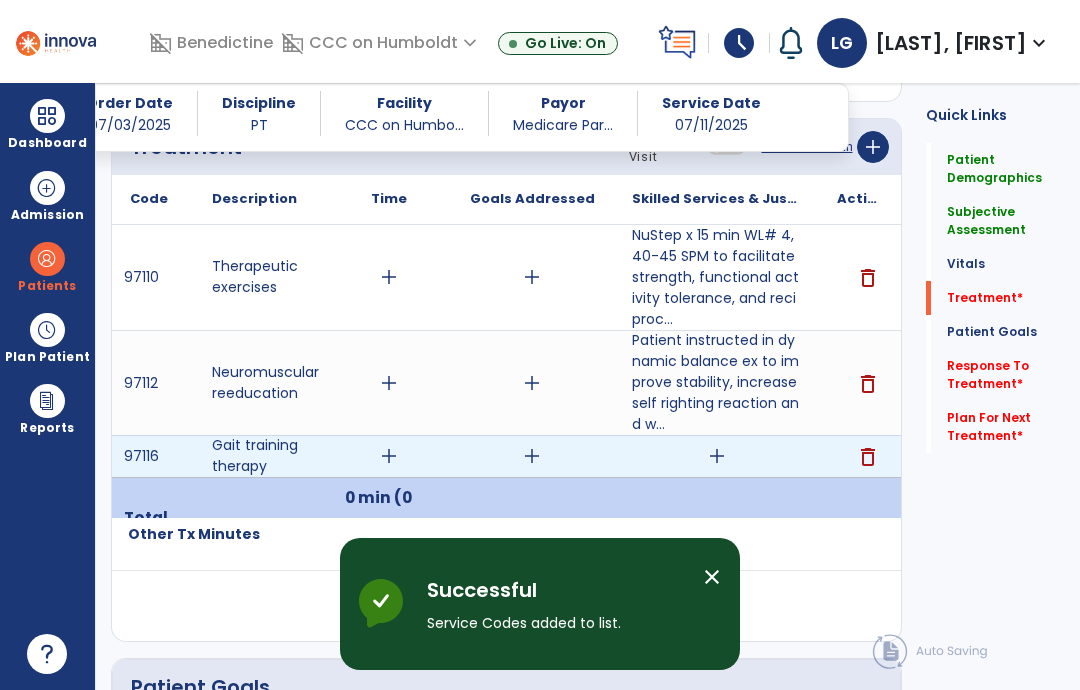 click on "add" at bounding box center (717, 456) 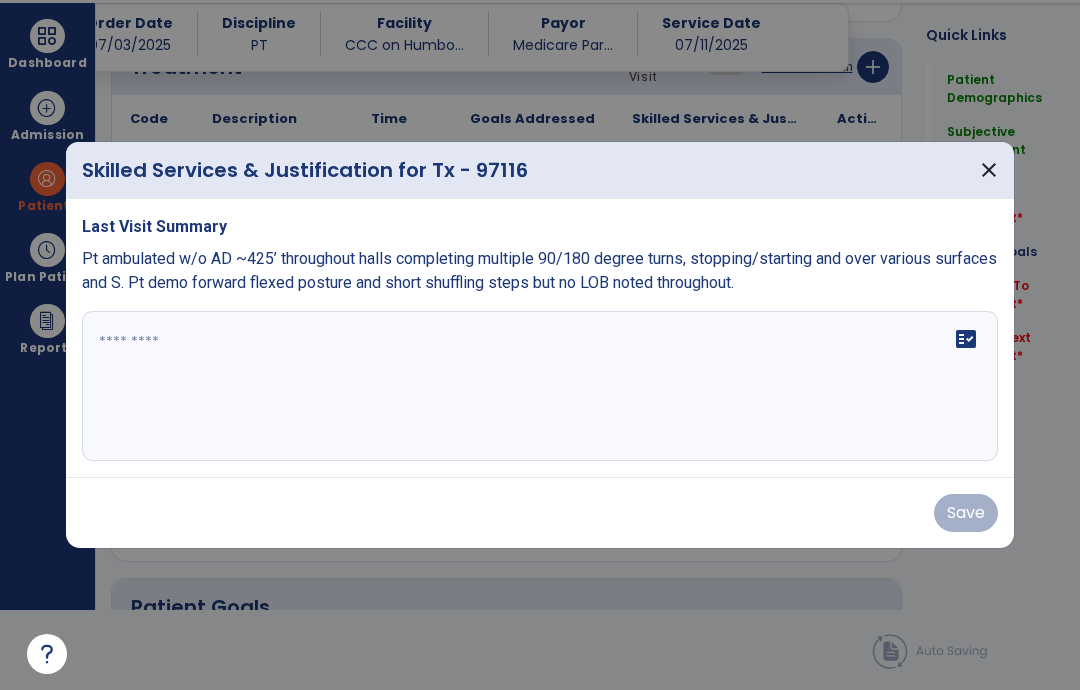 click on "fact_check" at bounding box center (540, 386) 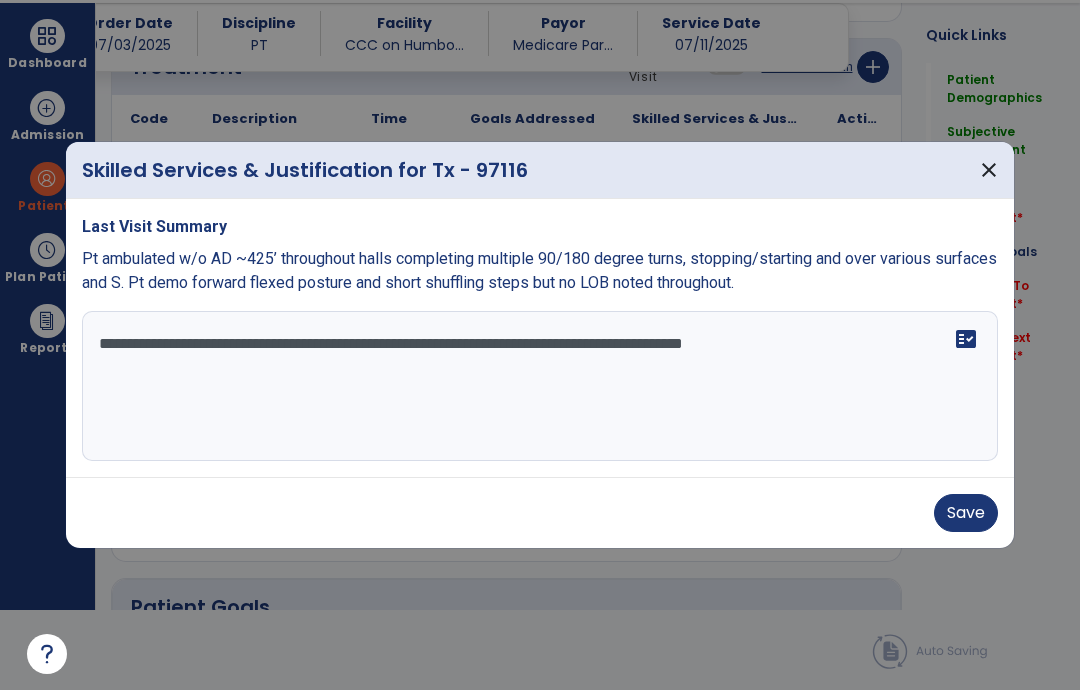 type on "**********" 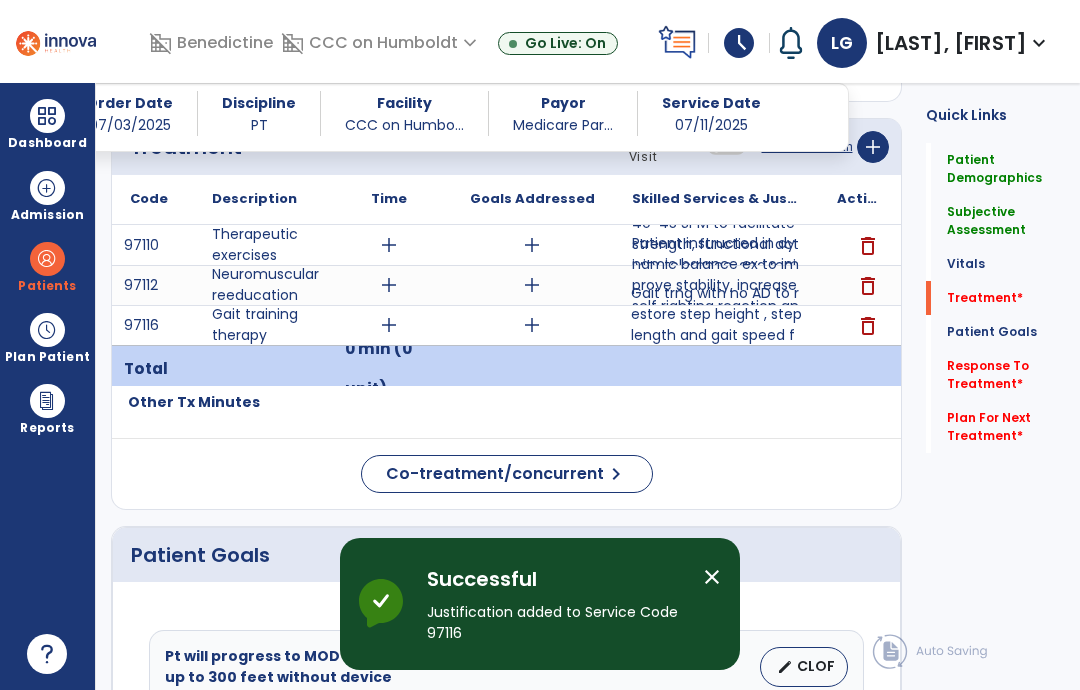 scroll, scrollTop: 80, scrollLeft: 0, axis: vertical 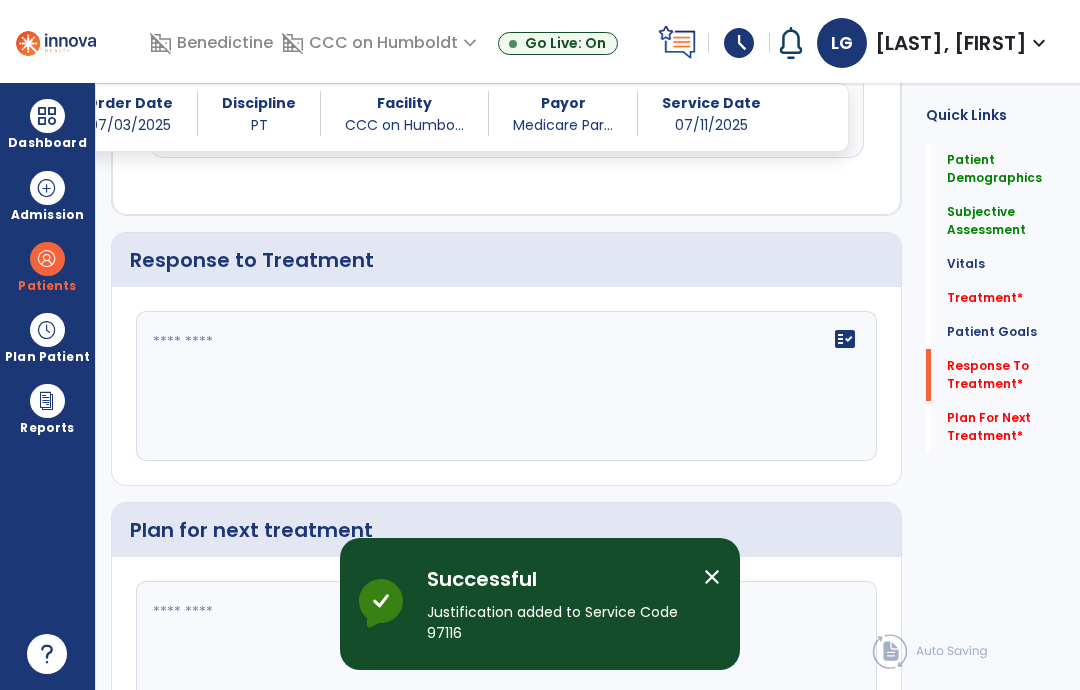 click 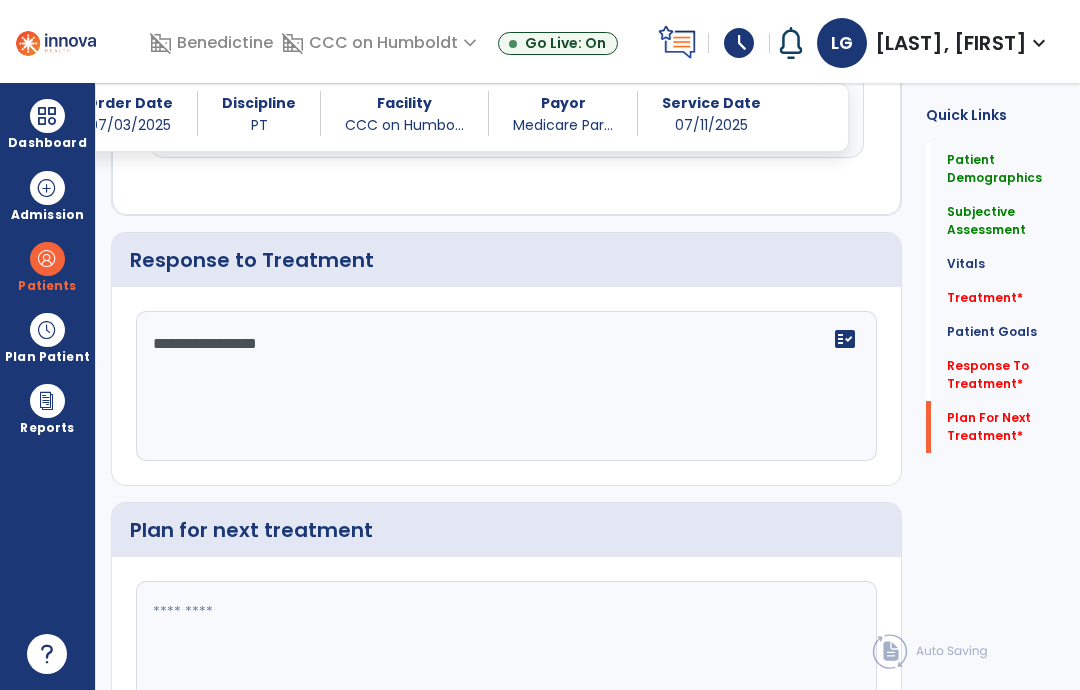 type on "**********" 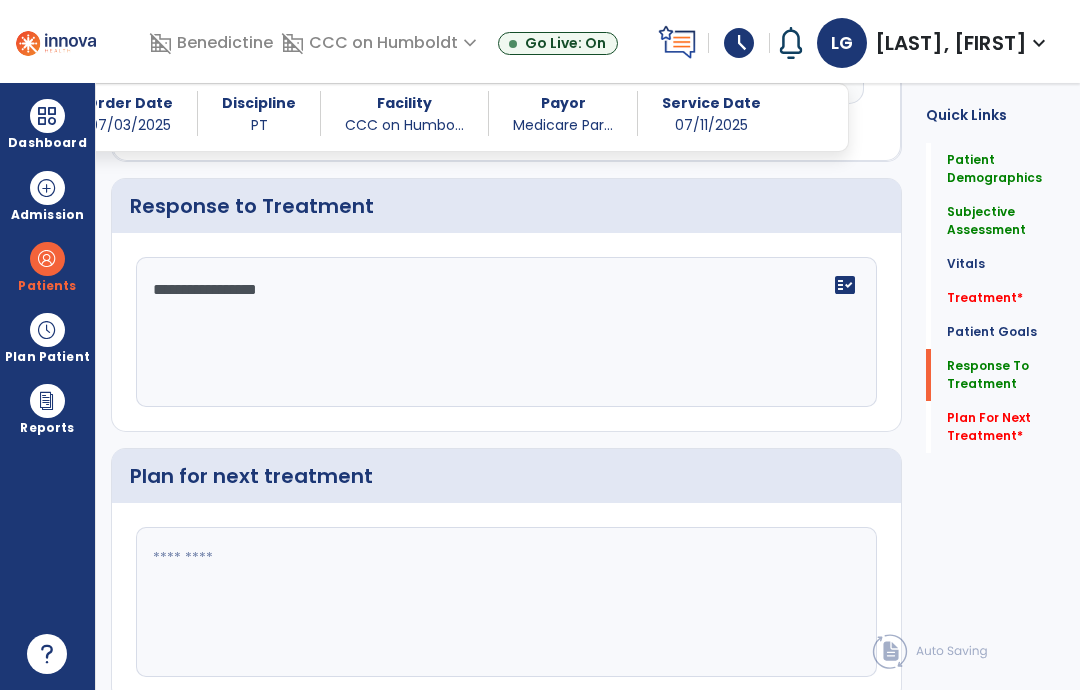 scroll, scrollTop: 2282, scrollLeft: 0, axis: vertical 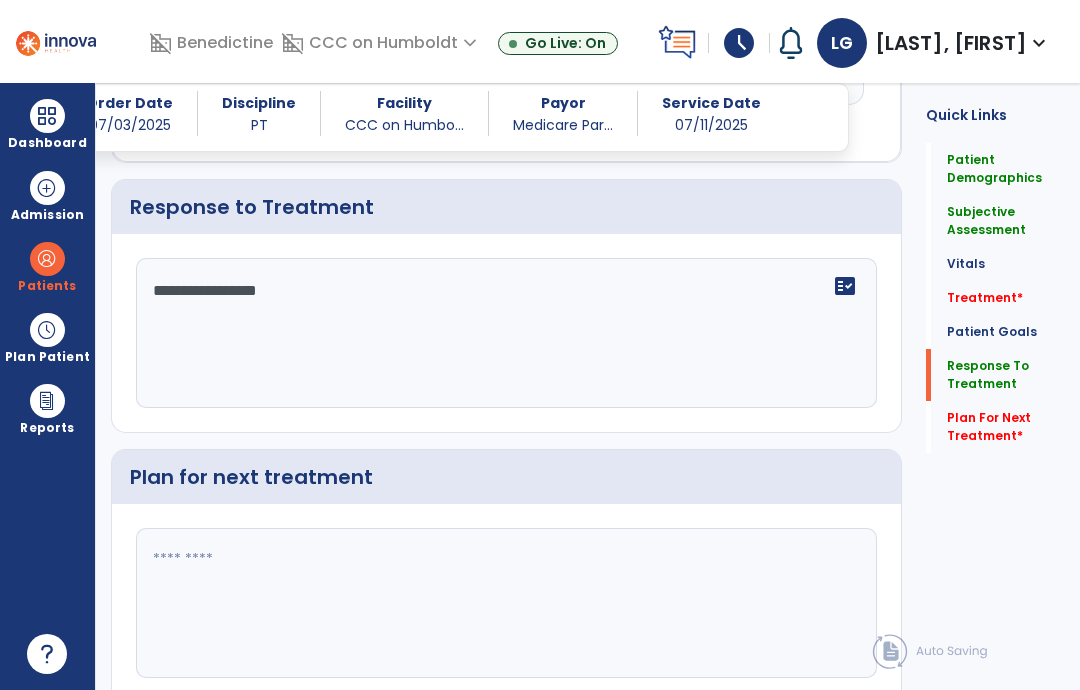 click 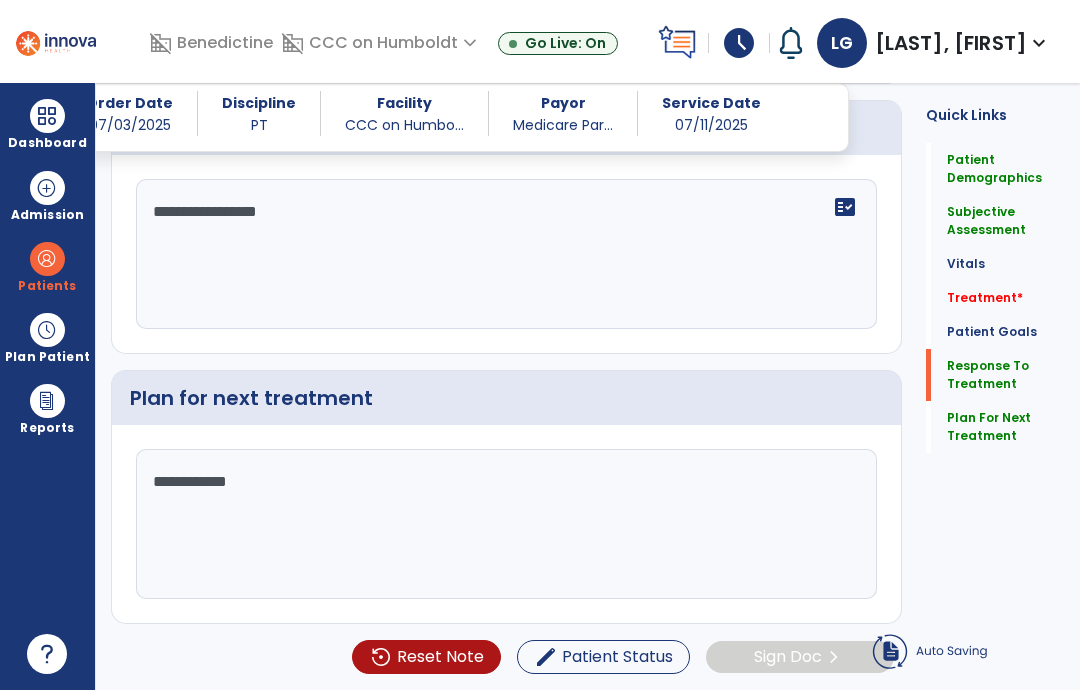 scroll, scrollTop: 2108, scrollLeft: 0, axis: vertical 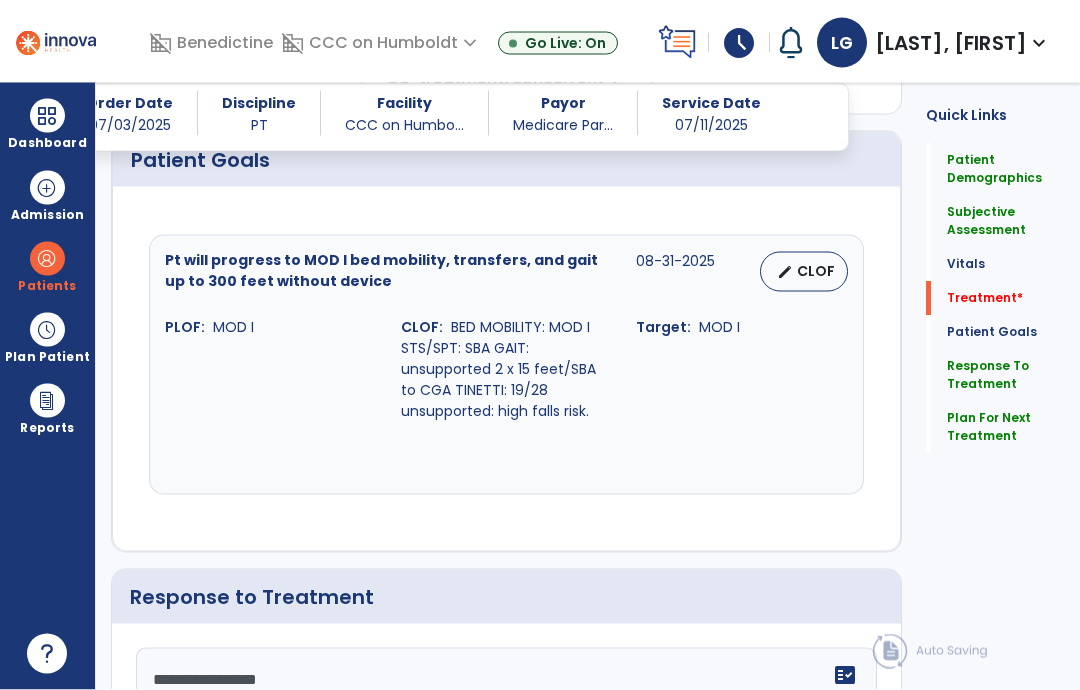 type on "**********" 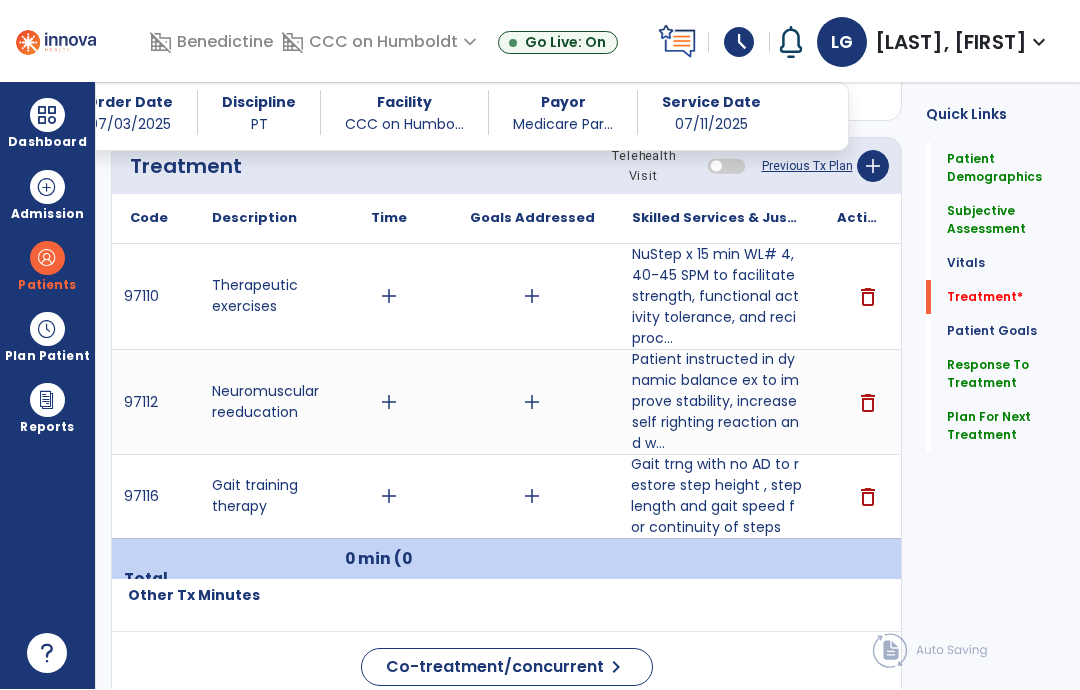 scroll, scrollTop: 1299, scrollLeft: 0, axis: vertical 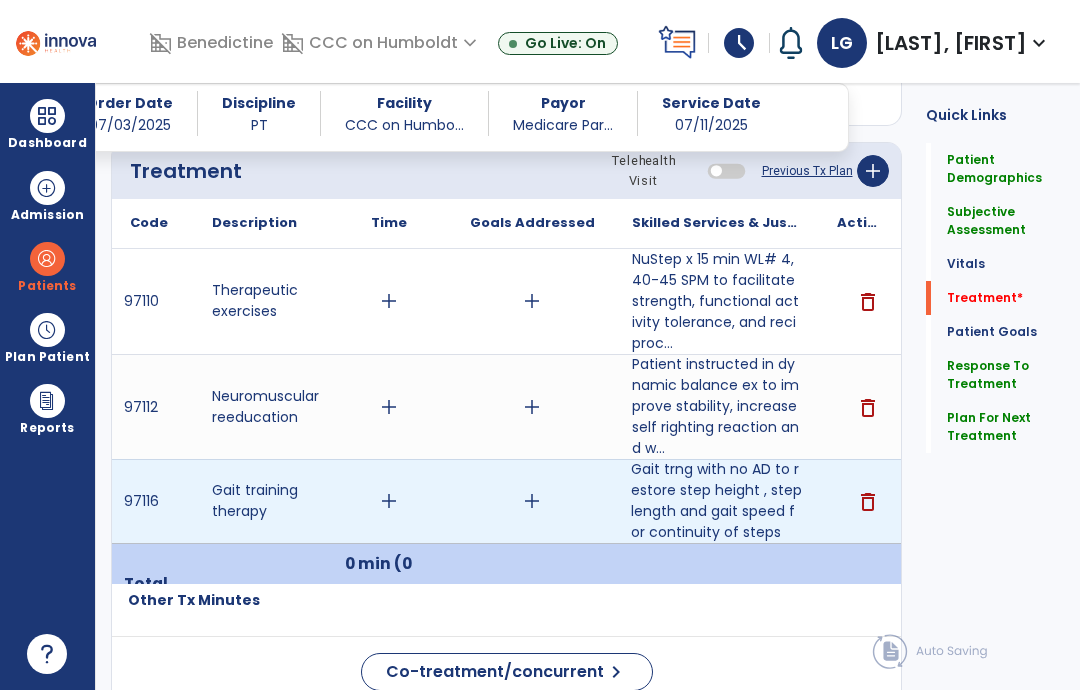 click on "Gait trng with no AD to restore step height , step length and gait speed for continuity of steps" at bounding box center [716, 501] 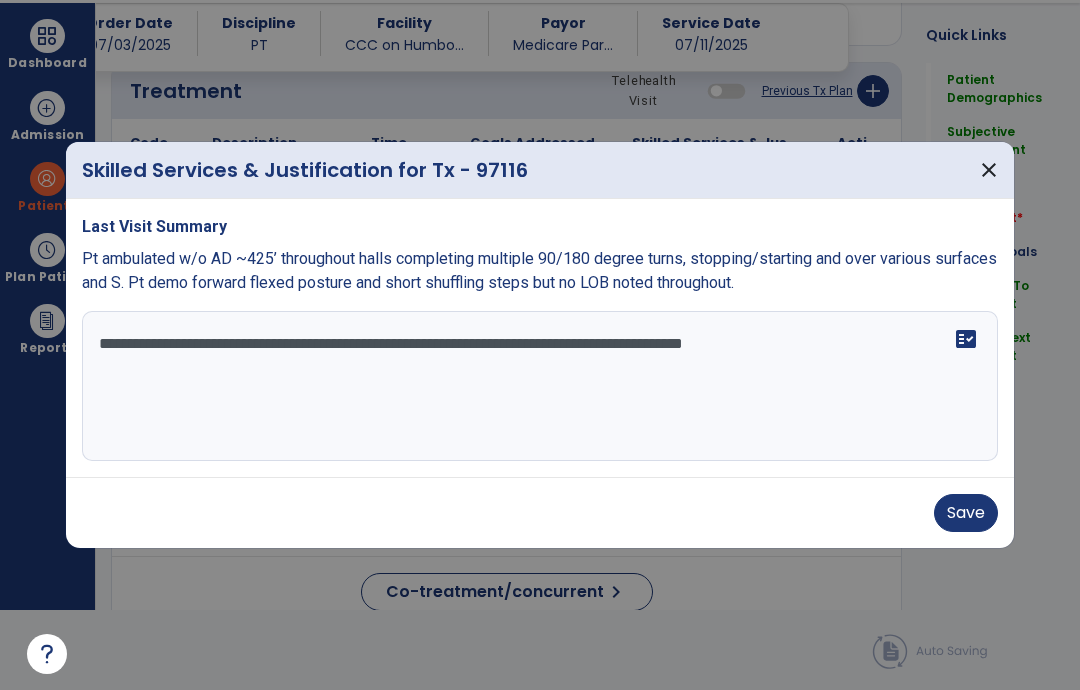 scroll, scrollTop: 0, scrollLeft: 0, axis: both 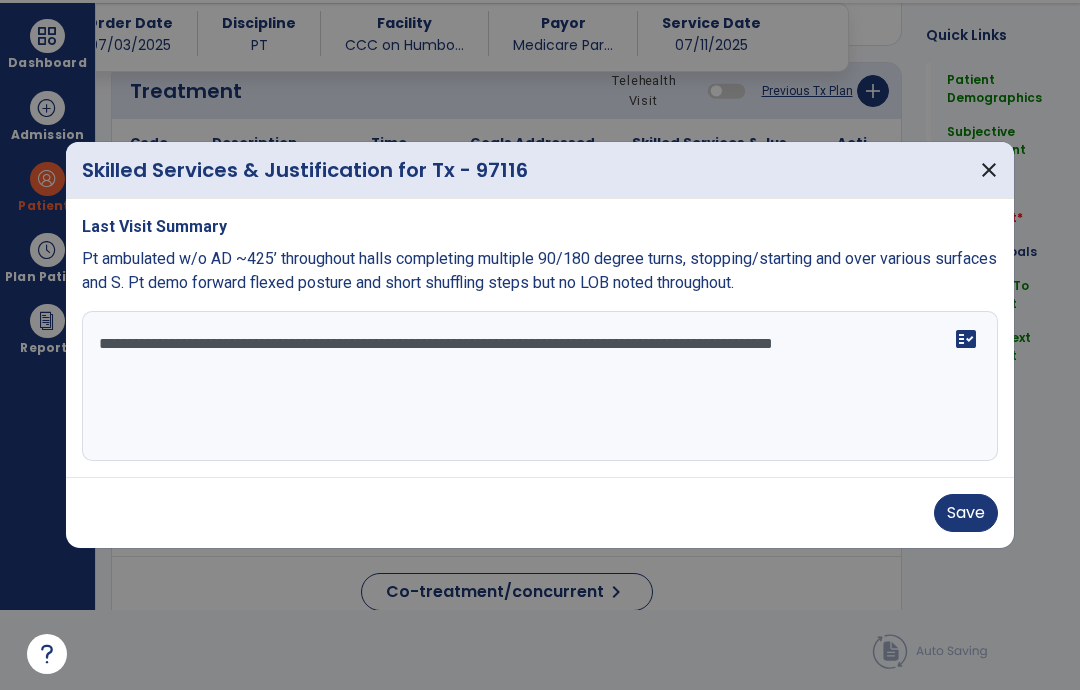 type on "**********" 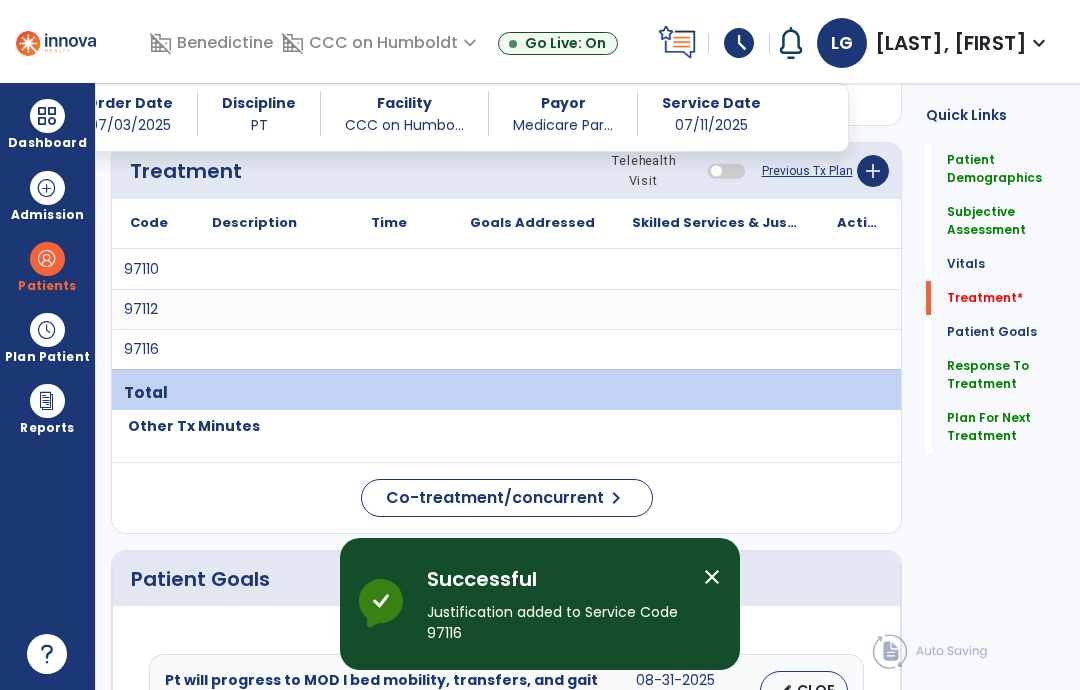 scroll, scrollTop: 80, scrollLeft: 0, axis: vertical 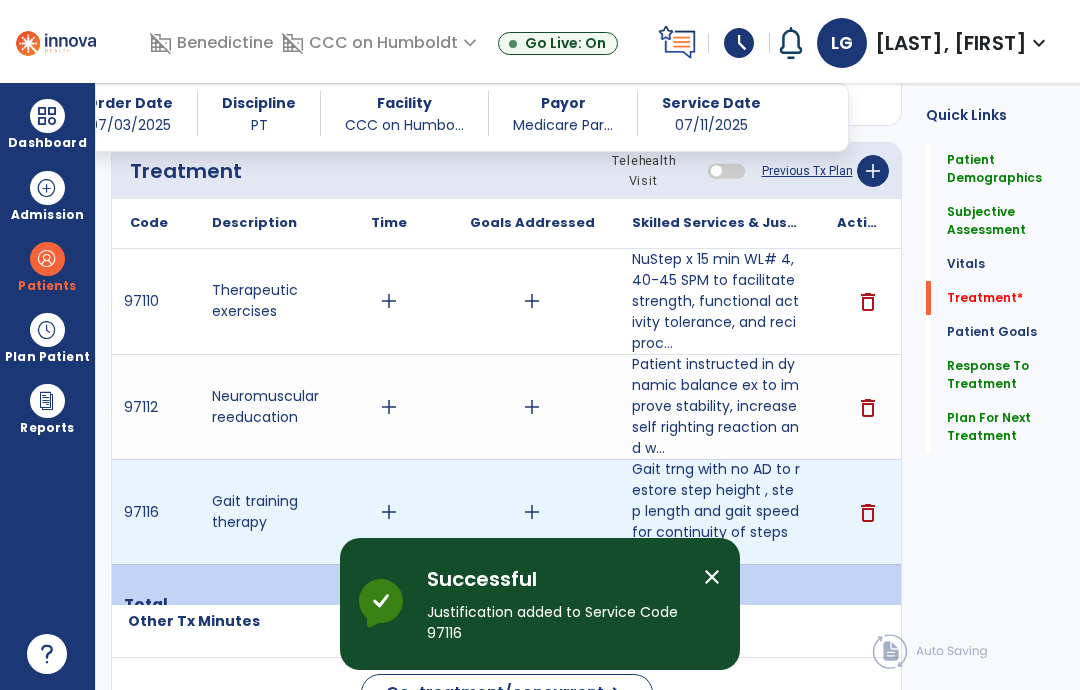 click on "add" at bounding box center [389, 512] 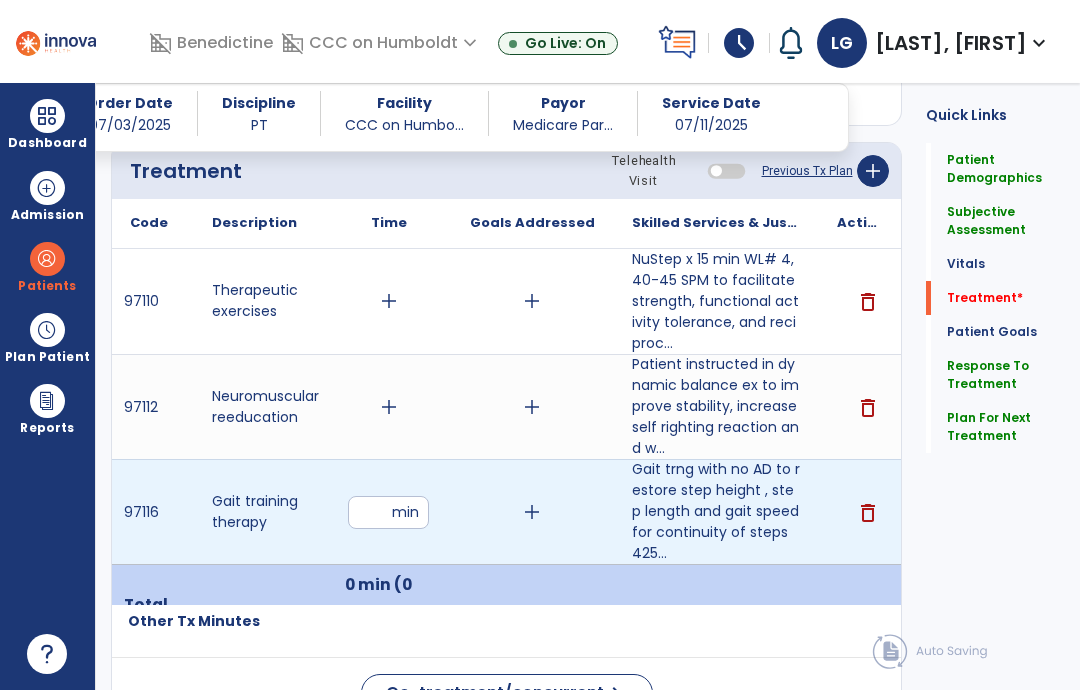 type on "**" 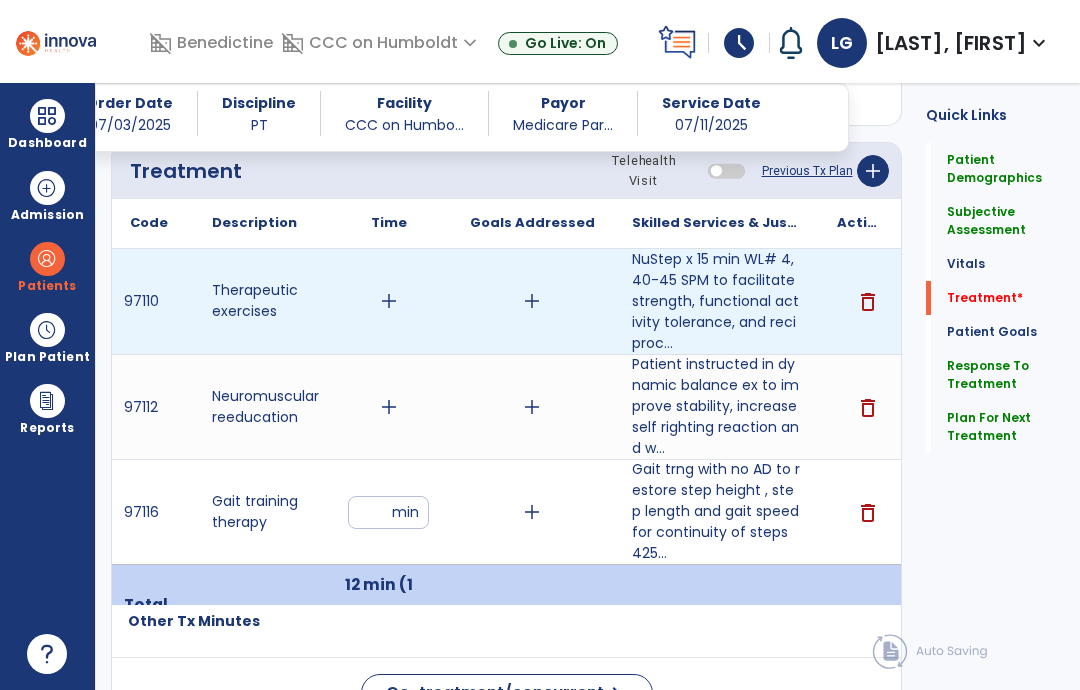click on "add" at bounding box center (389, 301) 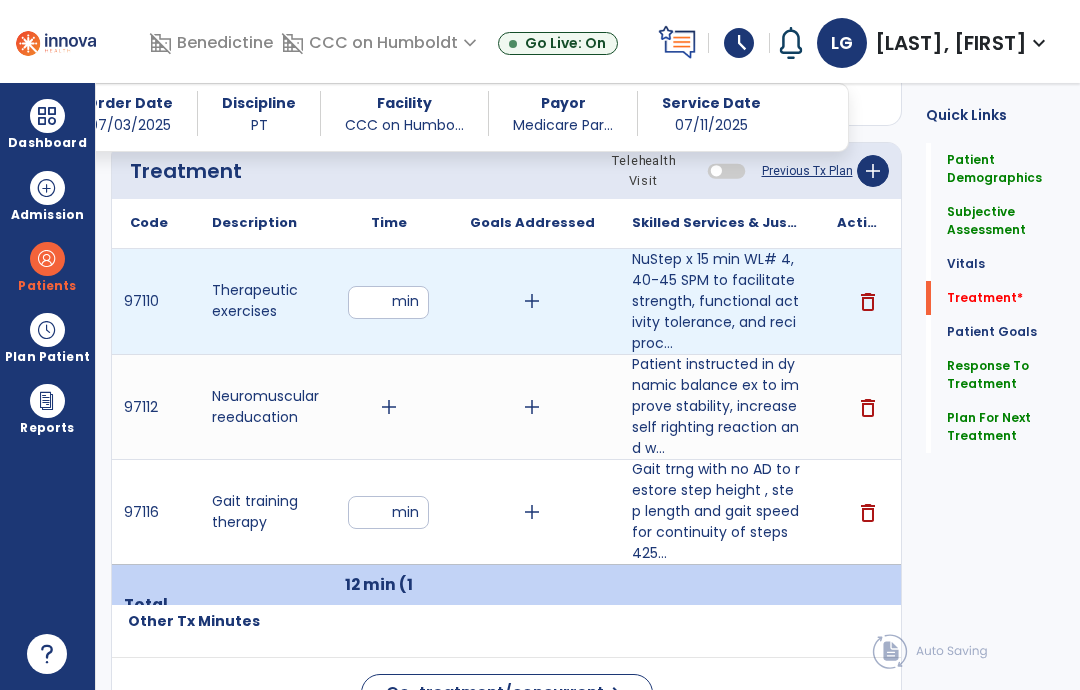 type on "**" 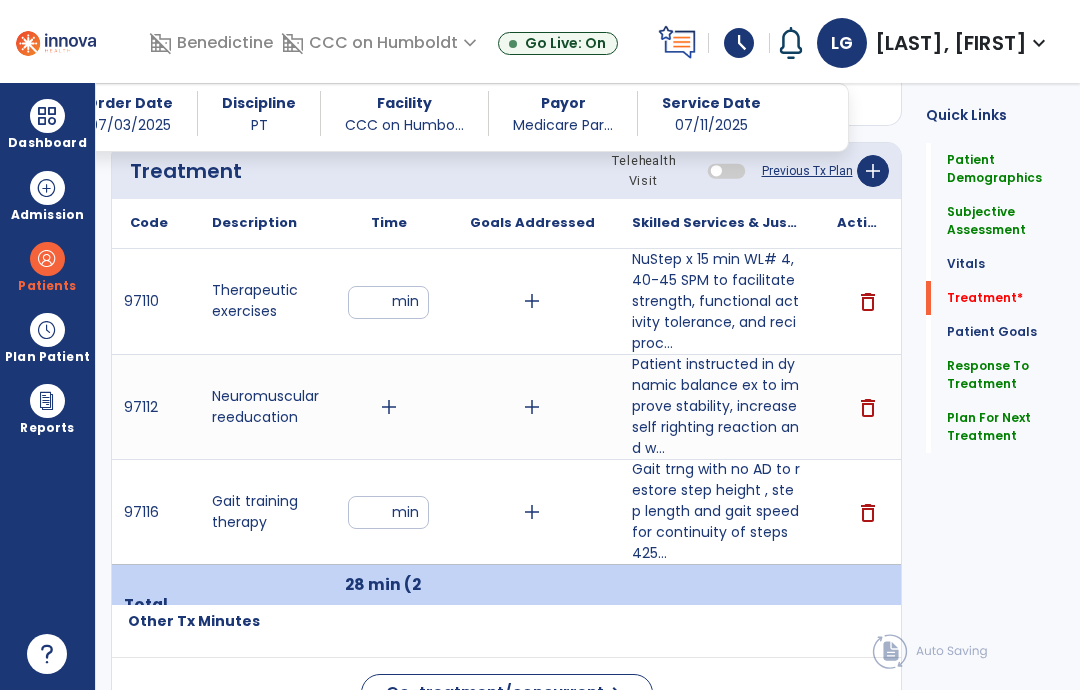click on "add" at bounding box center (389, 407) 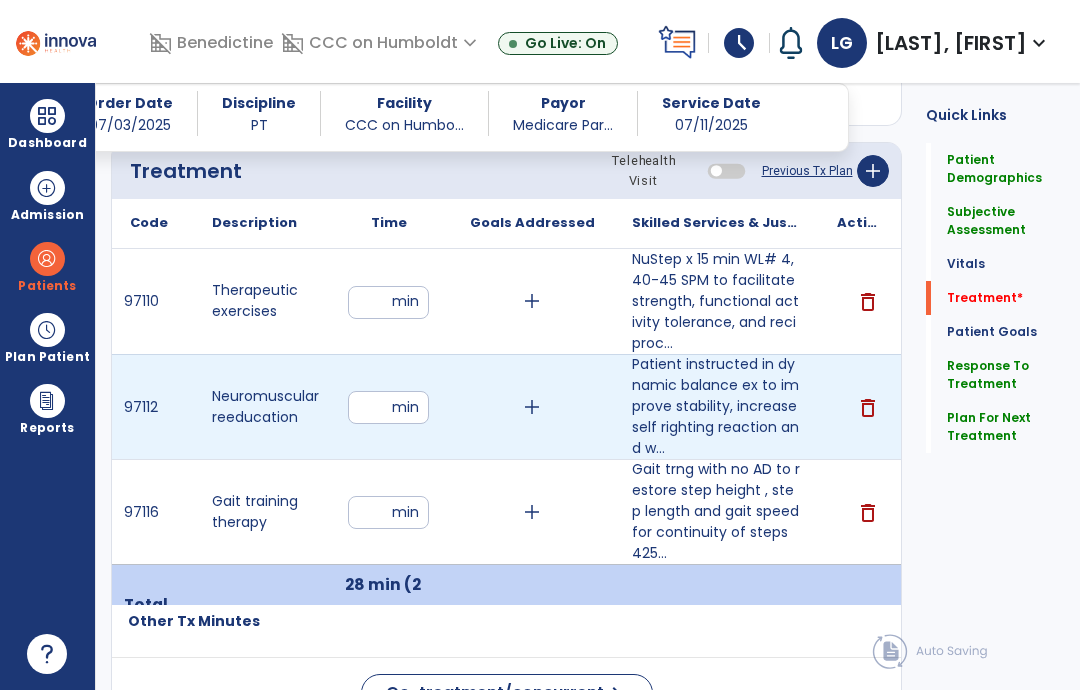 type on "**" 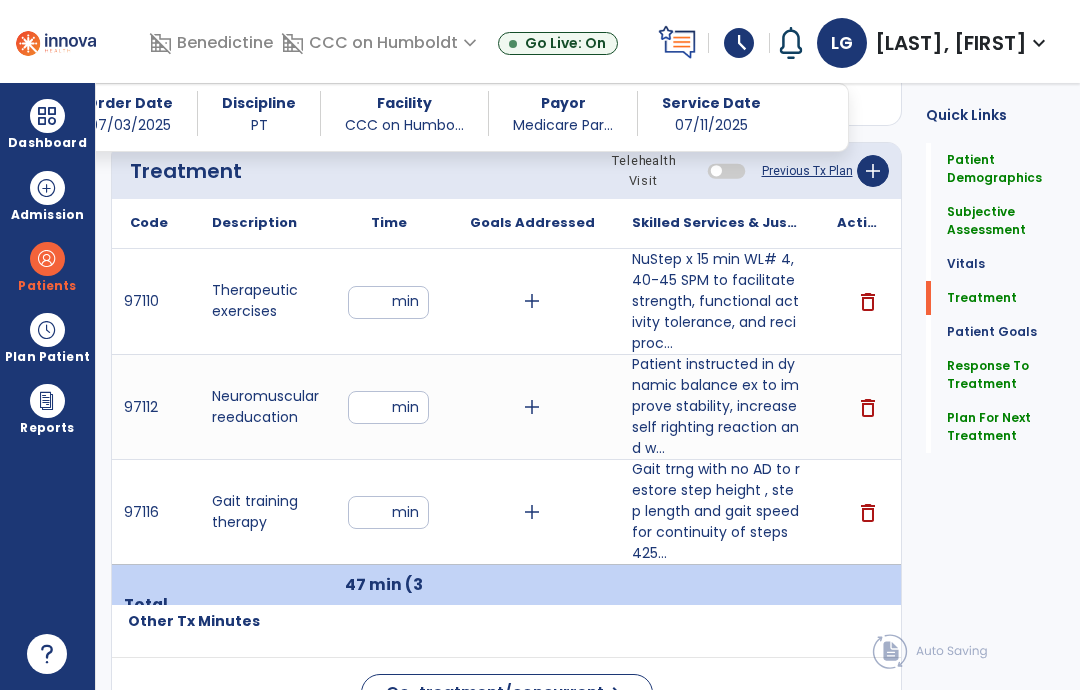click on "**" at bounding box center (388, 512) 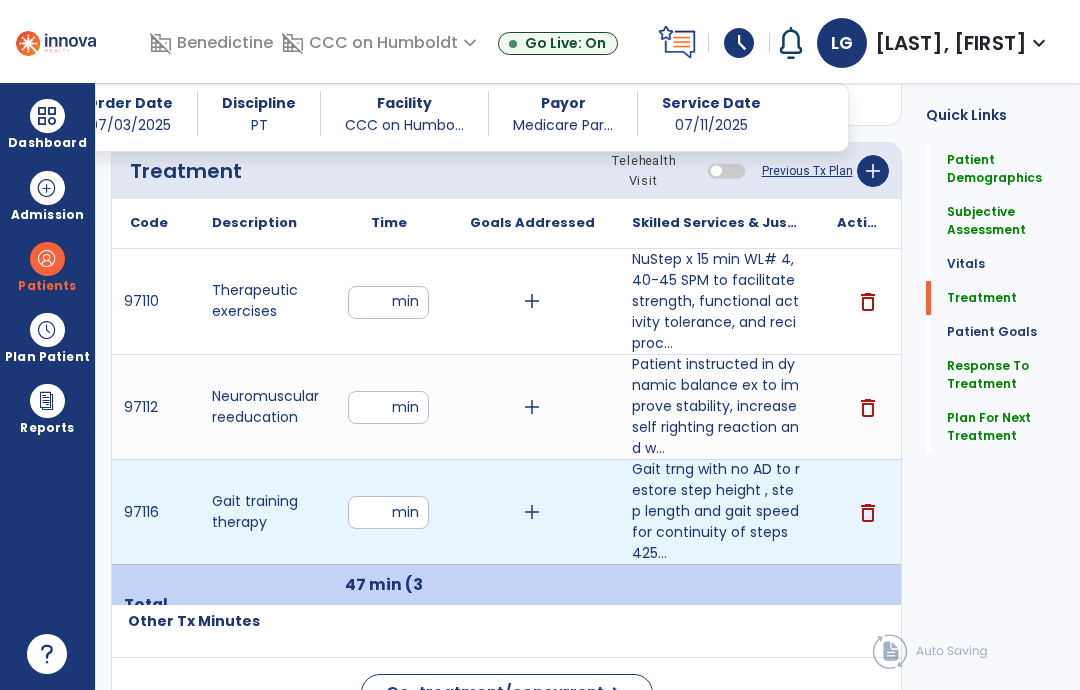 type on "**" 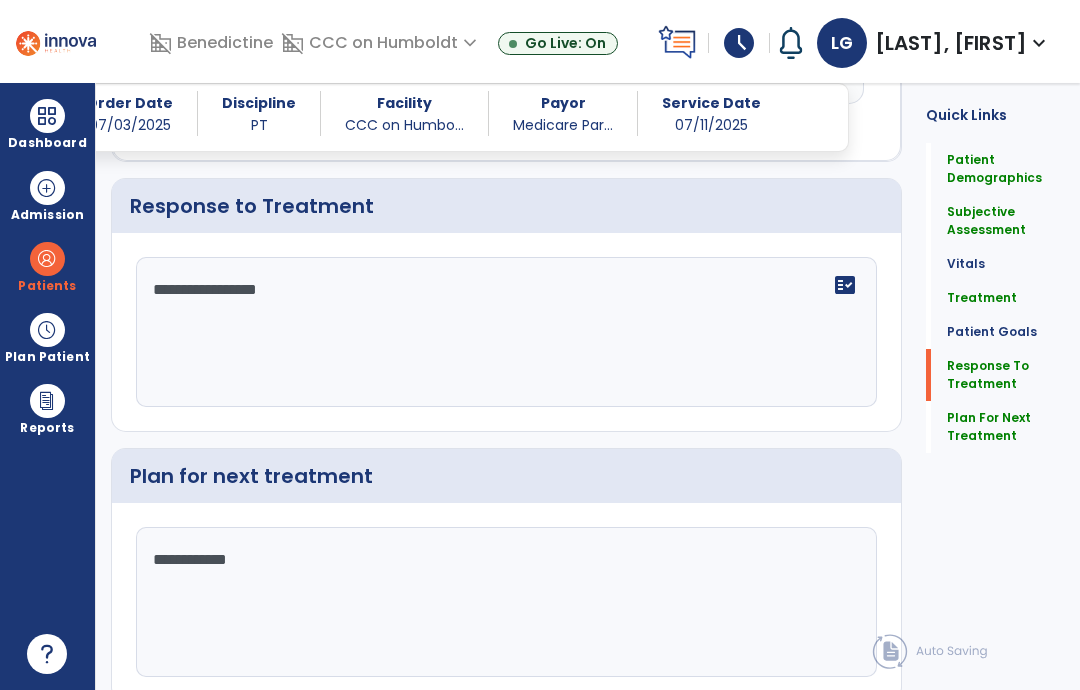 scroll, scrollTop: 2303, scrollLeft: 0, axis: vertical 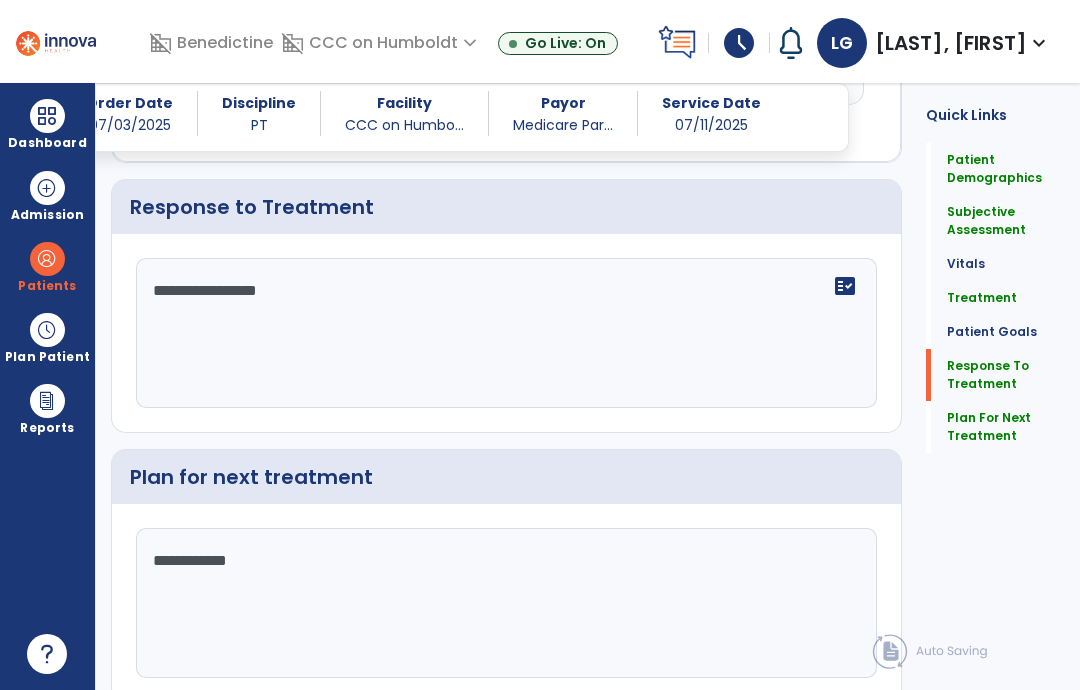 click on "Sign Doc" 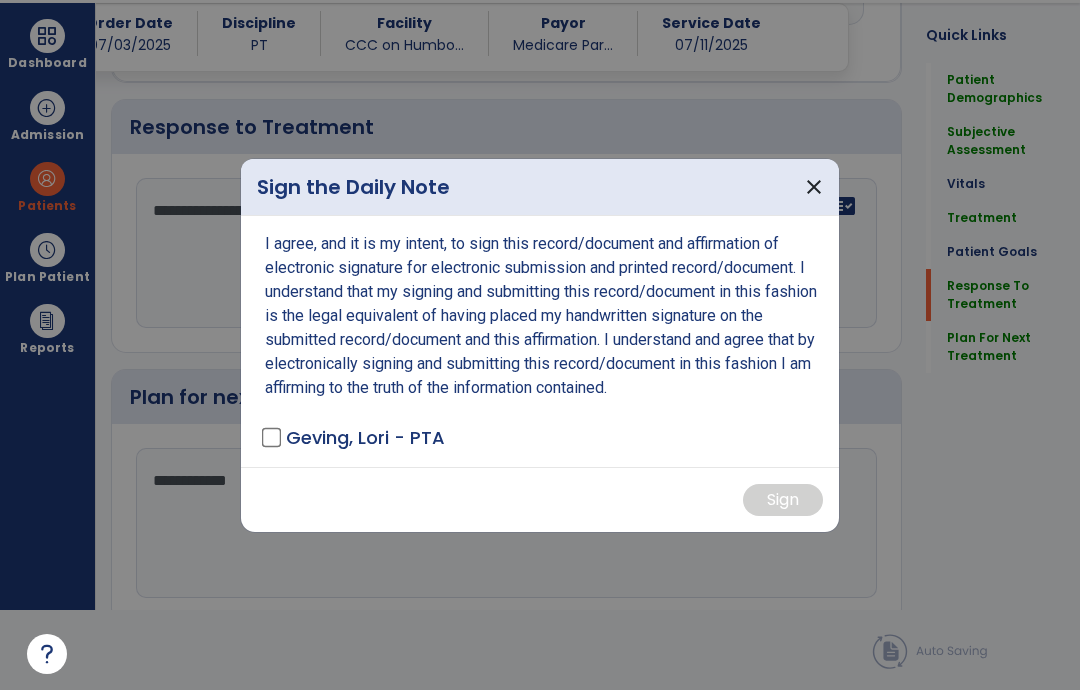 scroll, scrollTop: 0, scrollLeft: 0, axis: both 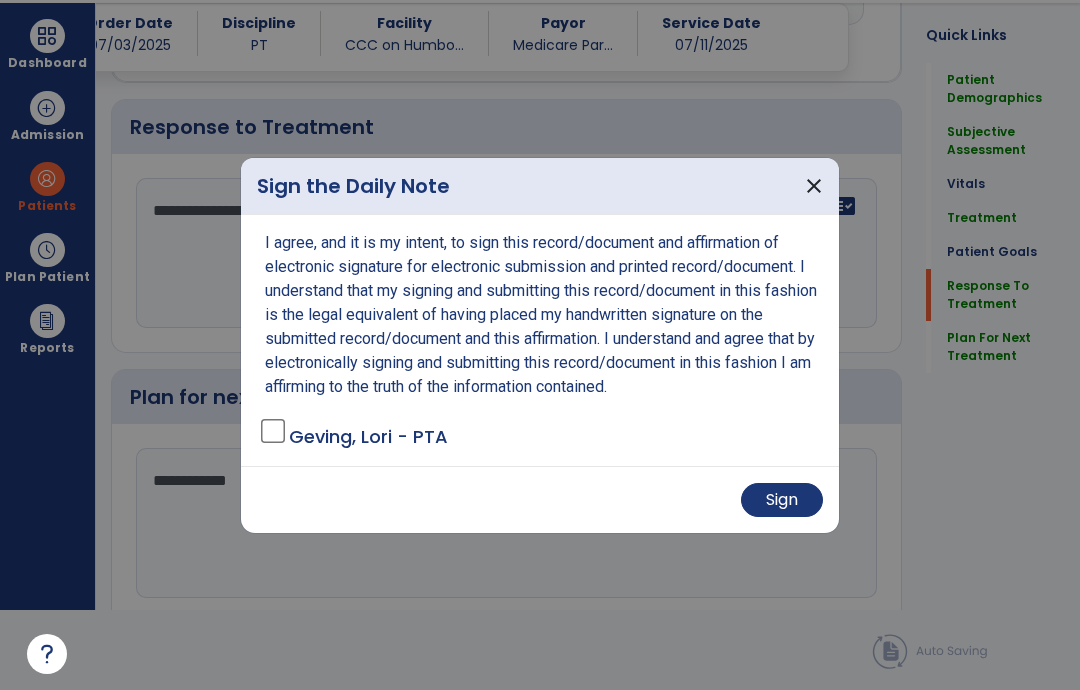 click on "Sign" at bounding box center [782, 500] 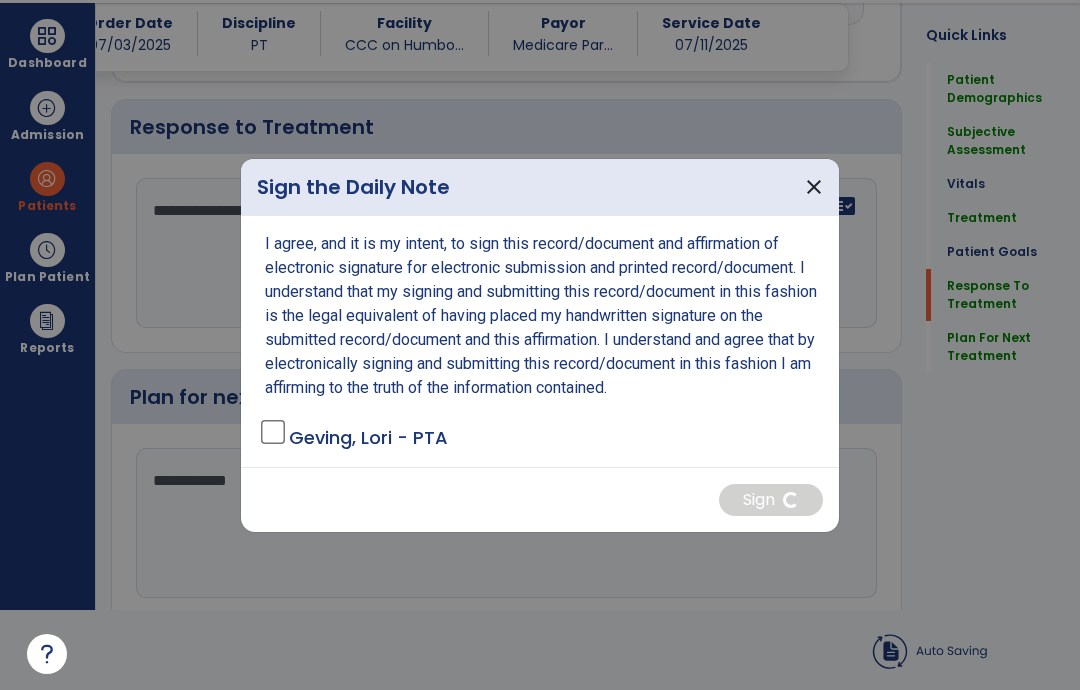 scroll, scrollTop: 80, scrollLeft: 0, axis: vertical 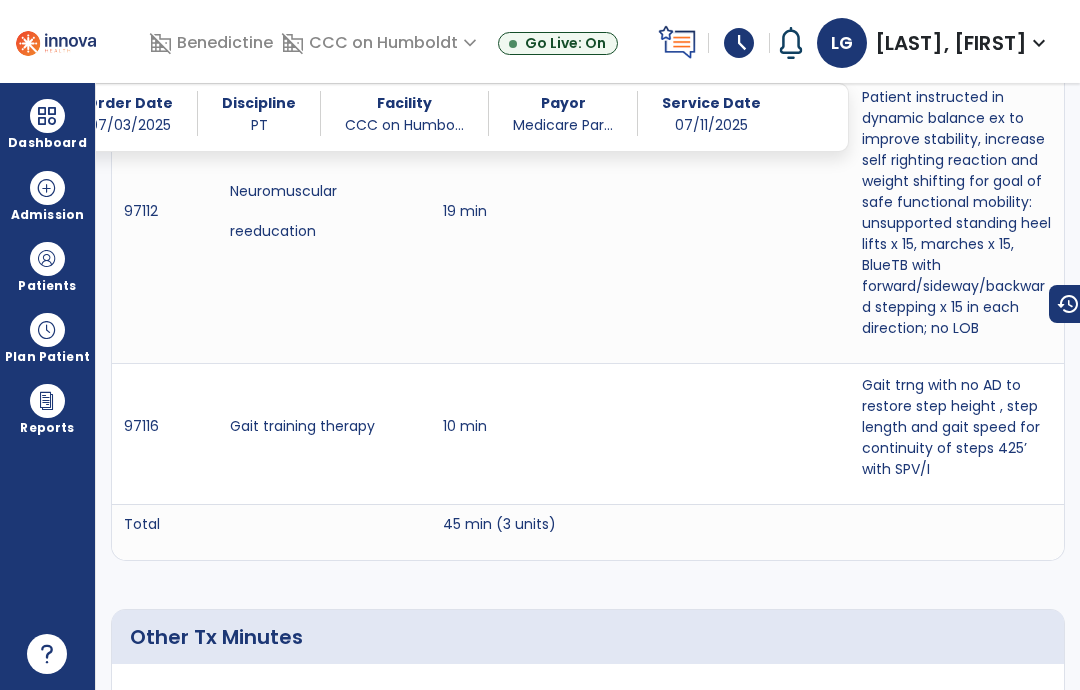 click at bounding box center [47, 116] 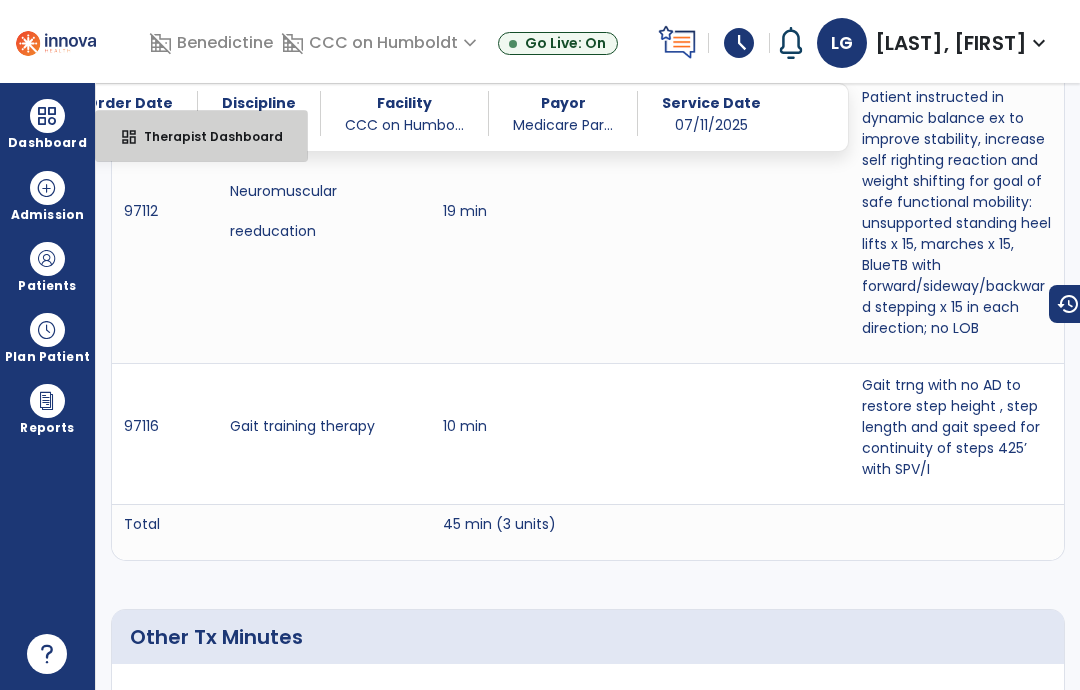 click on "Therapist Dashboard" at bounding box center [205, 136] 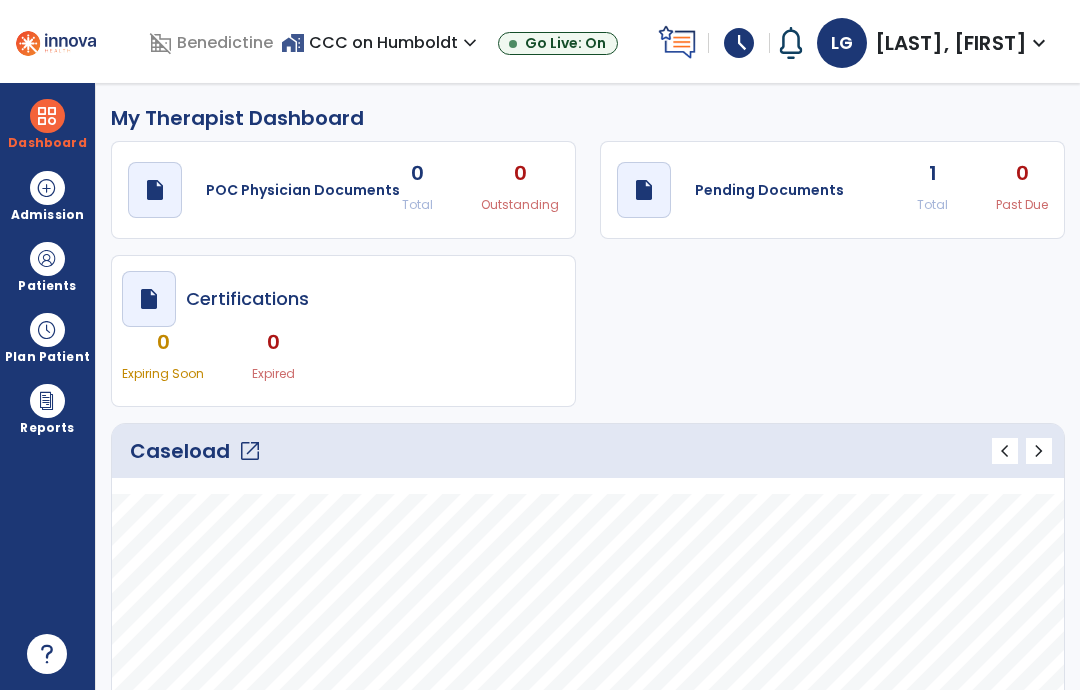 scroll, scrollTop: 0, scrollLeft: 0, axis: both 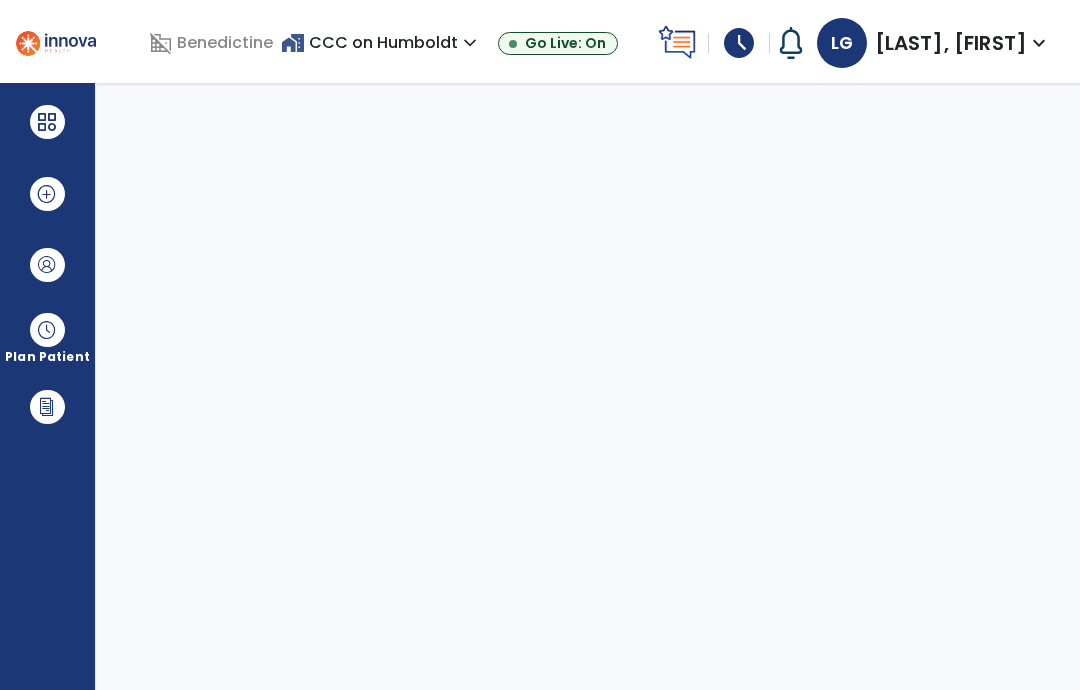 select on "****" 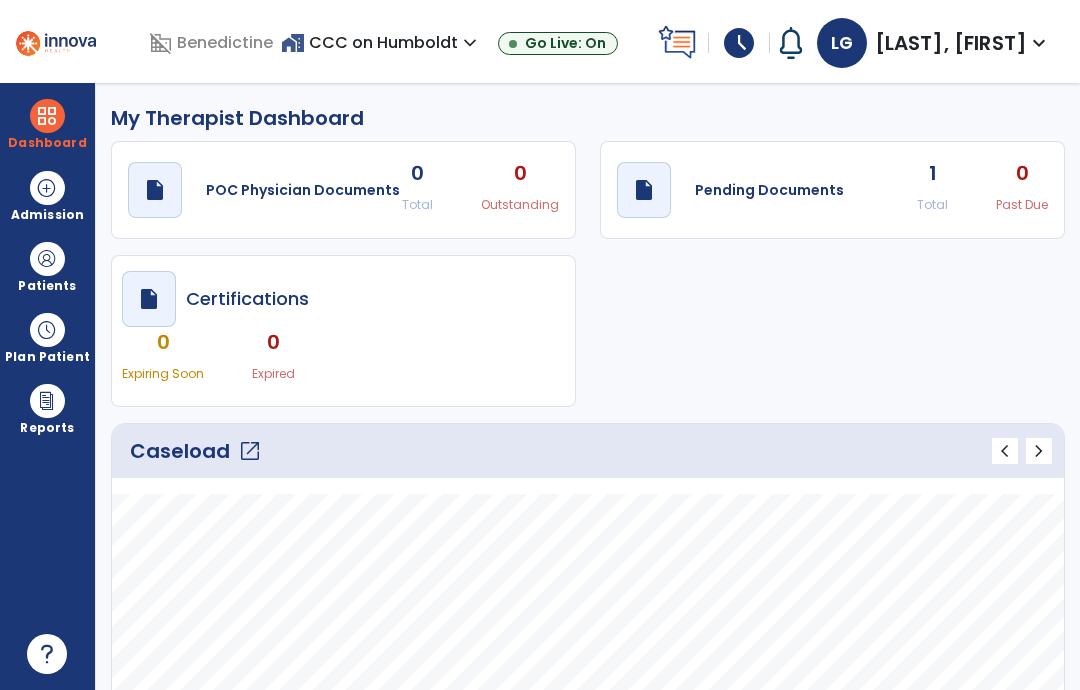 click on "schedule" at bounding box center [739, 43] 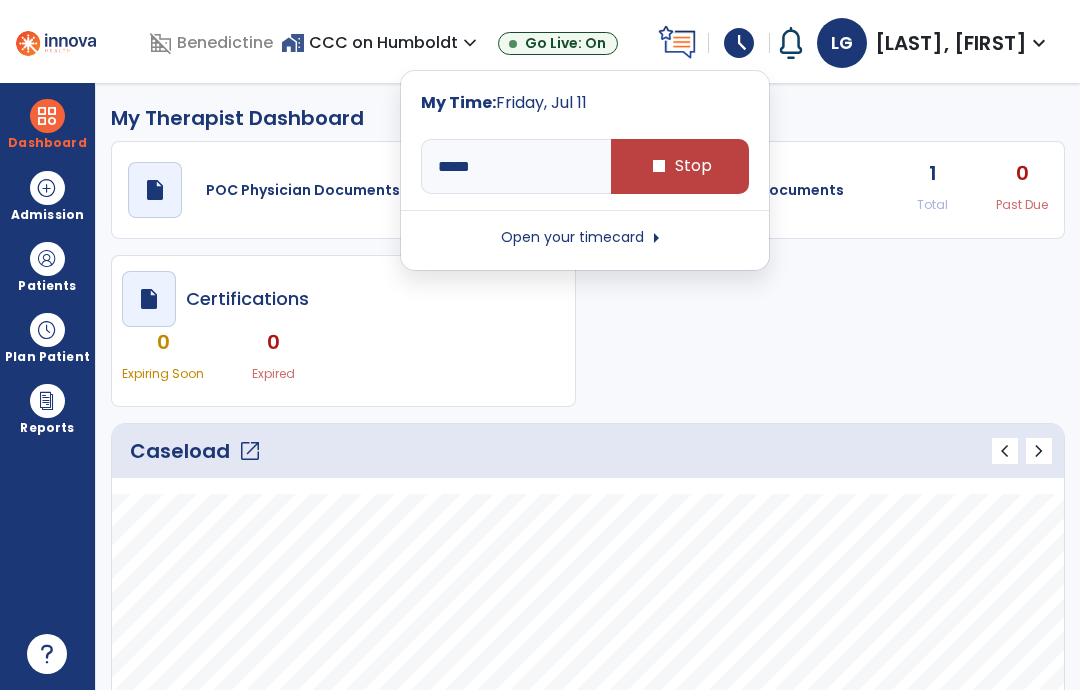 click on "stop  Stop" at bounding box center (680, 166) 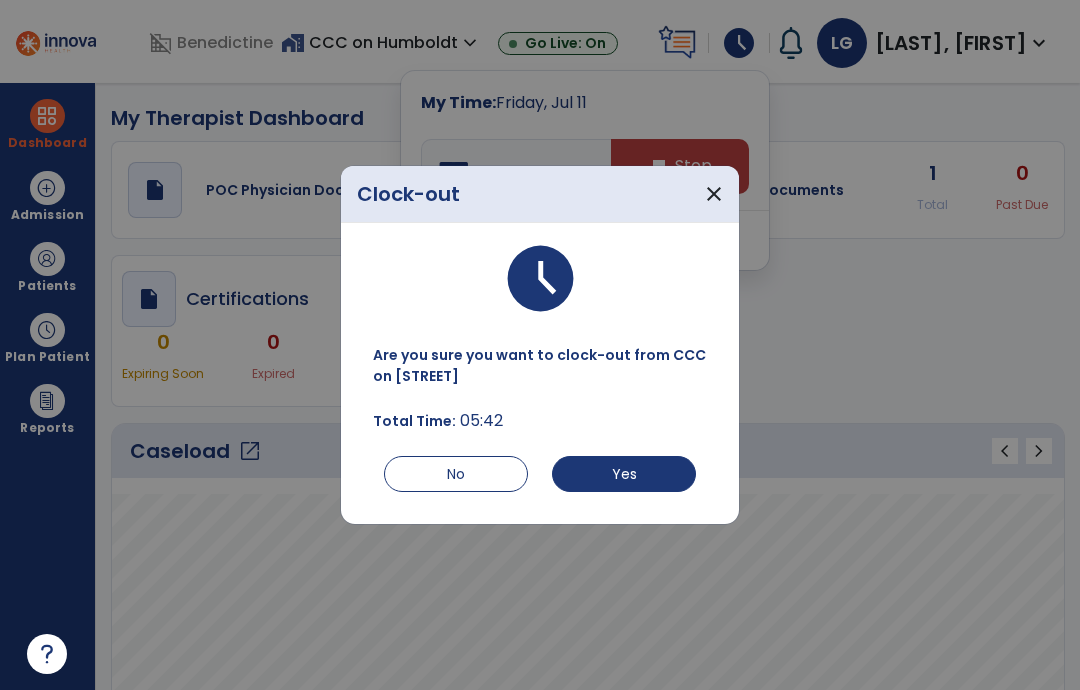 click on "Yes" at bounding box center [624, 474] 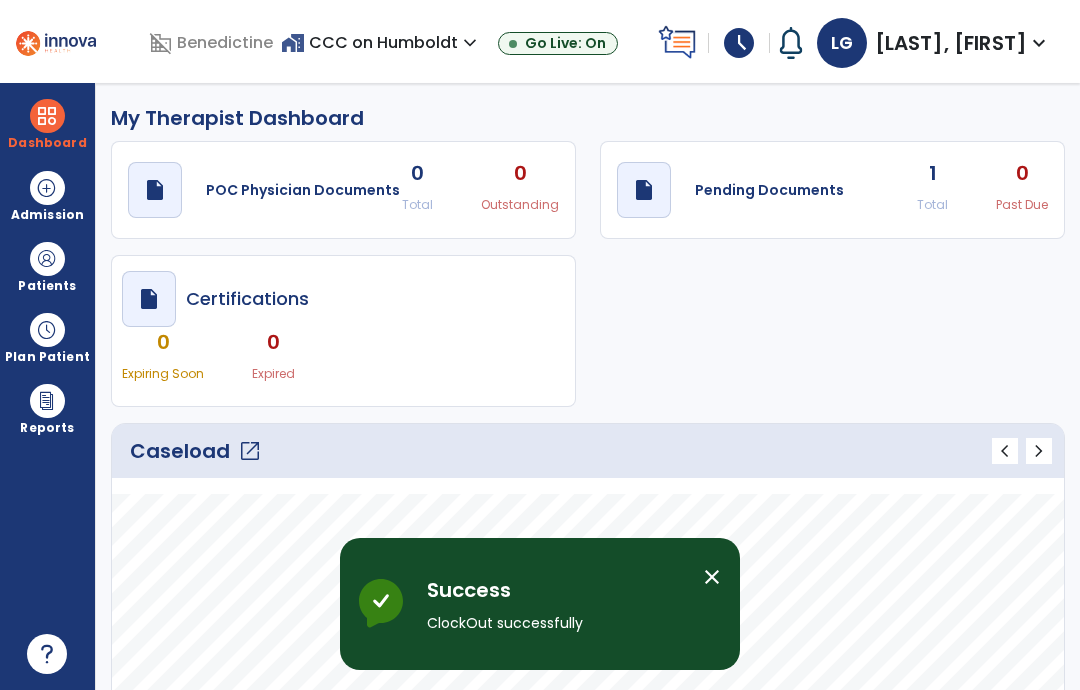 click on "schedule" at bounding box center [739, 43] 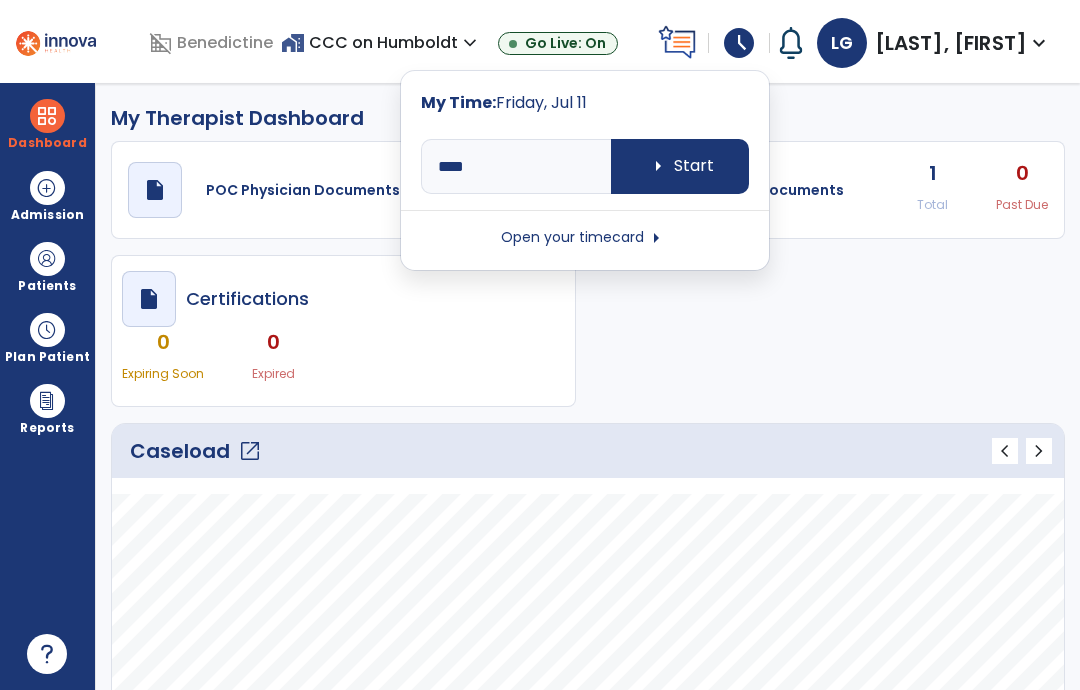 click on "Open your timecard  arrow_right" at bounding box center [585, 238] 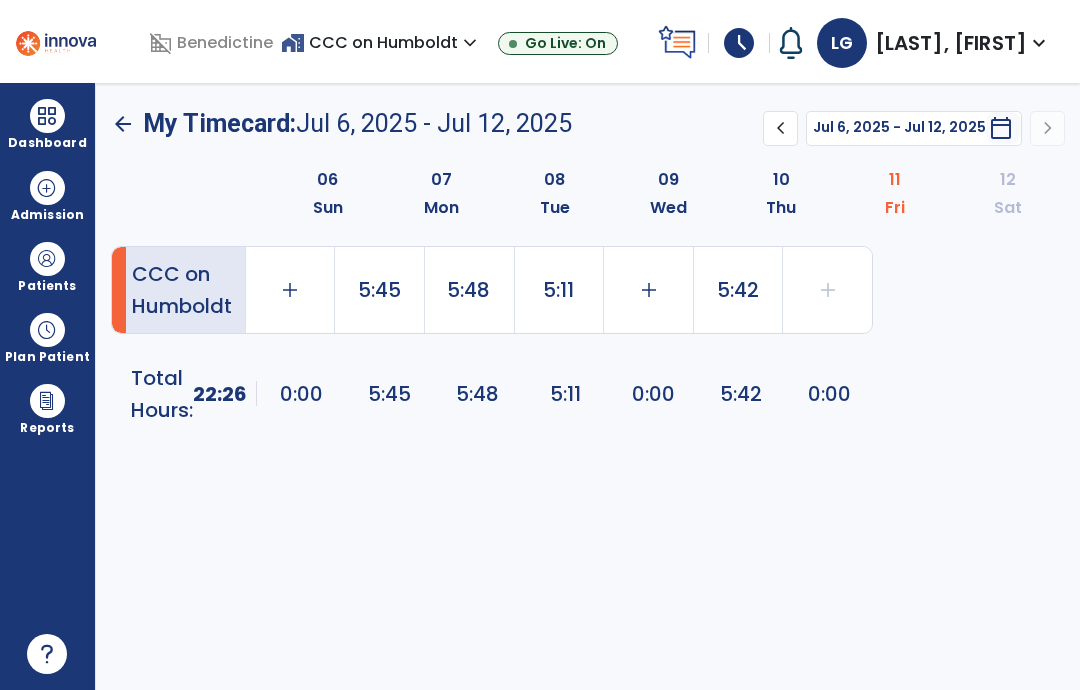 click on "5:42" 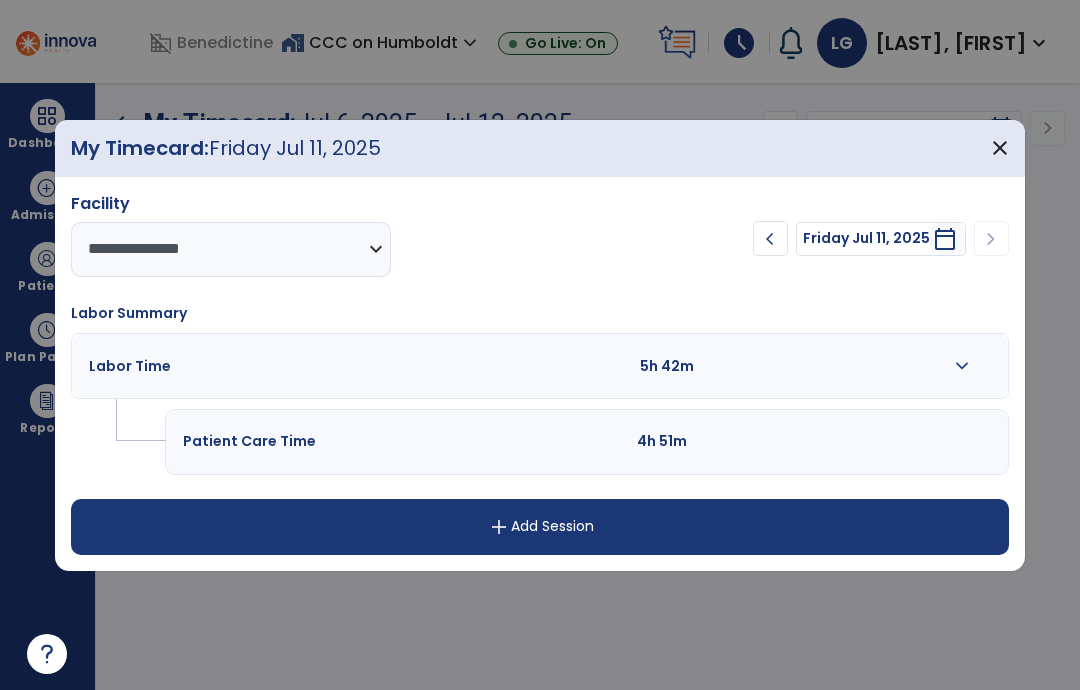 click on "expand_more" at bounding box center (962, 366) 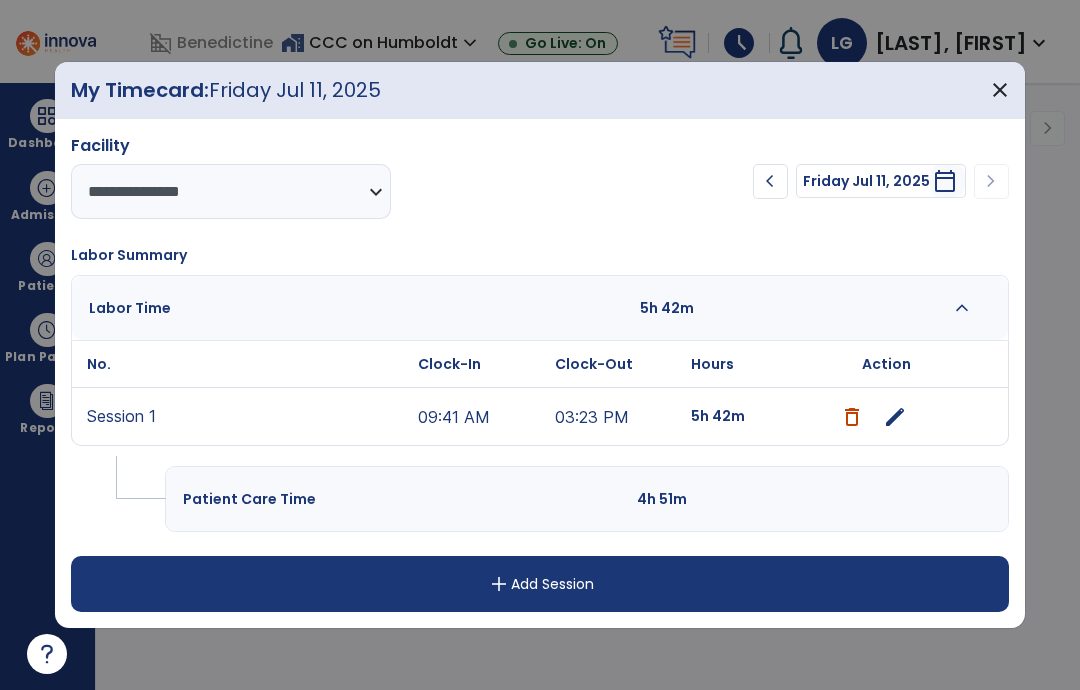 click on "09:41 AM" at bounding box center (481, 416) 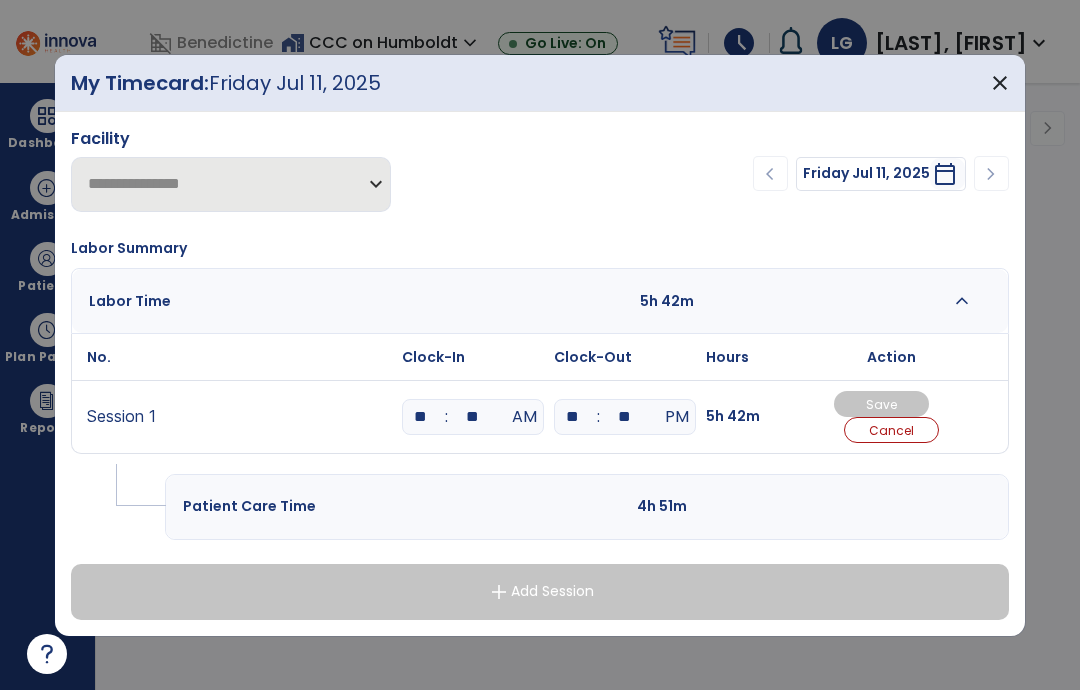 click on "**" at bounding box center (421, 417) 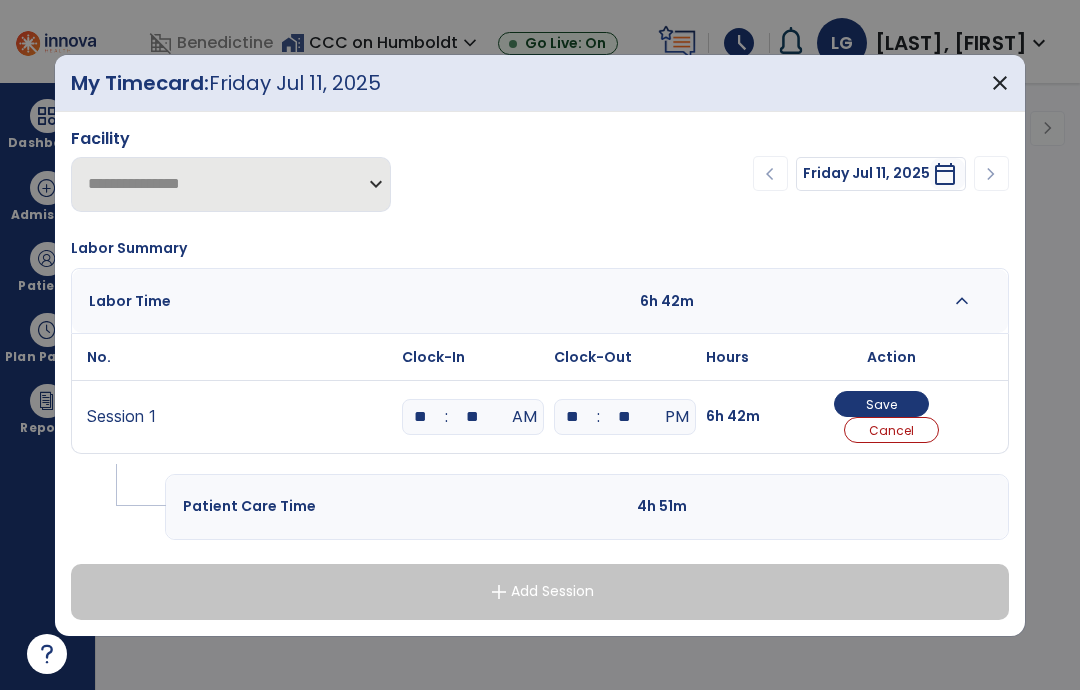 type on "*" 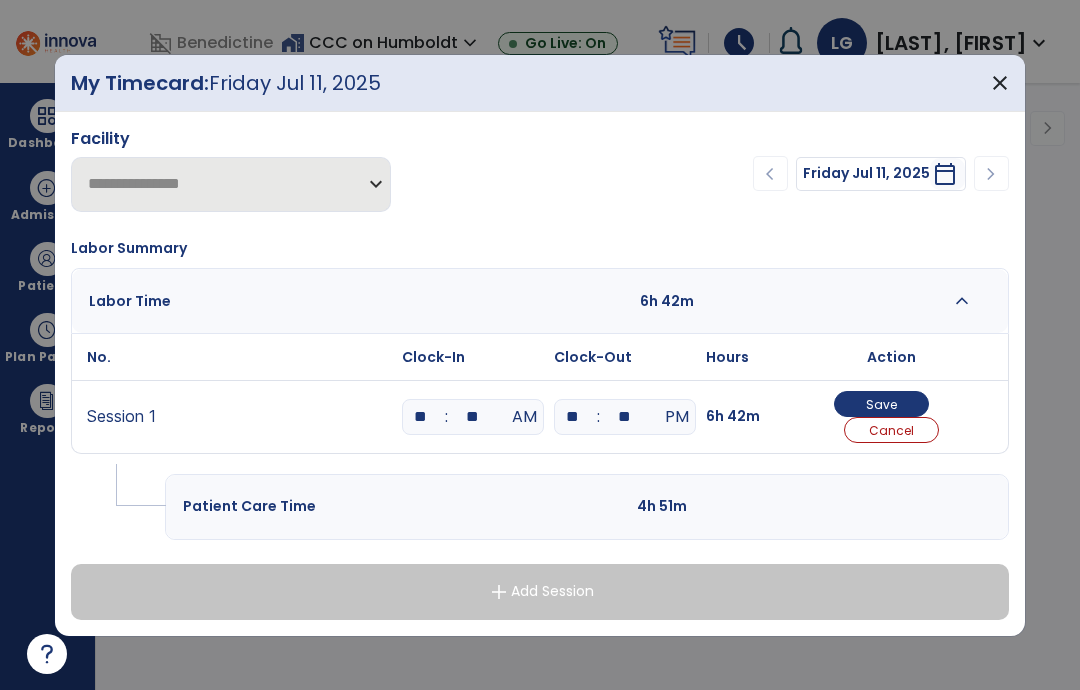 type on "**" 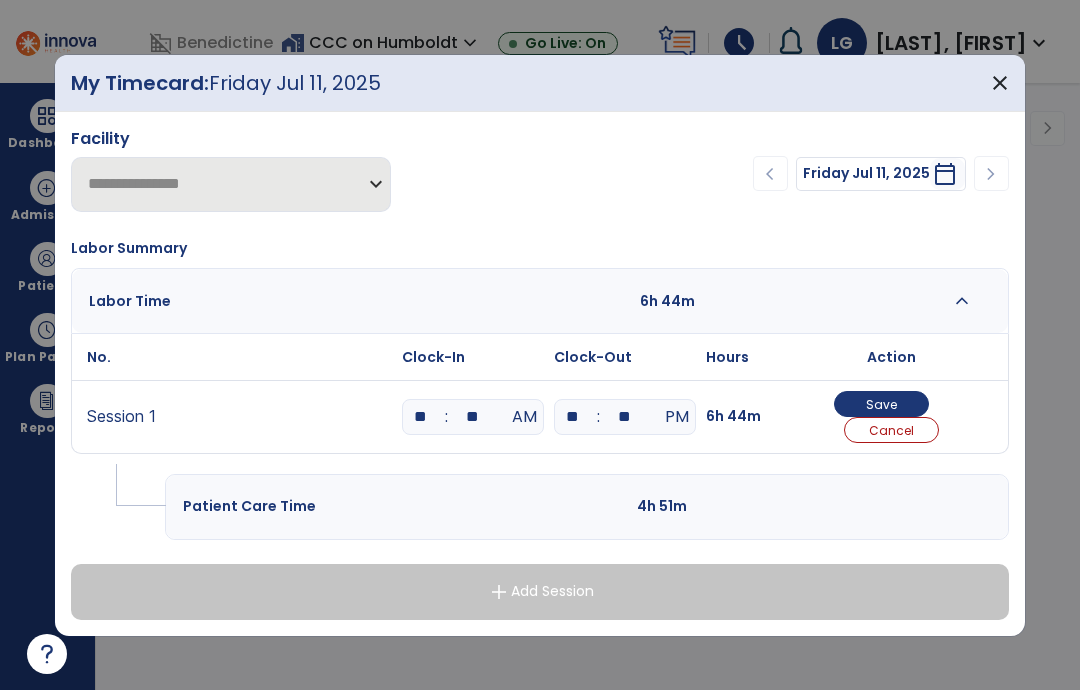 click on "**" at bounding box center [573, 417] 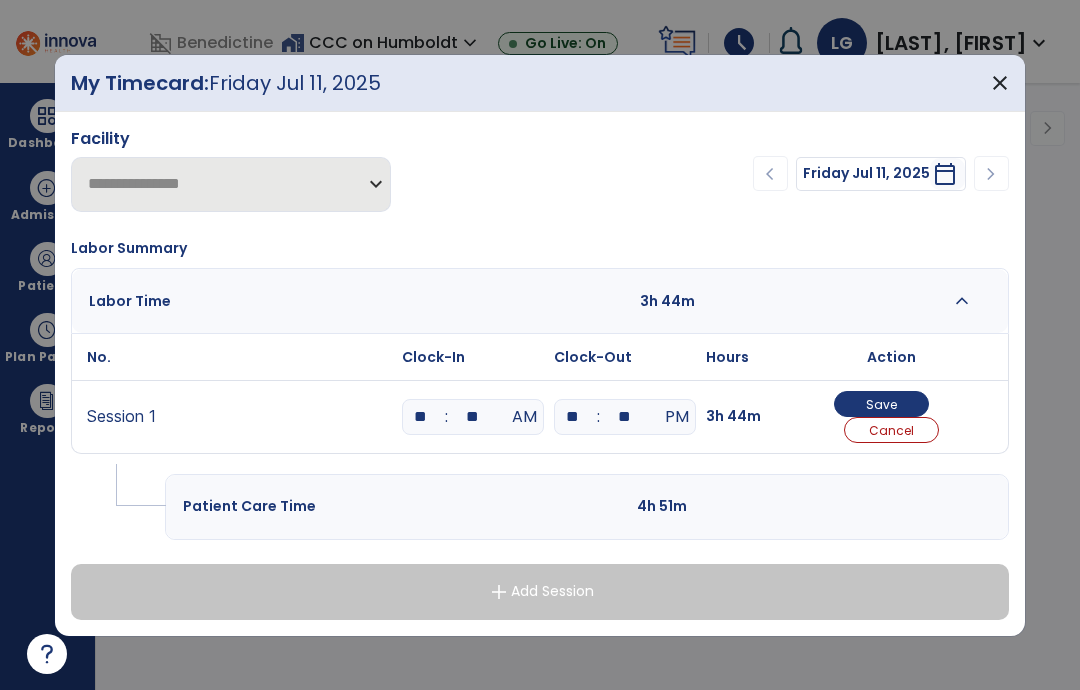 type on "*" 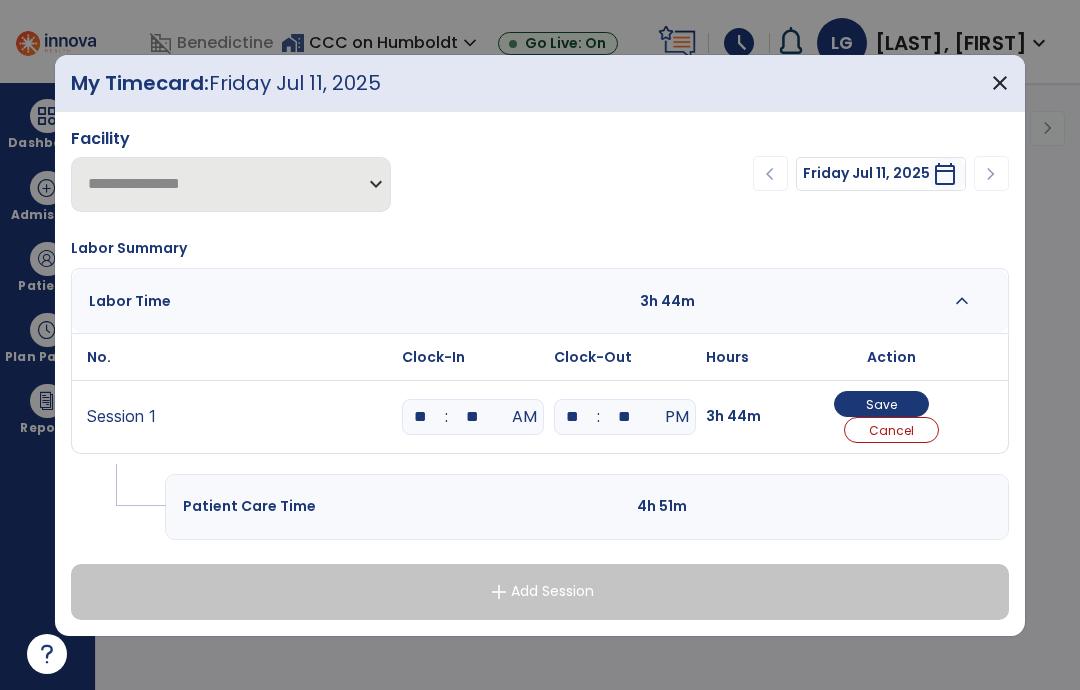 type on "**" 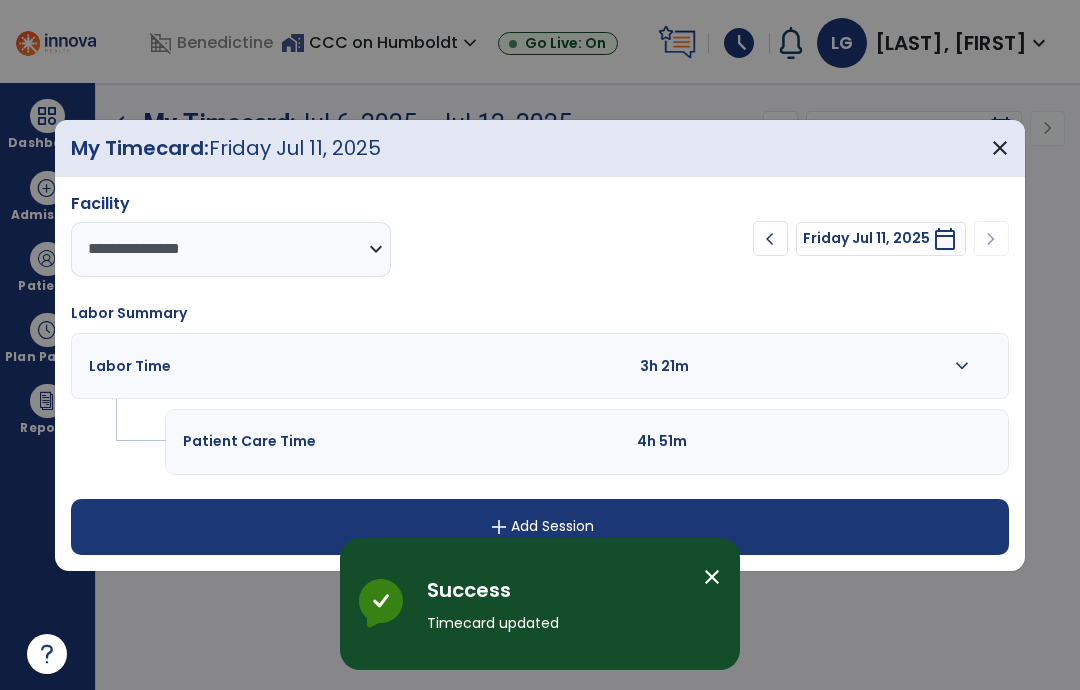click on "add  Add Session" at bounding box center [540, 527] 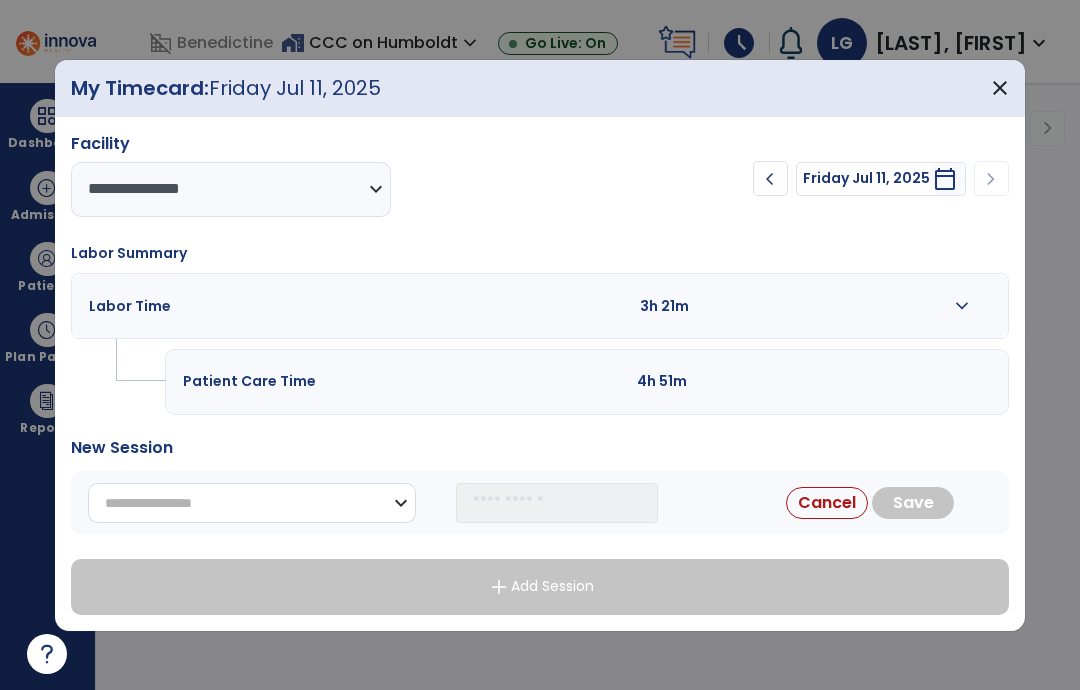 click on "**********" at bounding box center (252, 503) 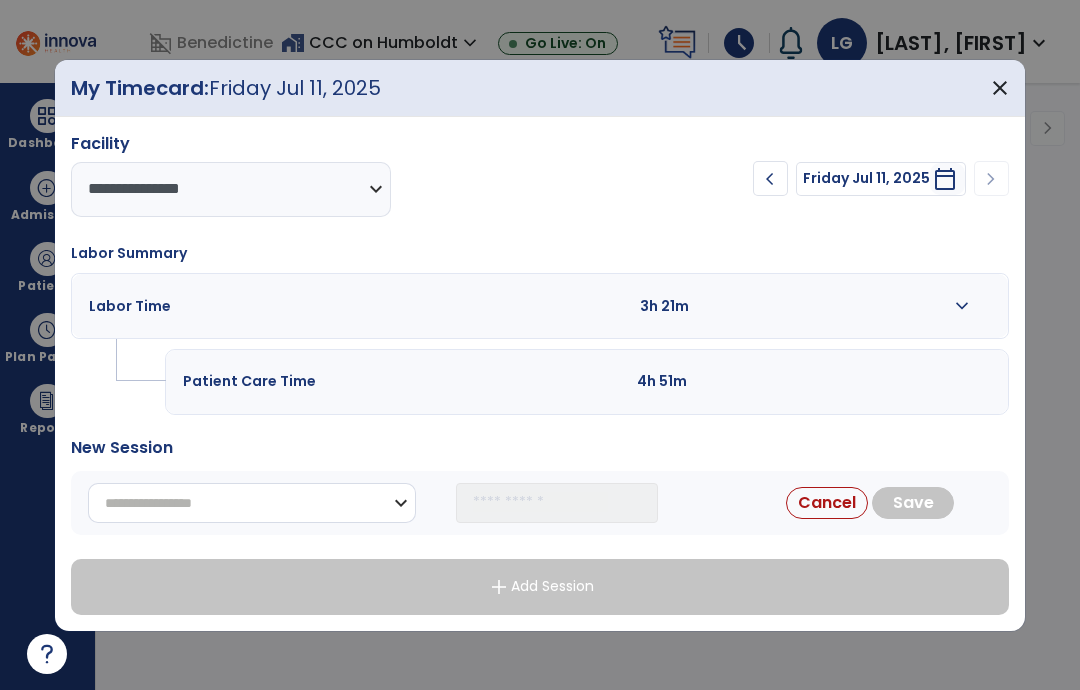 select on "**********" 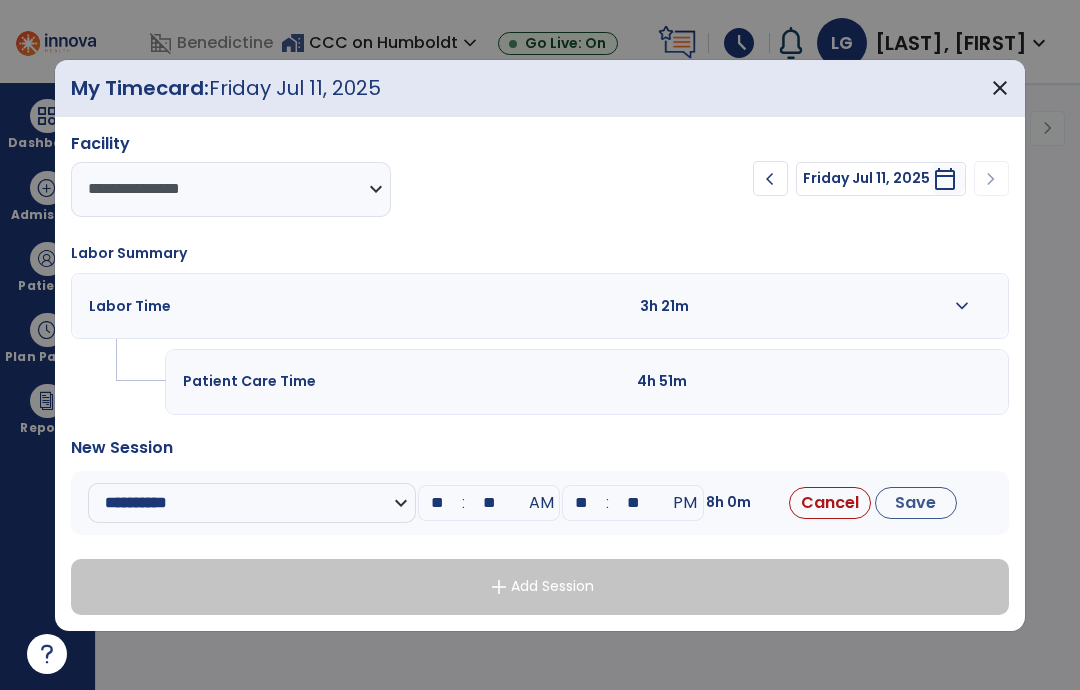 click on "**" at bounding box center [437, 503] 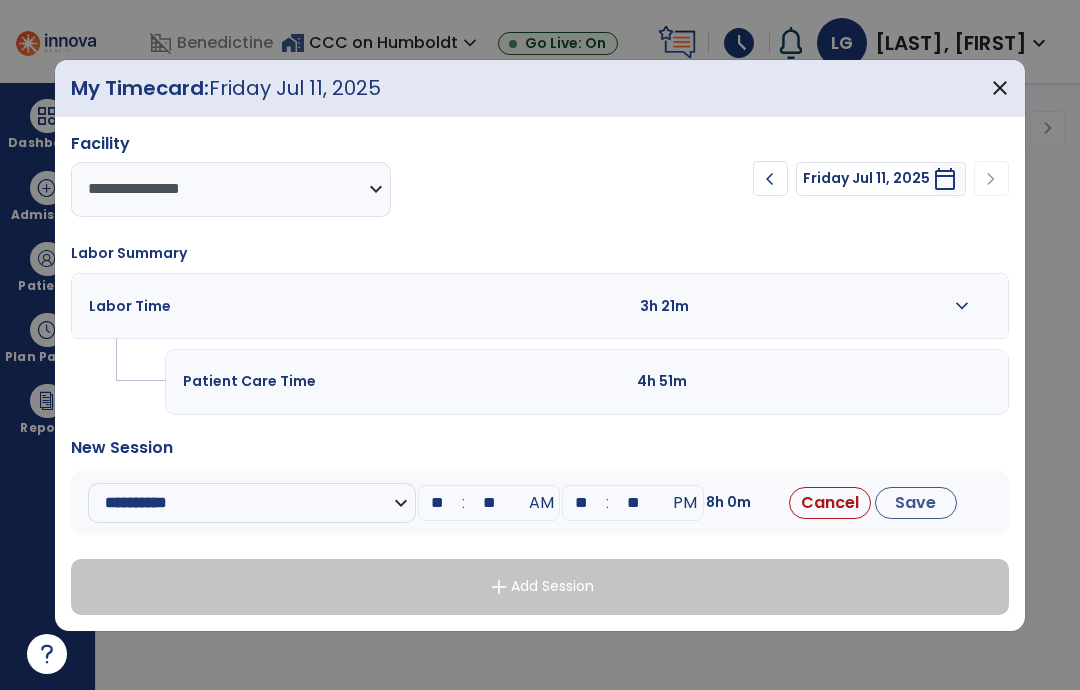 type on "**" 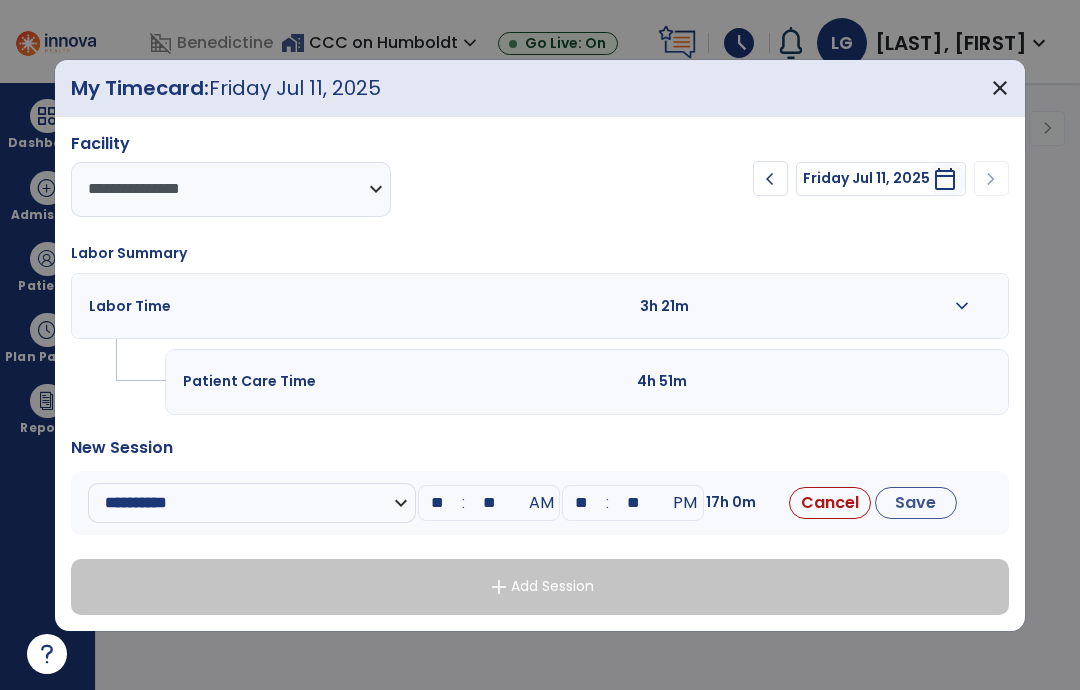 type on "*" 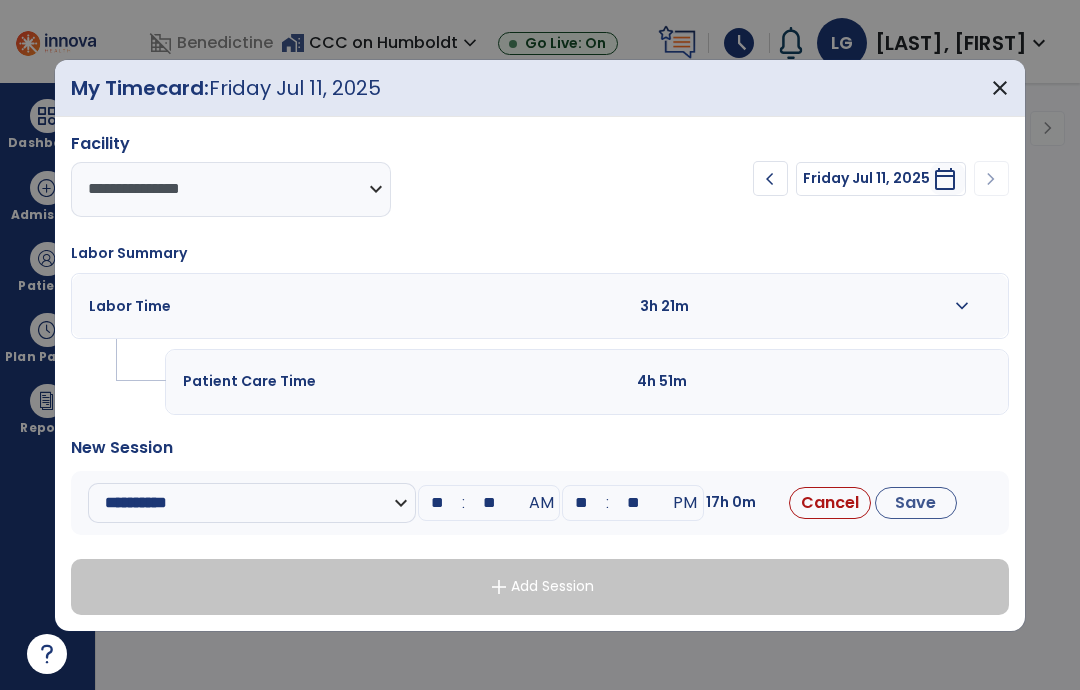type on "**" 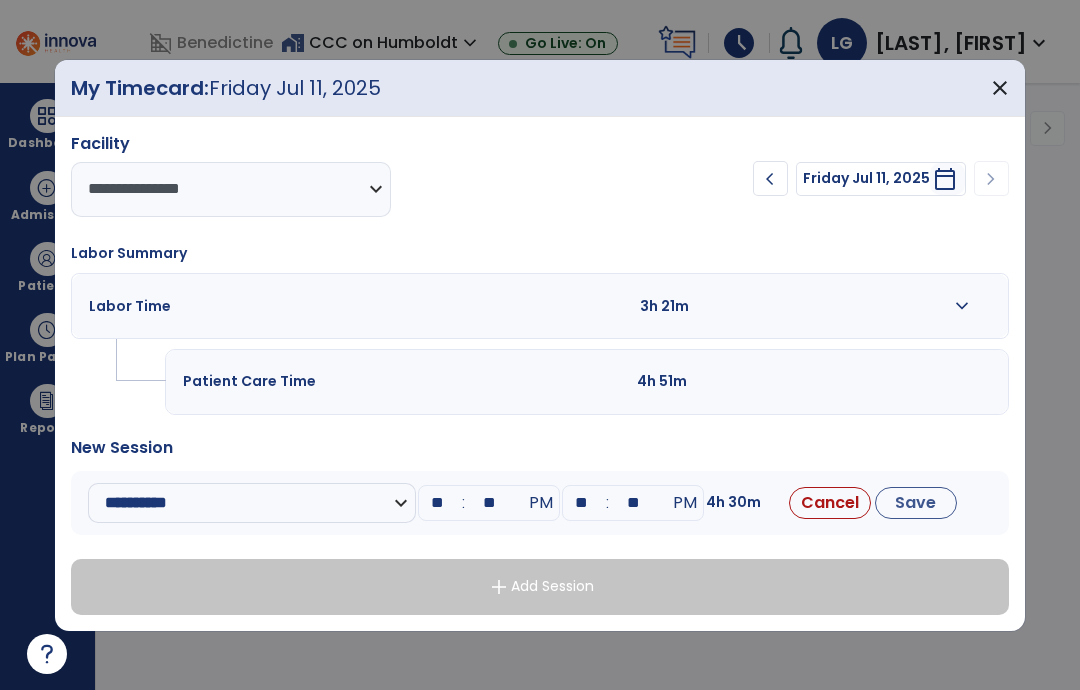 click on "**" at bounding box center [581, 503] 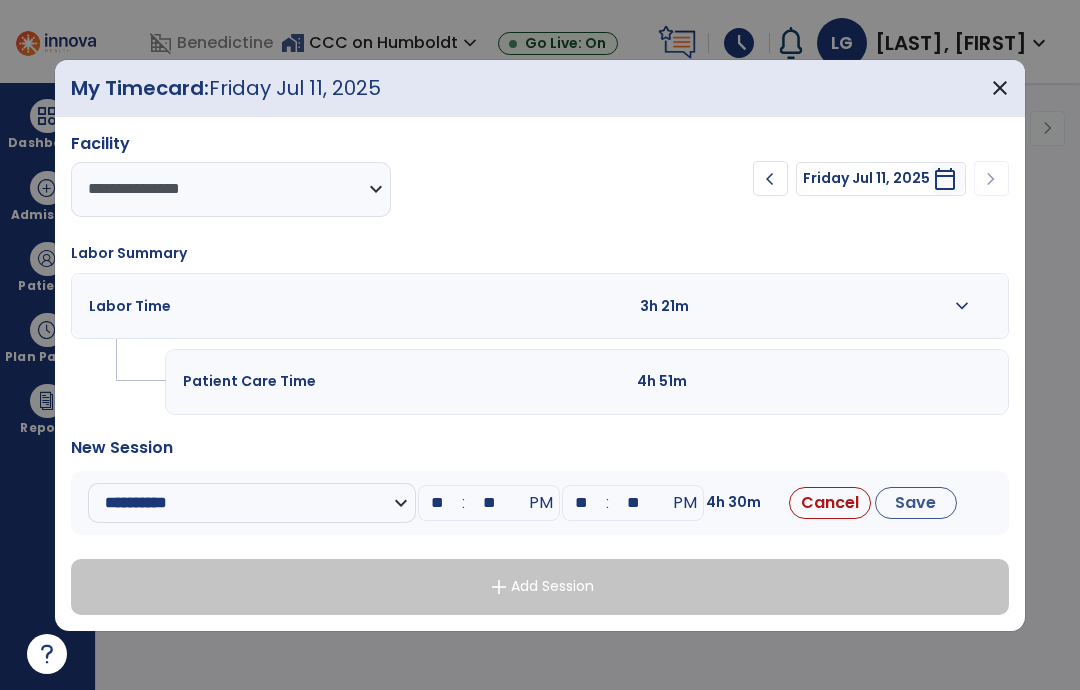 type on "**" 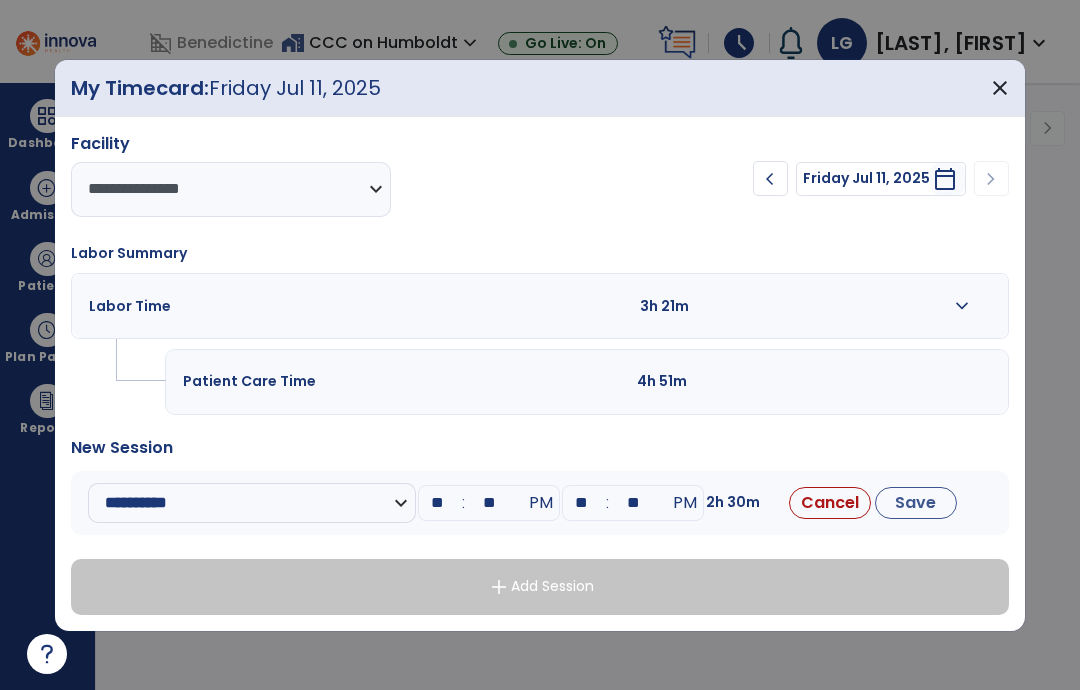 type on "*" 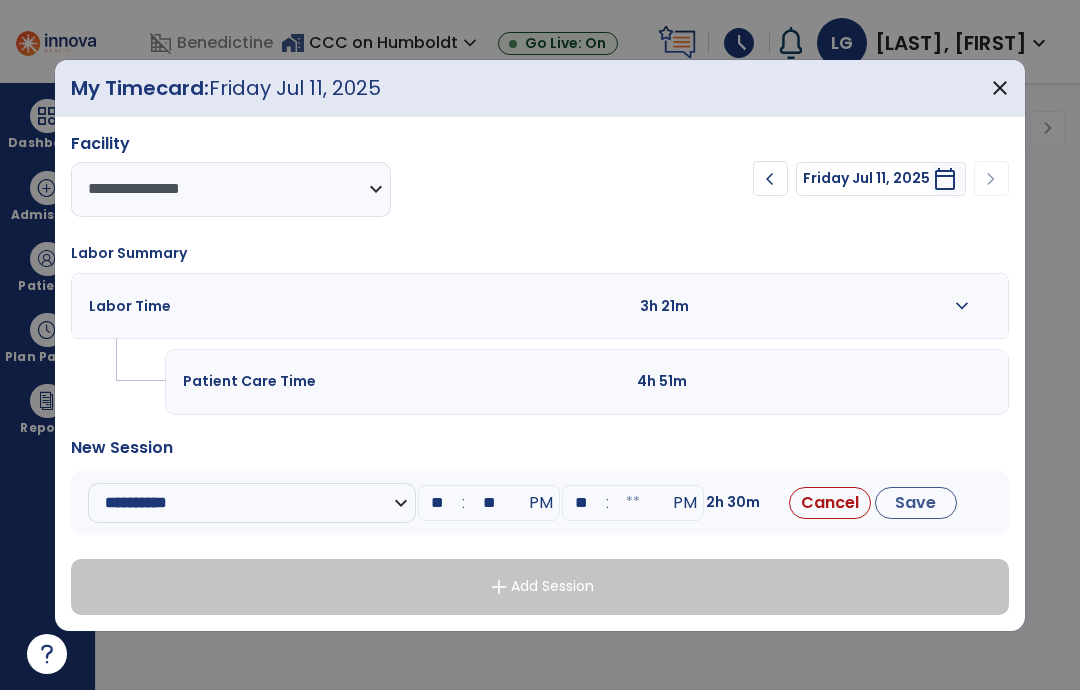 type on "*" 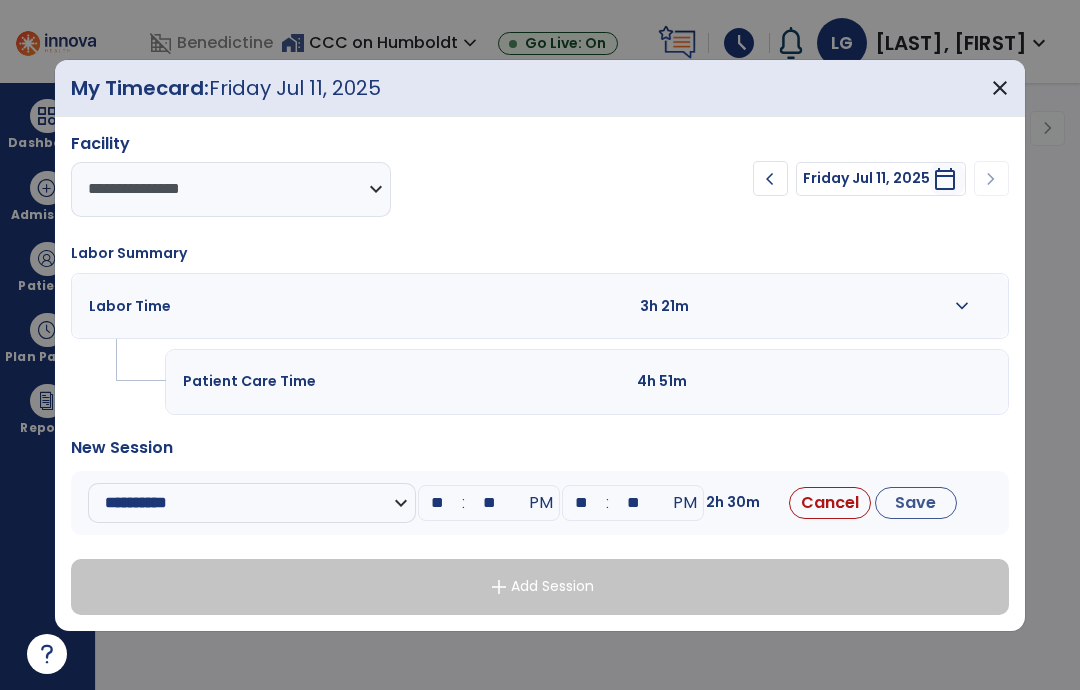 type on "**" 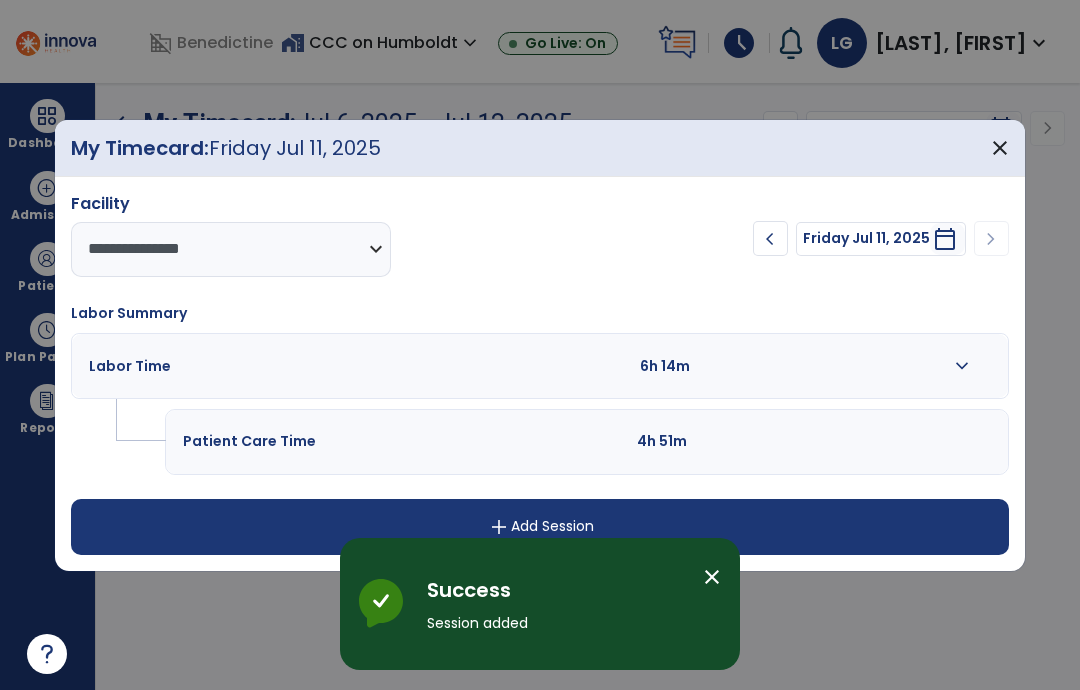click on "close" at bounding box center [1000, 148] 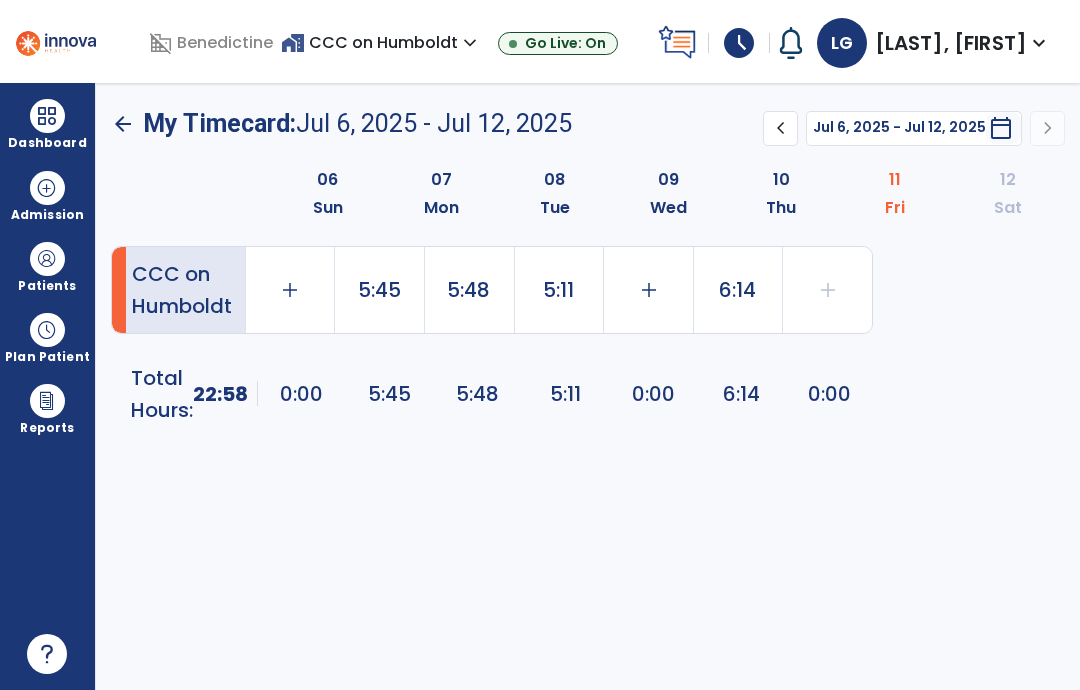 click at bounding box center (47, 116) 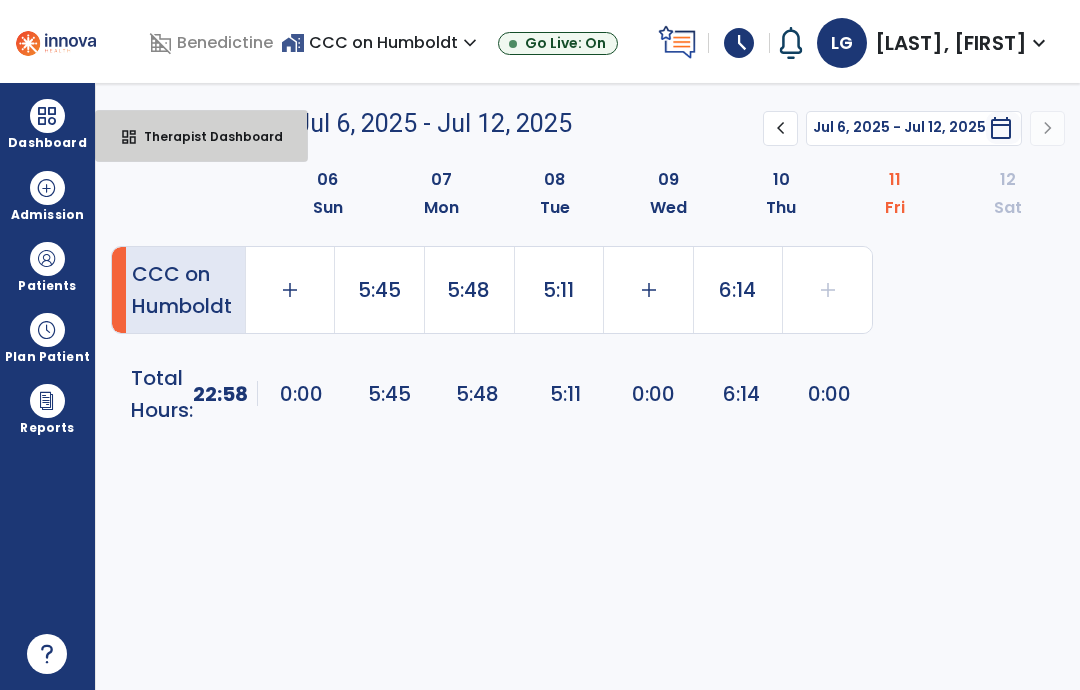 click on "dashboard  Therapist Dashboard" at bounding box center [201, 136] 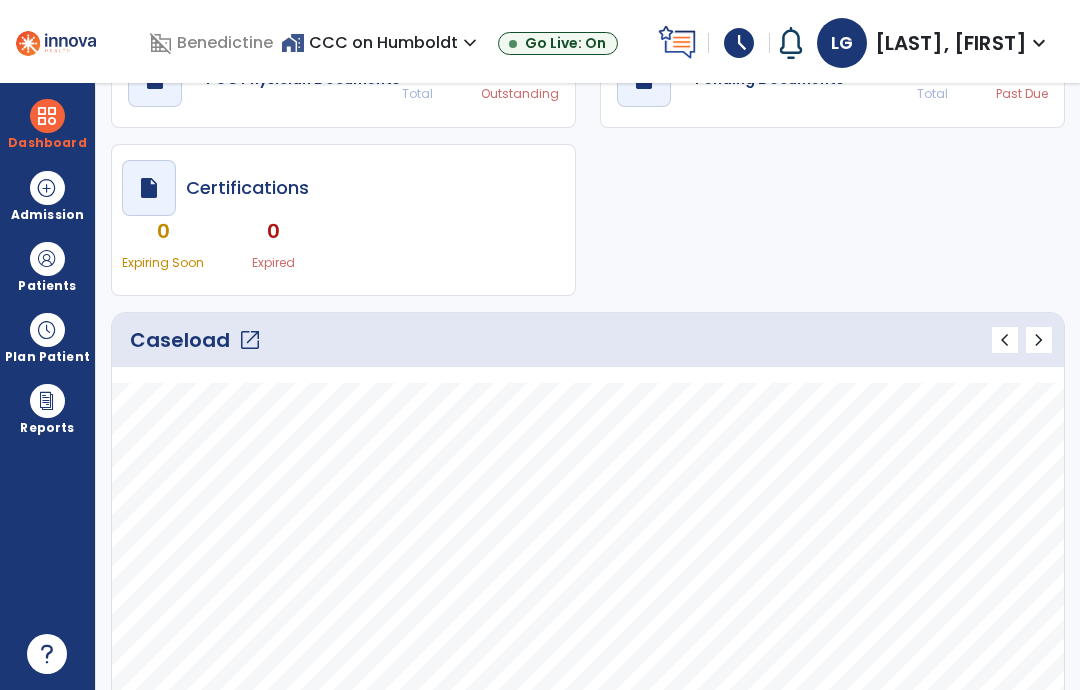 click on "expand_more" at bounding box center (1039, 43) 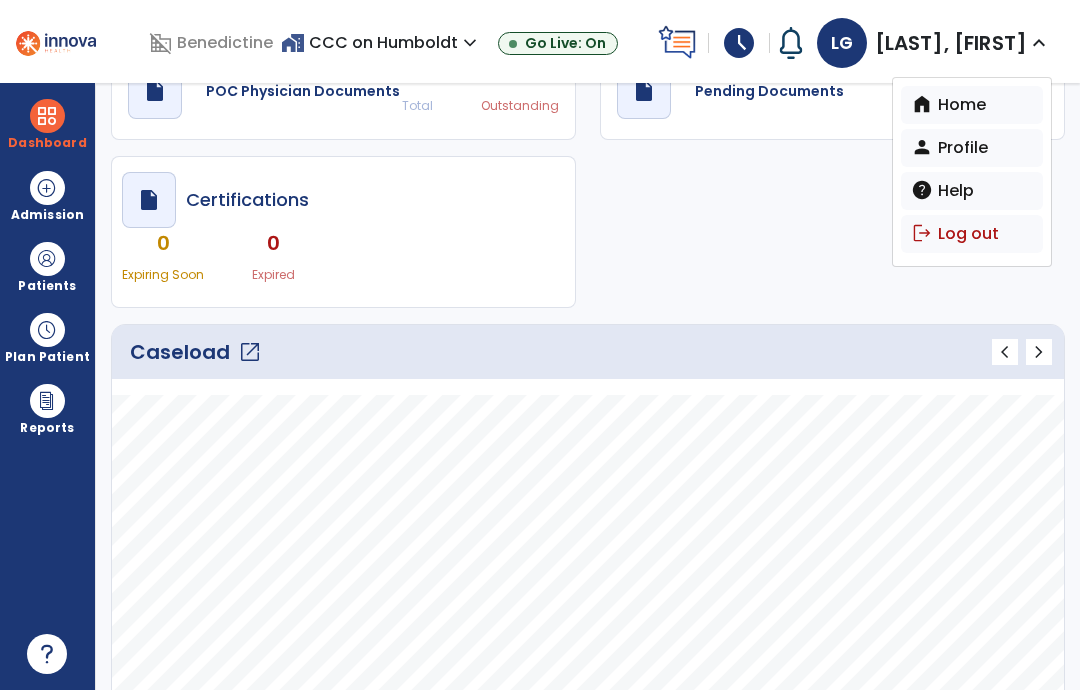 scroll, scrollTop: 98, scrollLeft: 0, axis: vertical 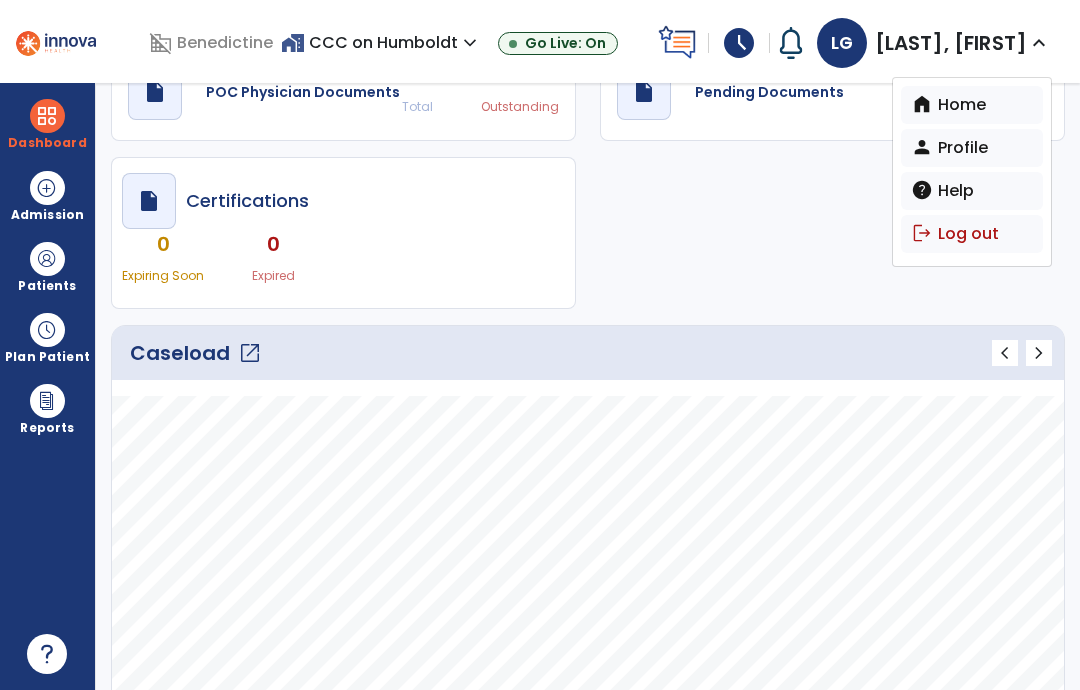 click on "logout   Log out" at bounding box center [972, 234] 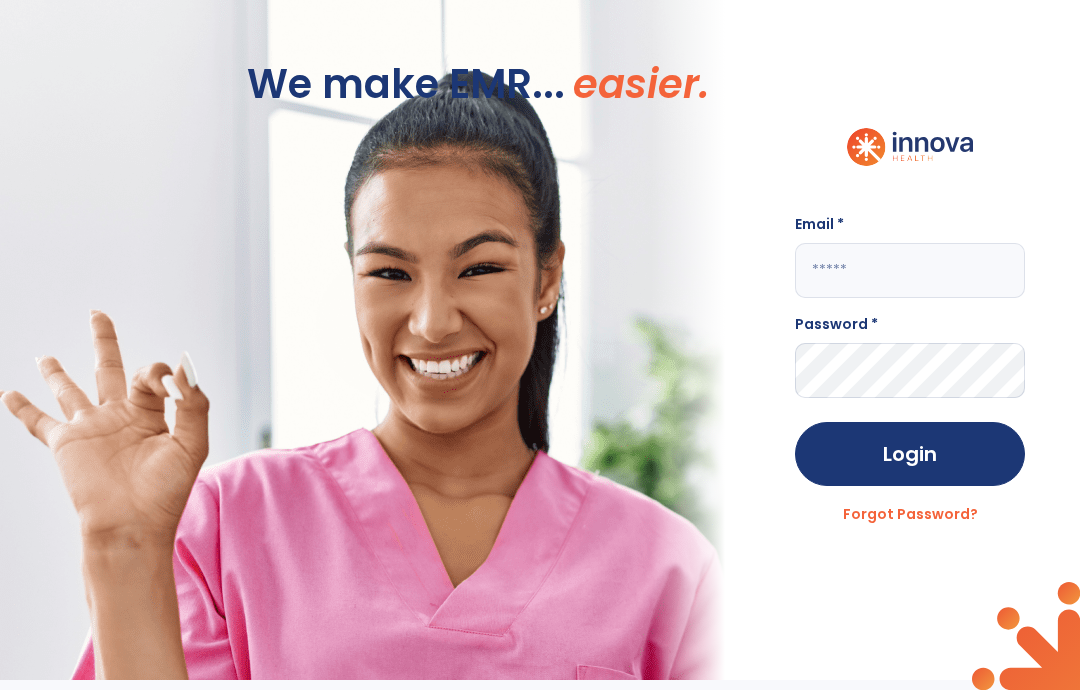 scroll, scrollTop: 0, scrollLeft: 0, axis: both 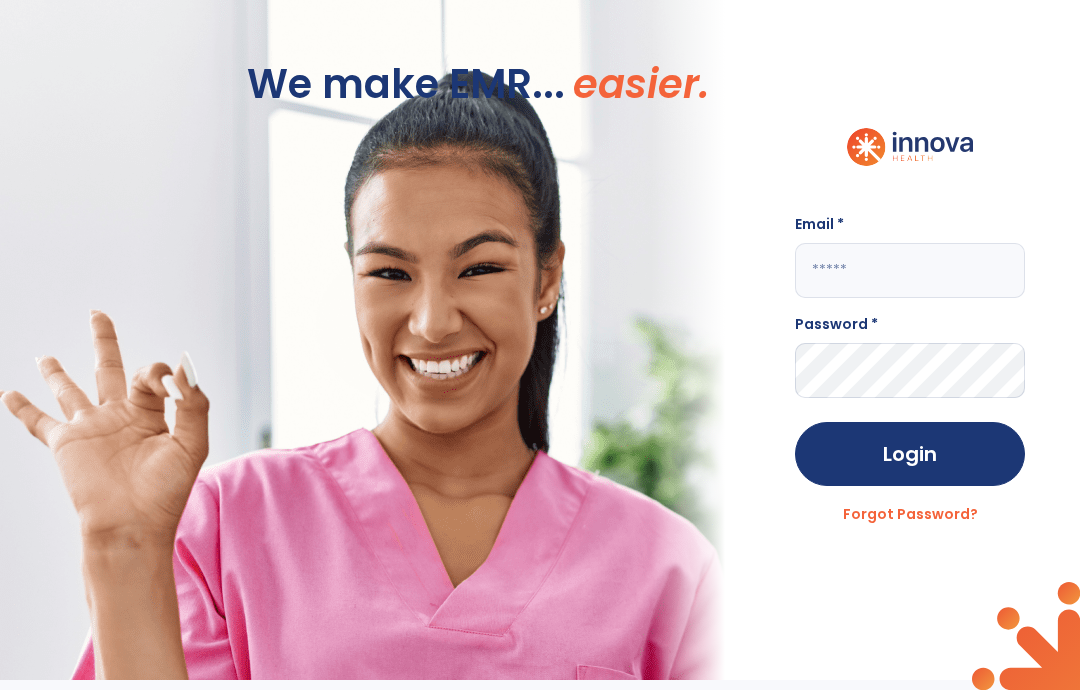 click on "We make EMR... easier." 